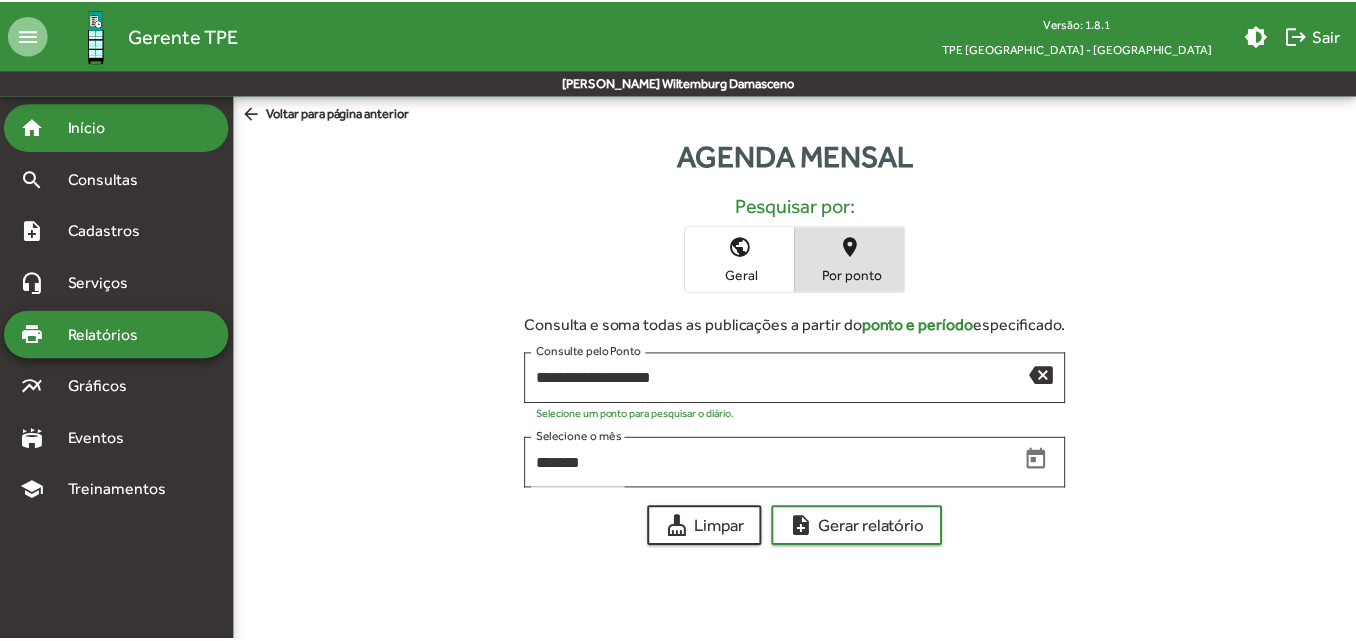 scroll, scrollTop: 0, scrollLeft: 0, axis: both 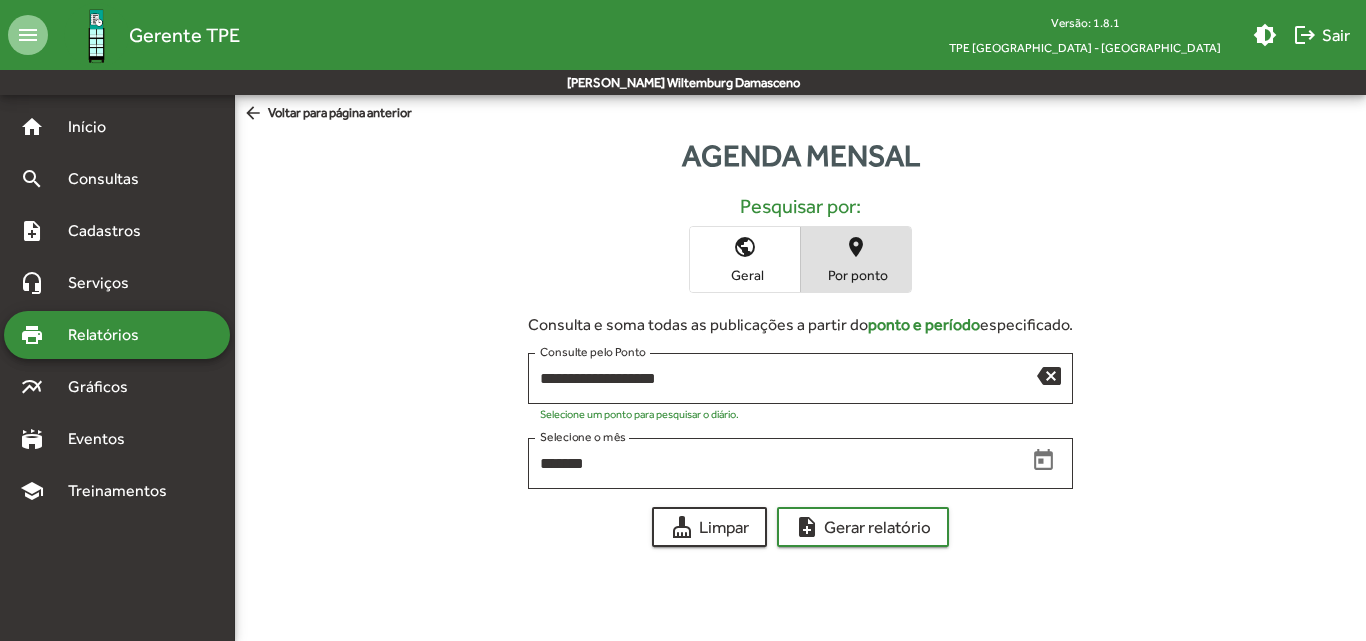 click on "arrow_back" 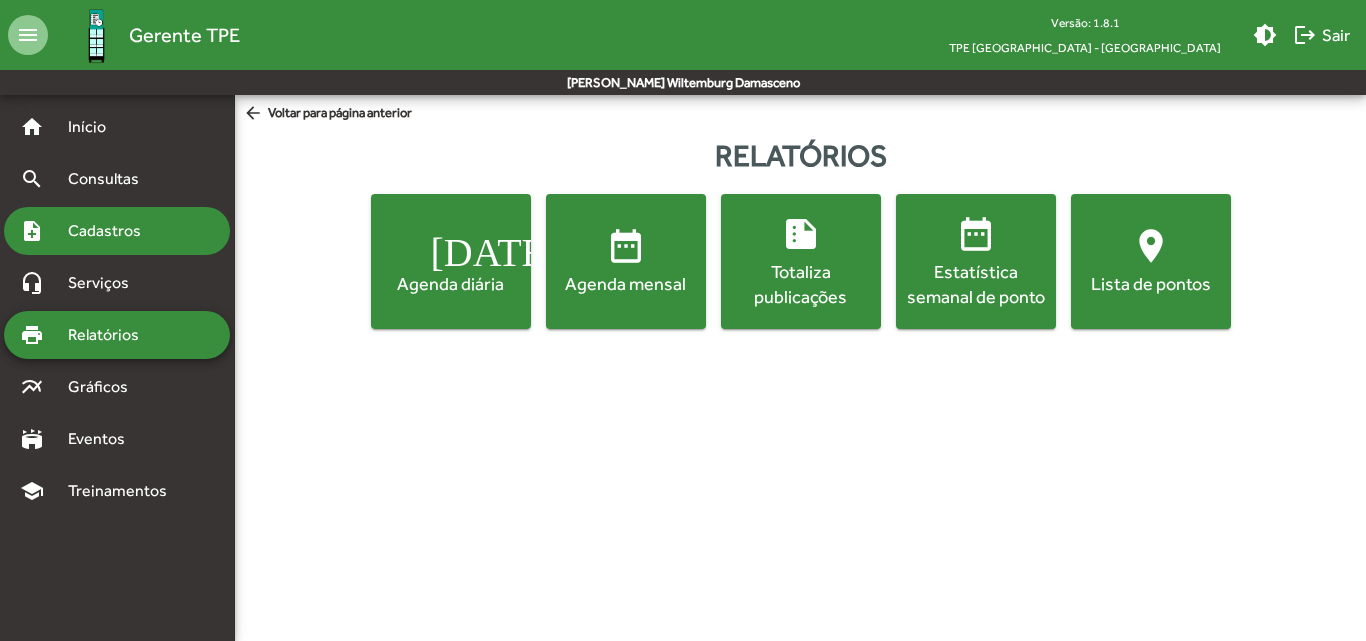 click on "note_add Cadastros" at bounding box center (117, 231) 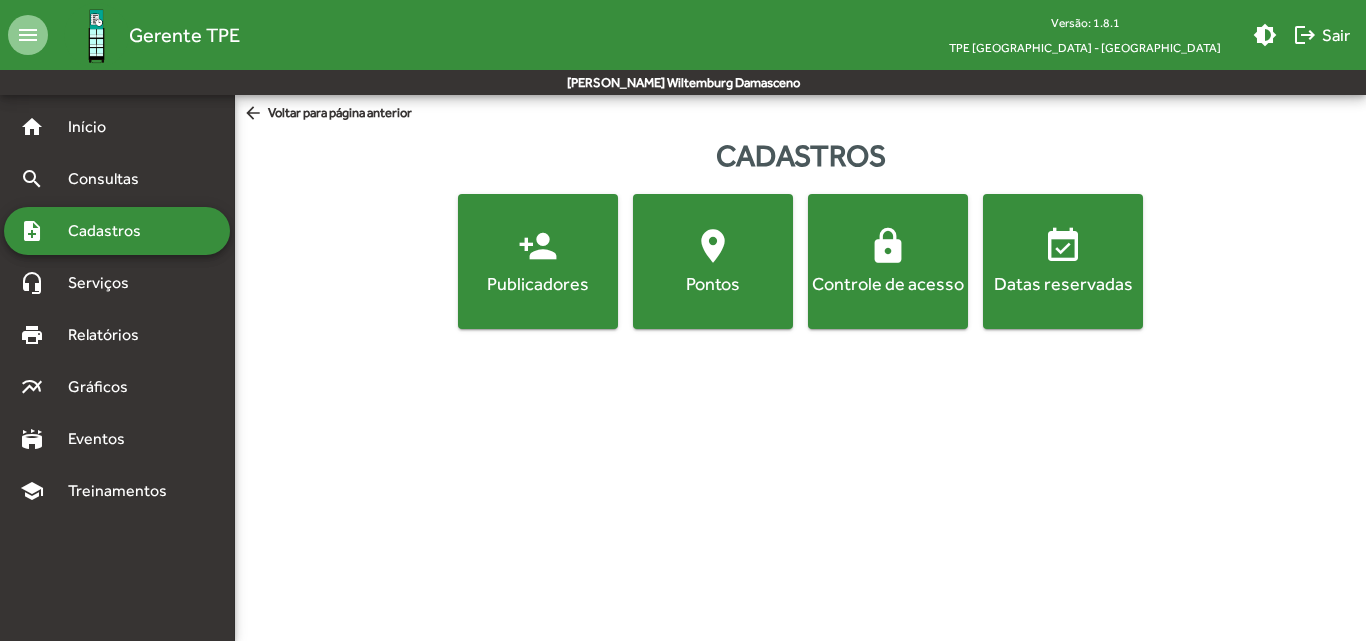 click on "event_available  Datas reservadas" 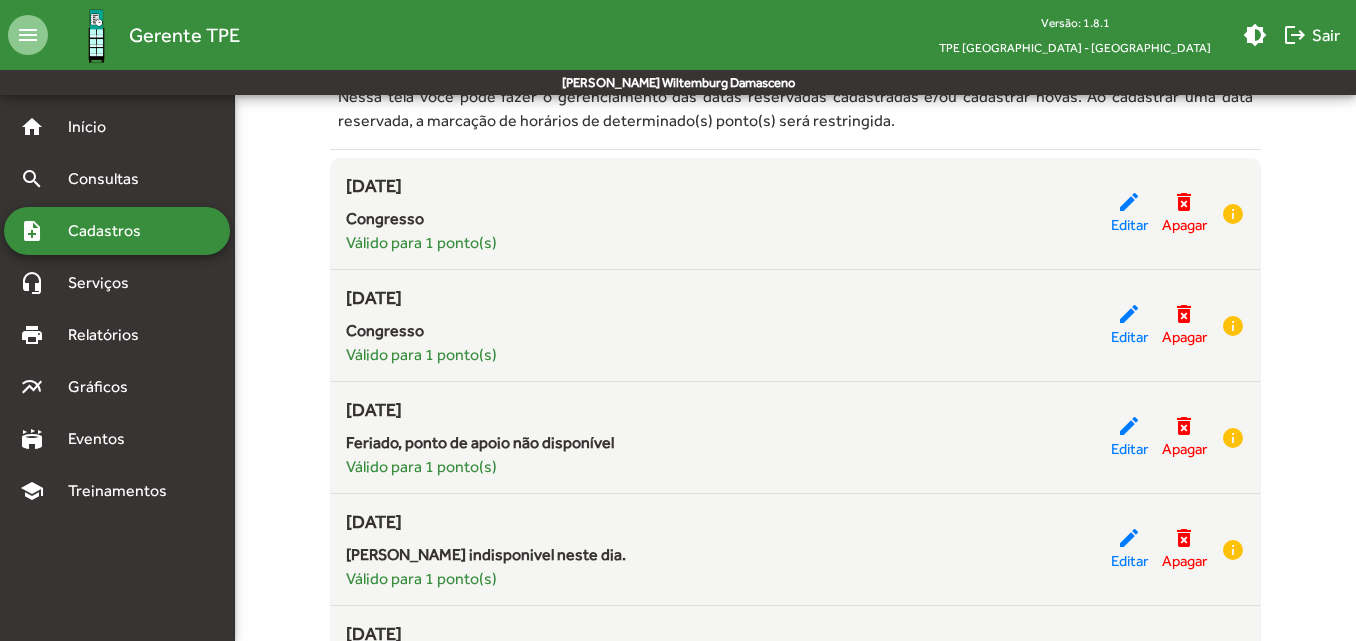 scroll, scrollTop: 100, scrollLeft: 0, axis: vertical 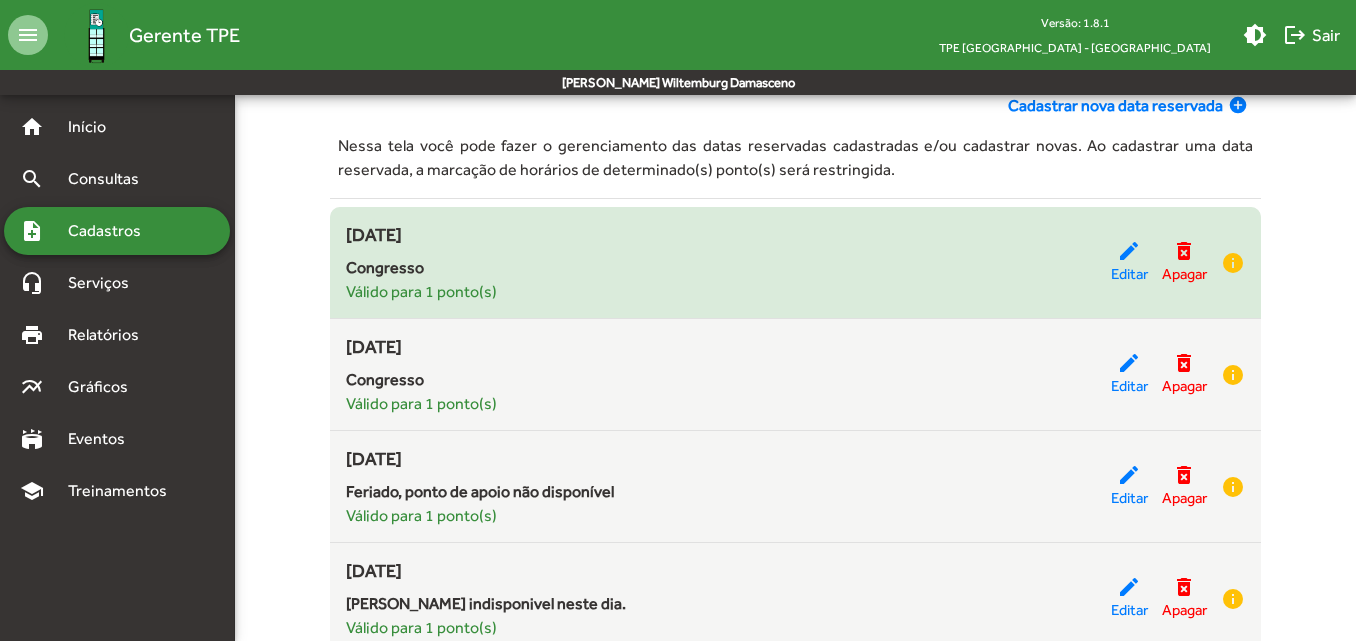 click on "Válido para 1 ponto(s)" 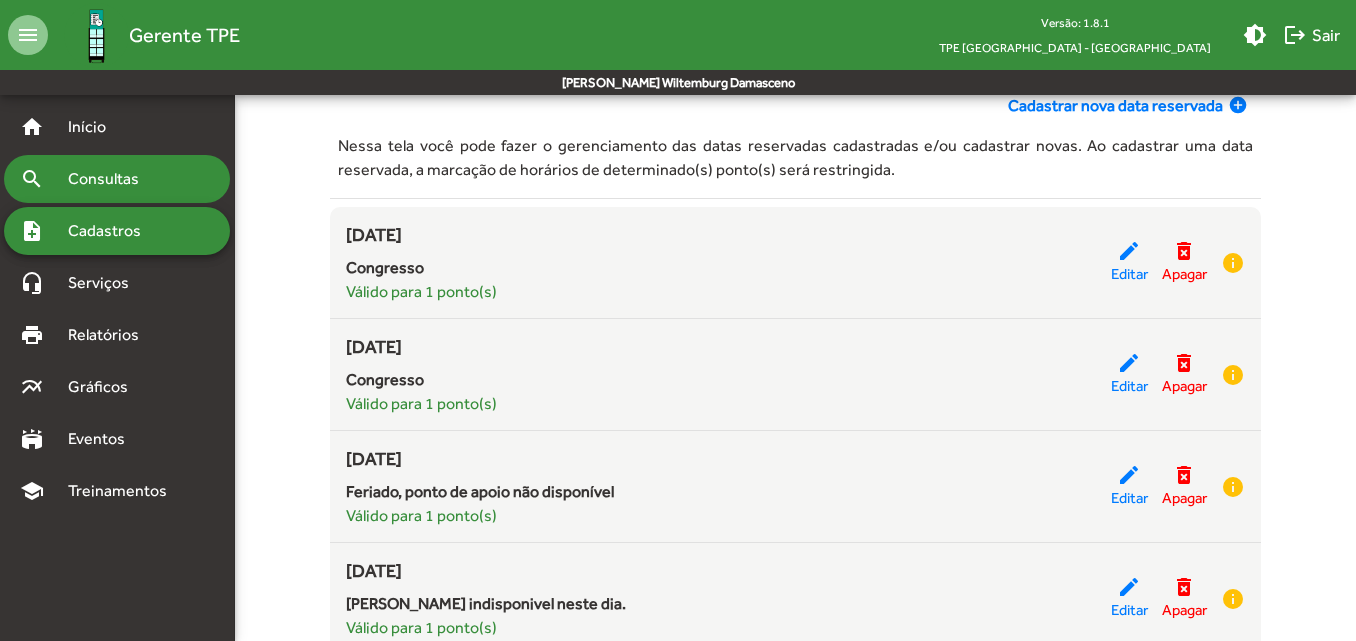 click on "search Consultas" at bounding box center (117, 179) 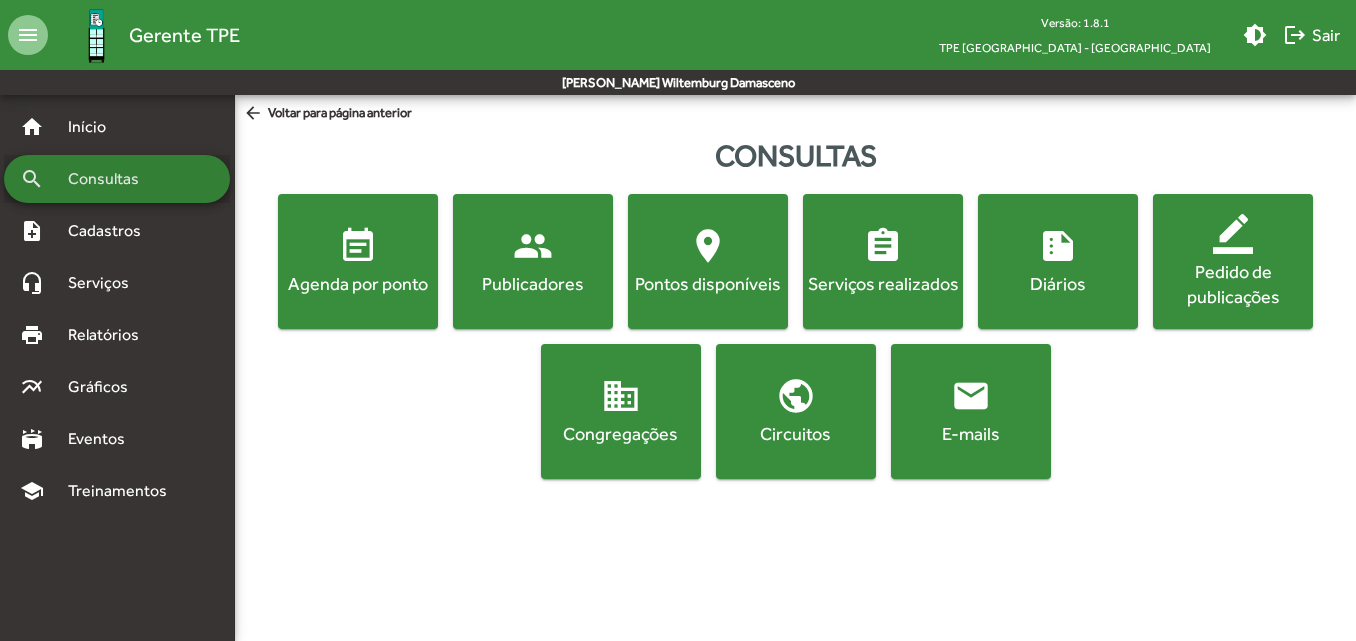 scroll, scrollTop: 0, scrollLeft: 0, axis: both 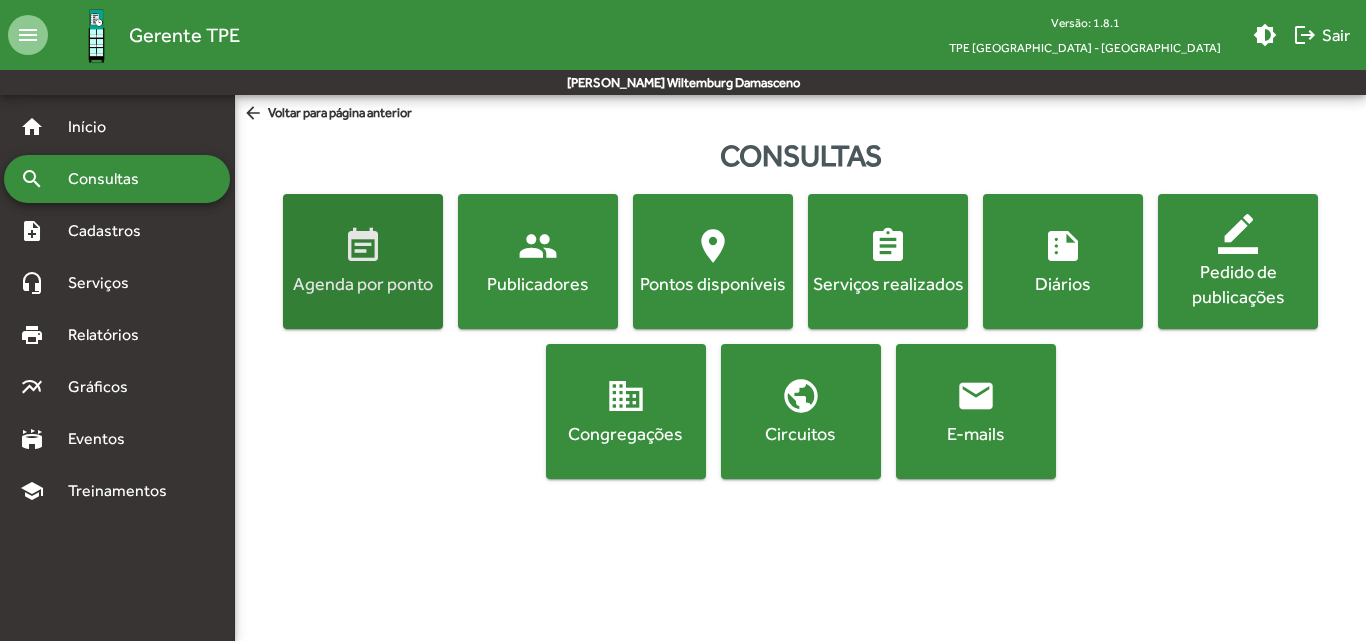 click on "event_note  Agenda por ponto" 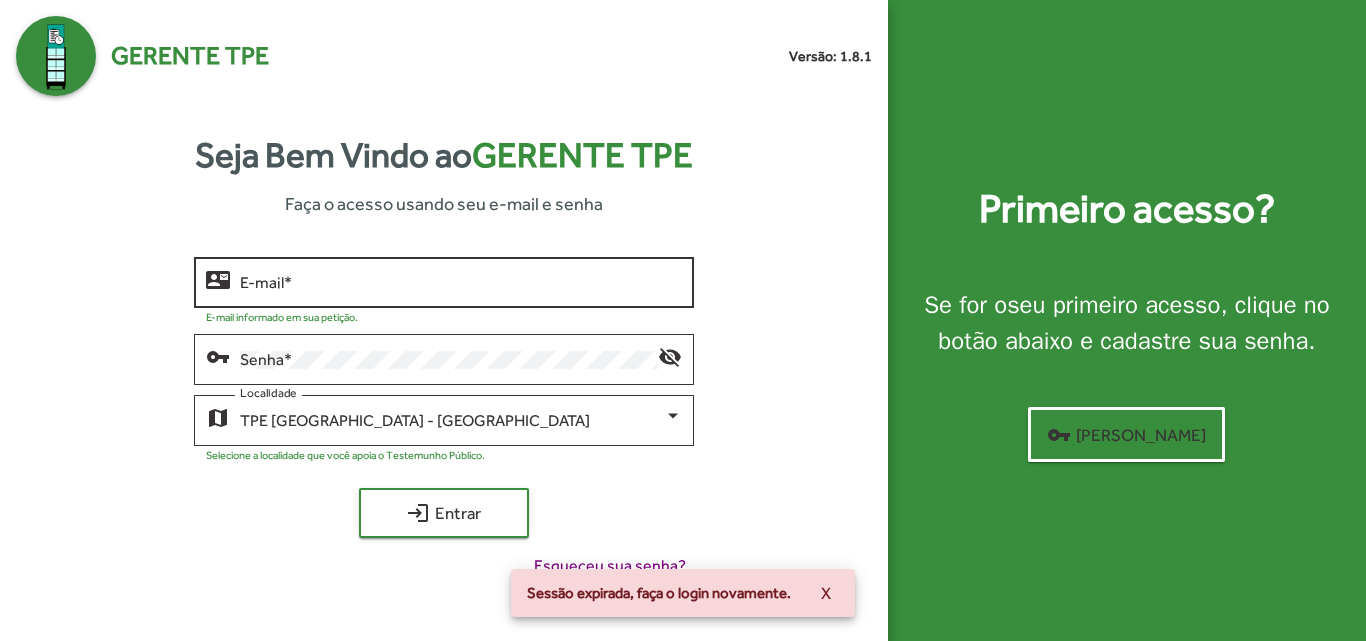 click on "E-mail   *" at bounding box center (460, 283) 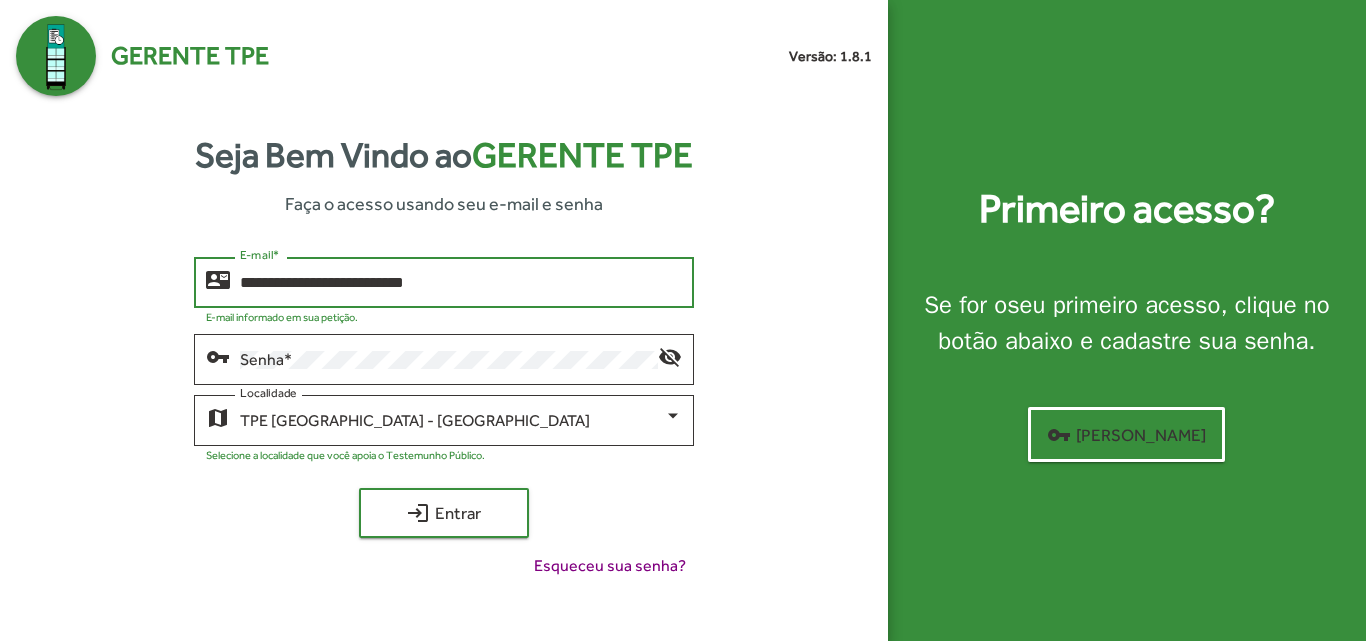 type on "**********" 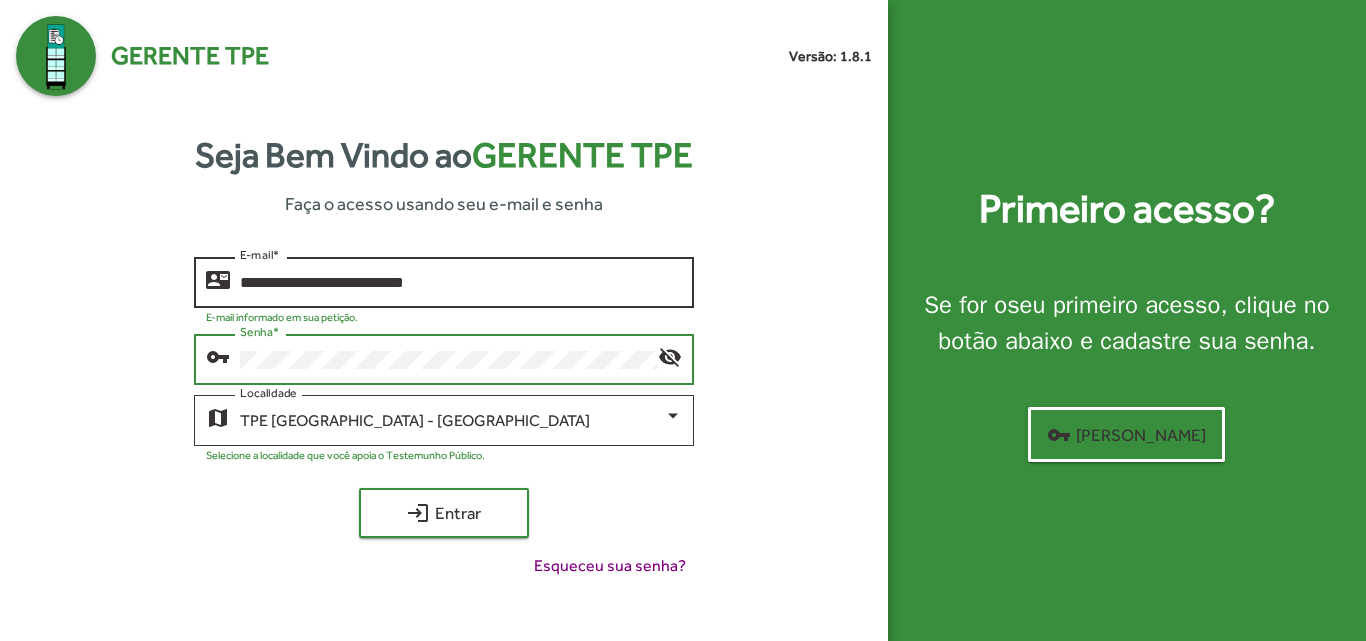 click on "login  Entrar" 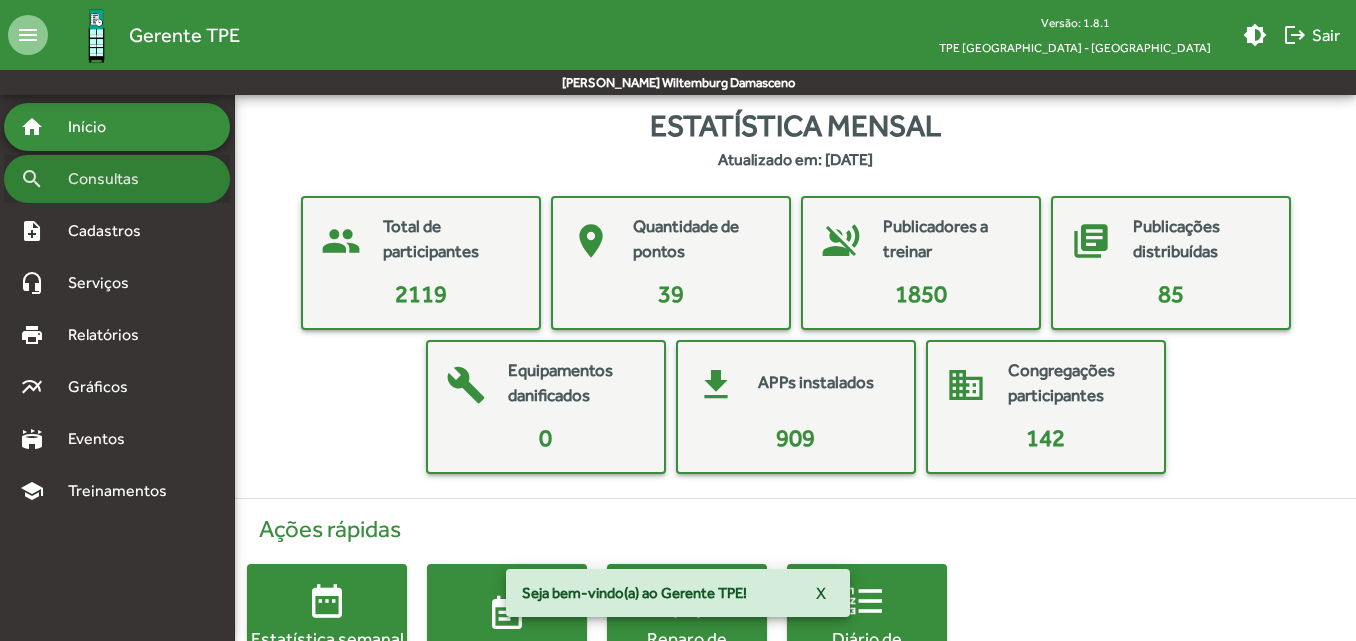 click on "Consultas" at bounding box center (110, 179) 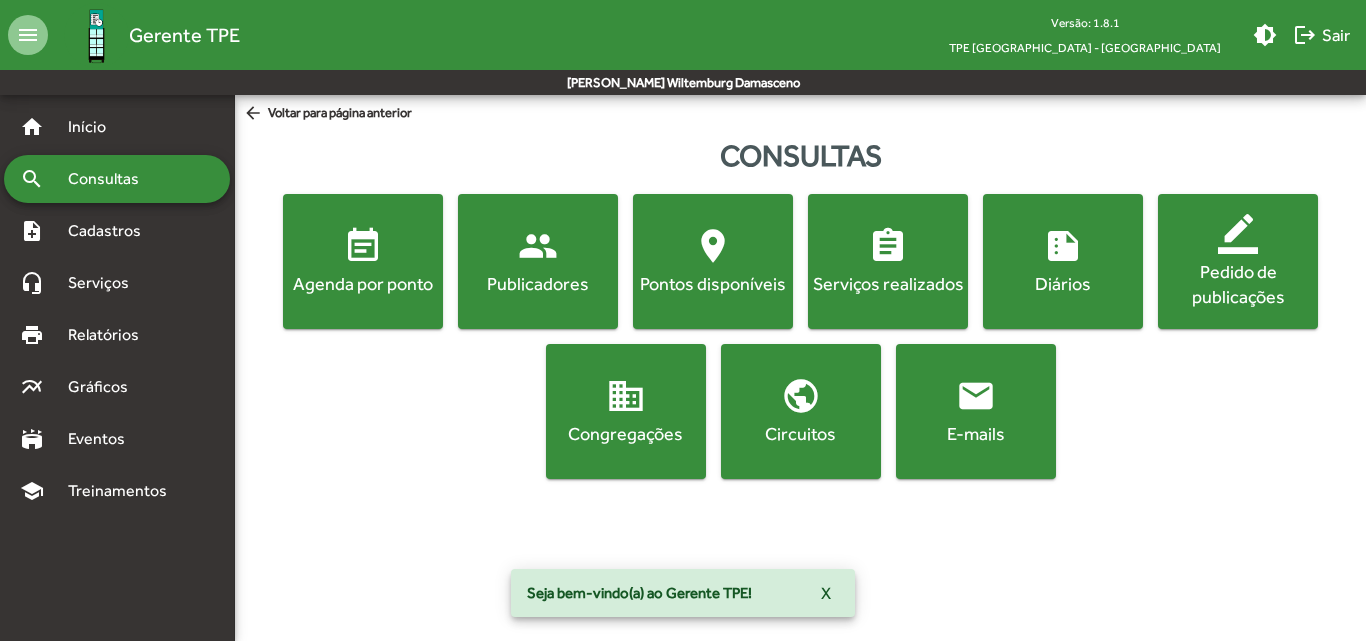 click on "event_note  Agenda por ponto" 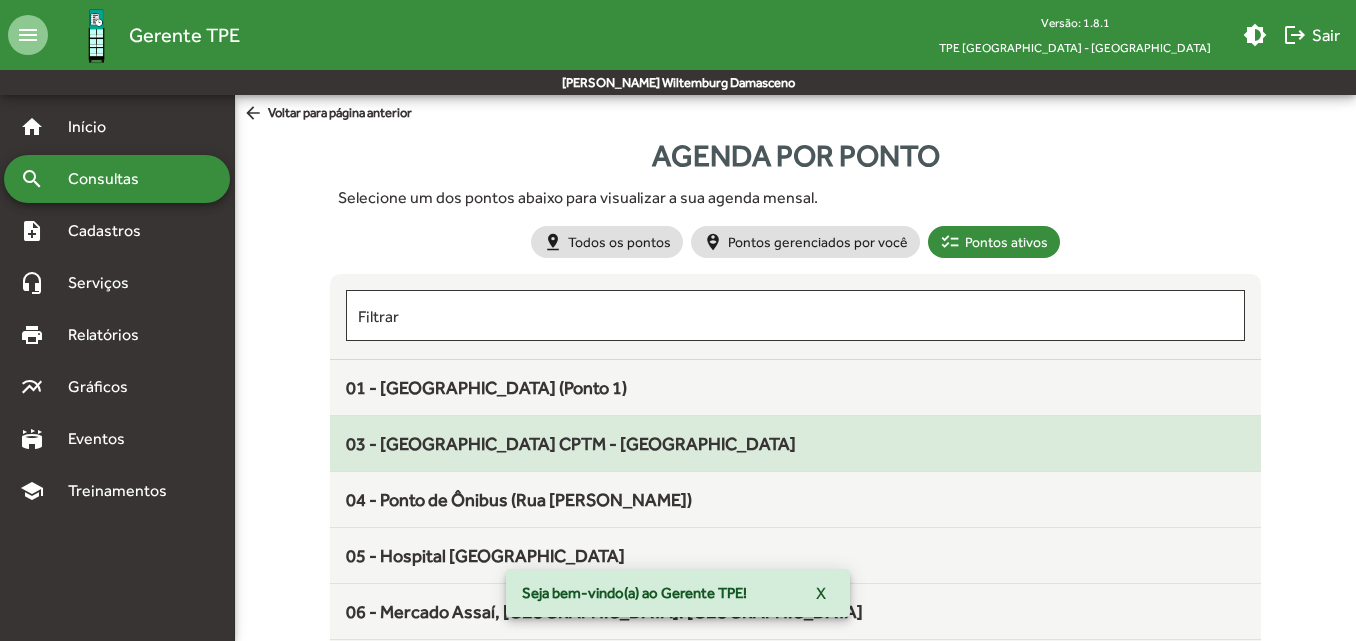click on "03 - Estação Dom Bosco CPTM - Sabado D'Angelo" 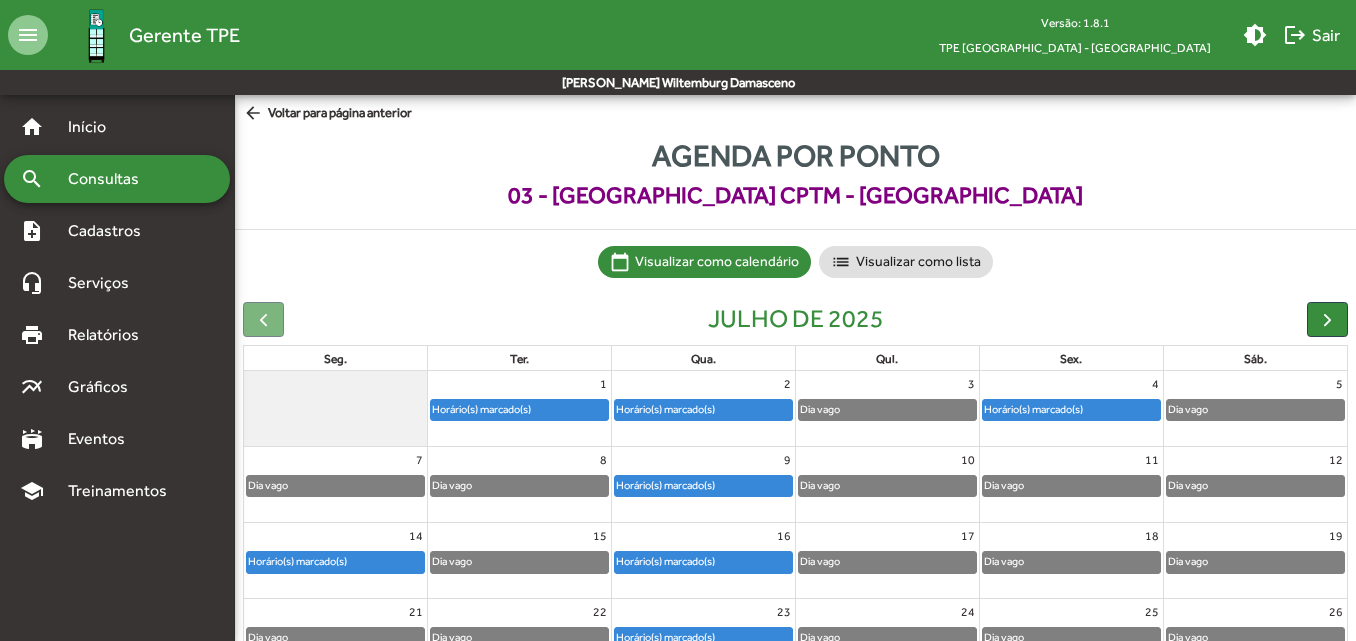 click on "arrow_back  Voltar para página anterior" 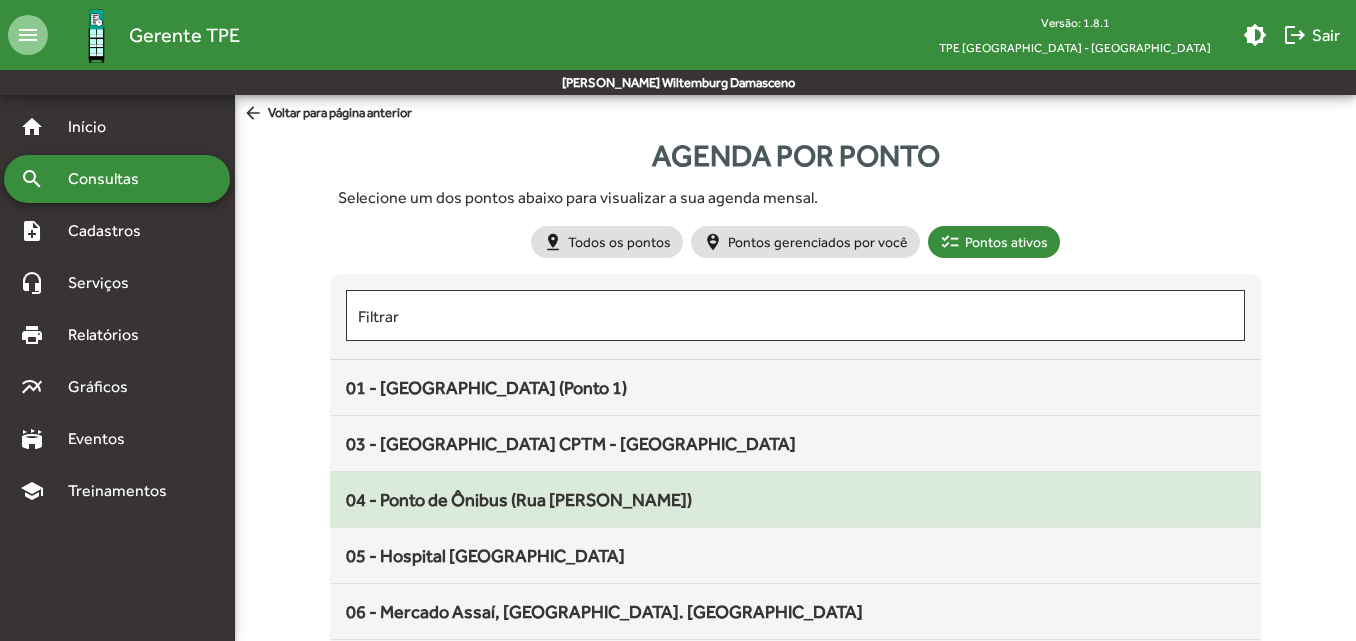 click on "04 - Ponto de Ônibus (Rua Harry)" 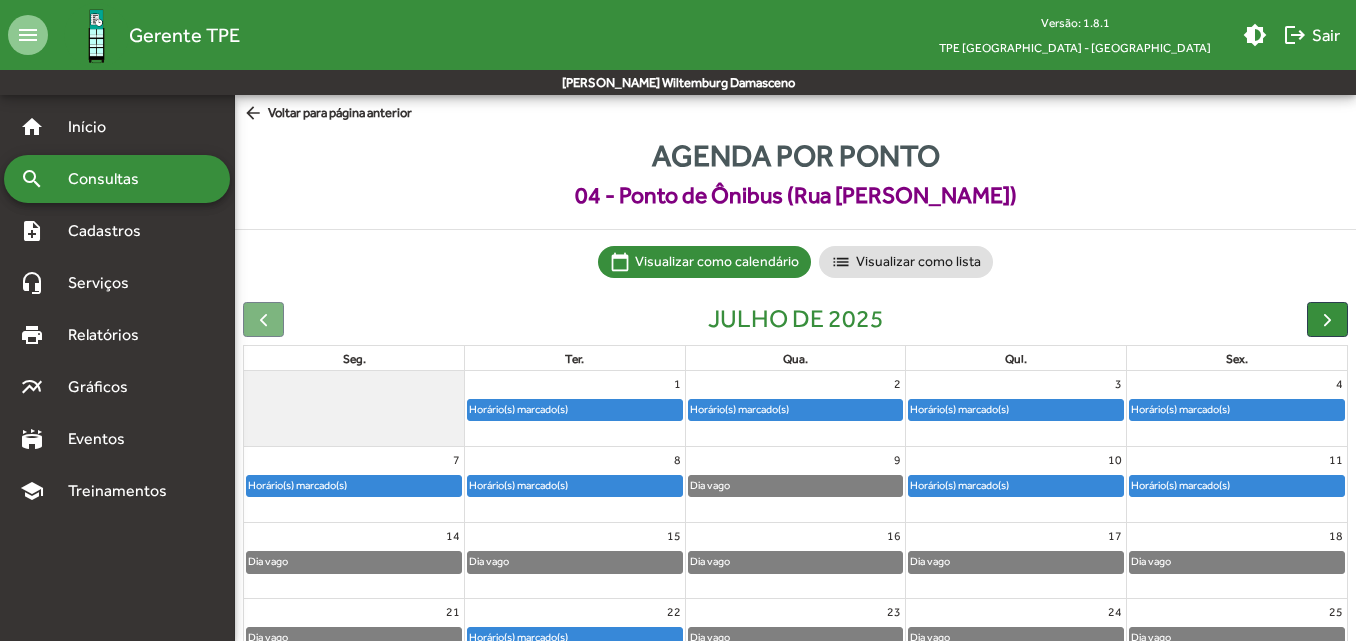click on "arrow_back  Voltar para página anterior" 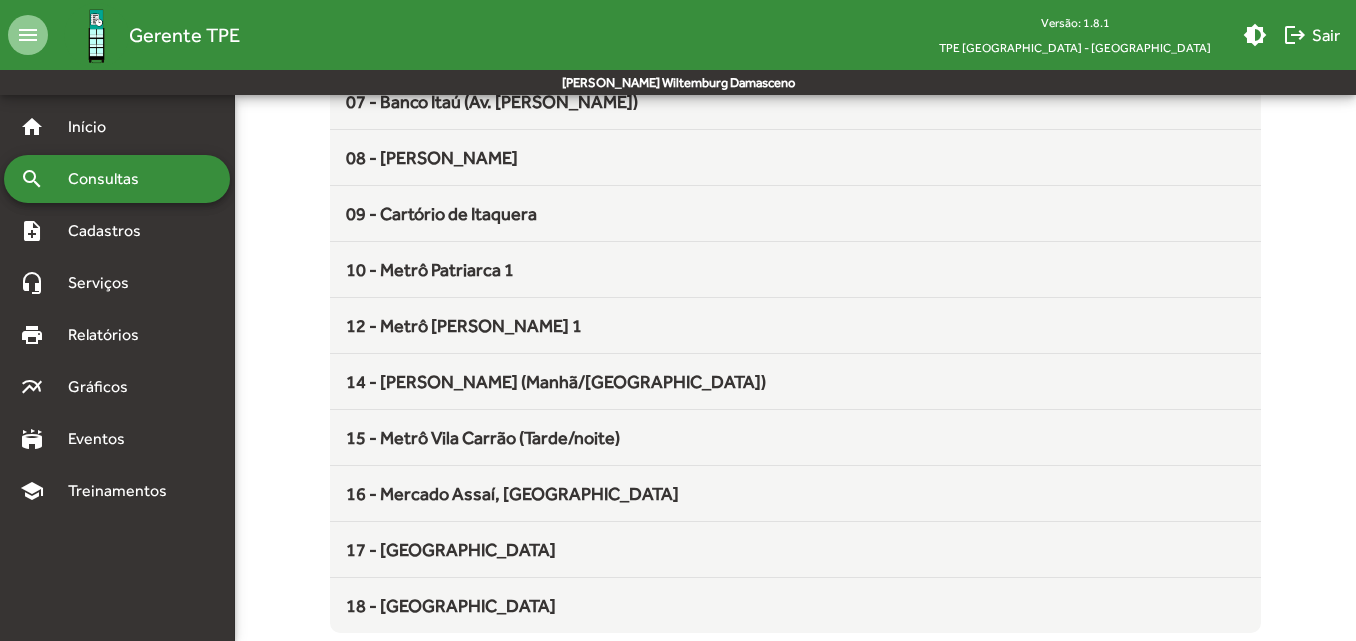 scroll, scrollTop: 582, scrollLeft: 0, axis: vertical 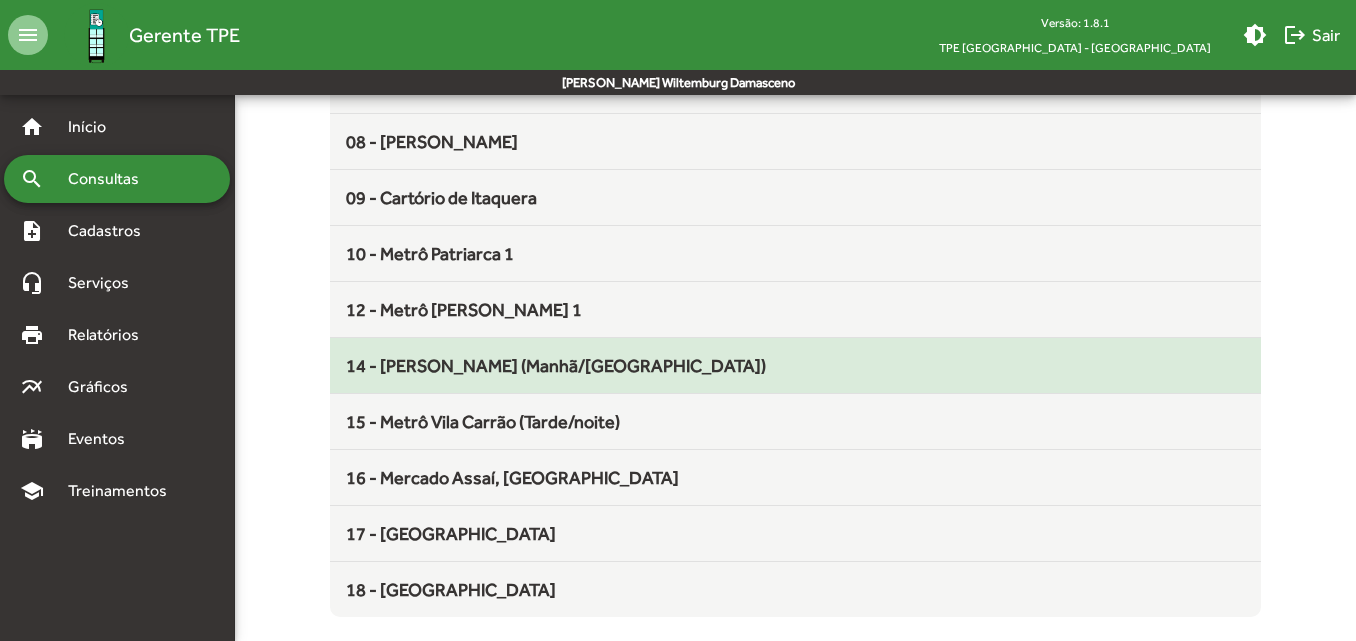 click on "14 - Metrô Vila Carrão (Manhã/Tarde)" 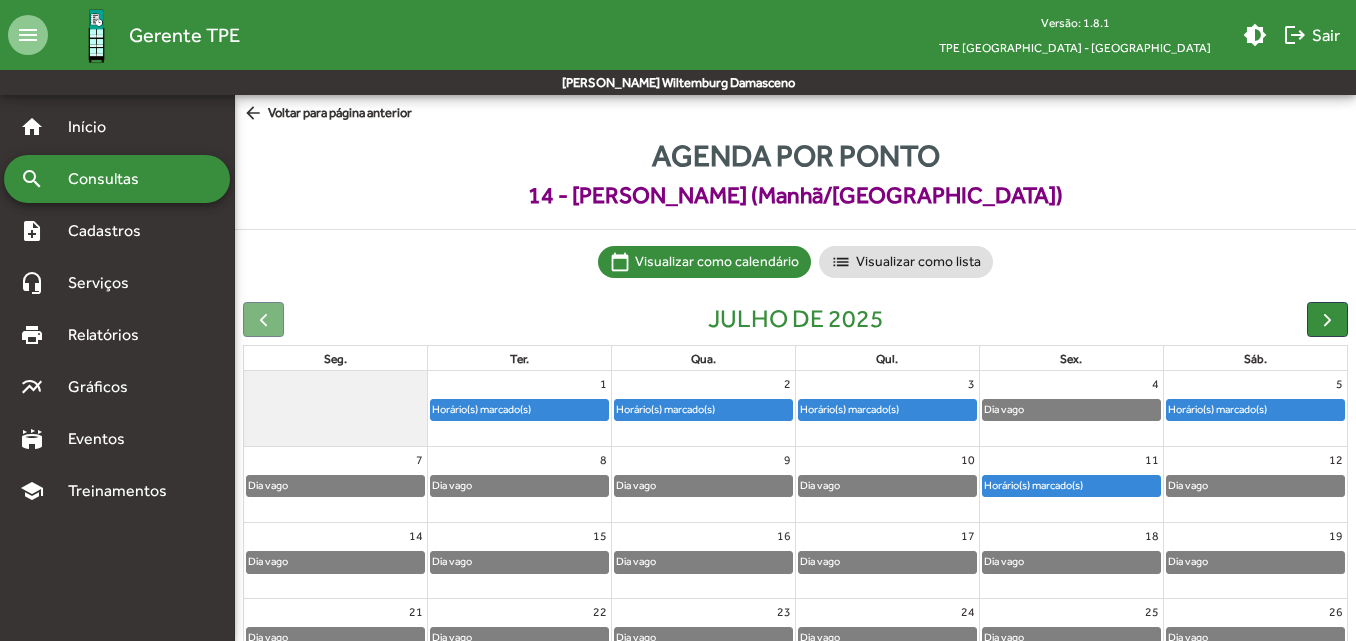 click on "Horário(s) marcado(s)" 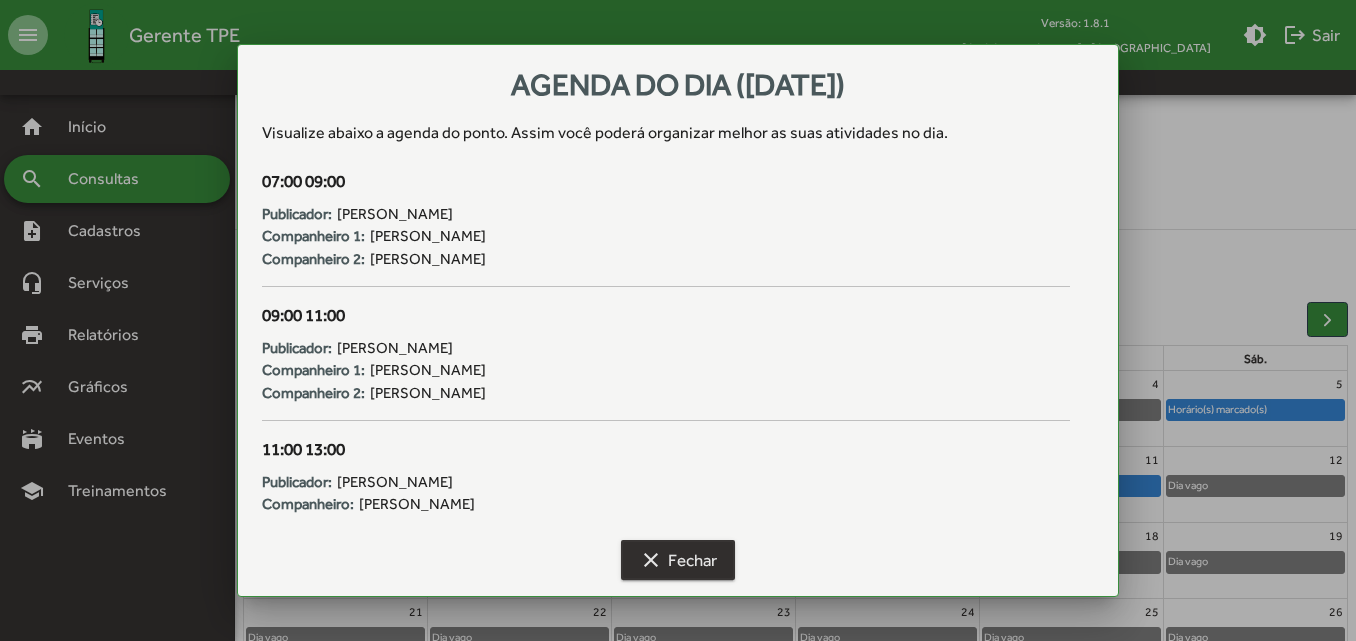 click on "clear  Fechar" at bounding box center (678, 560) 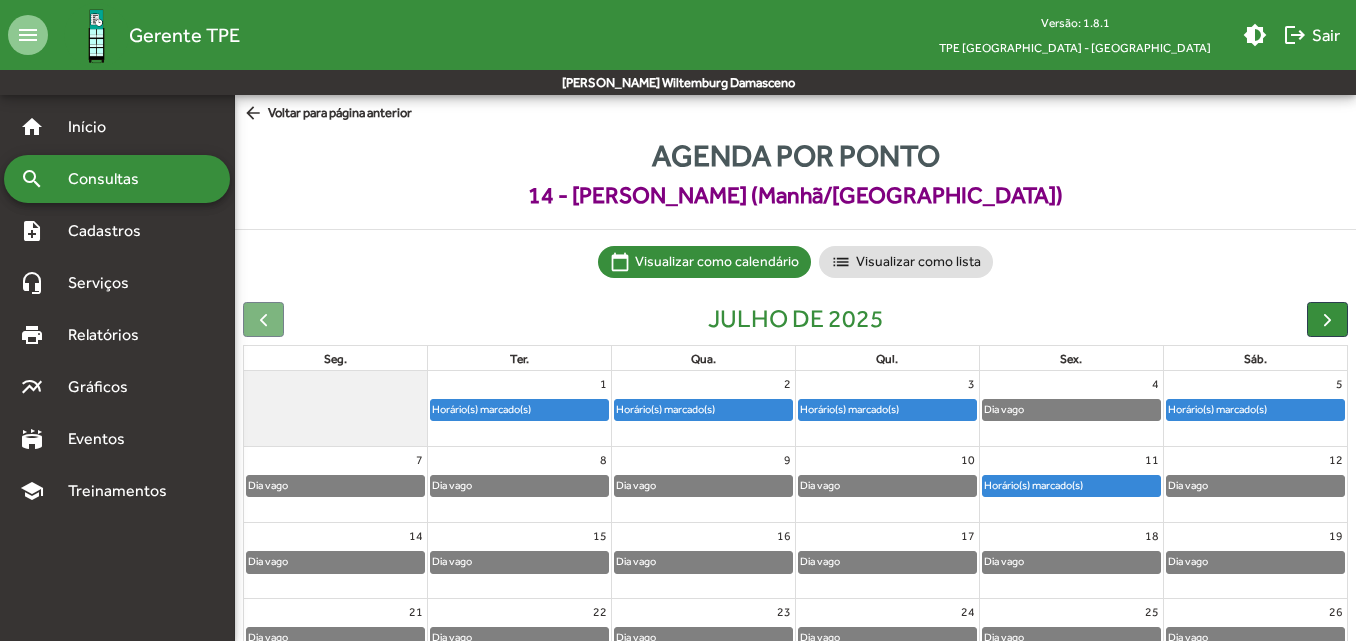click on "Horário(s) marcado(s)" 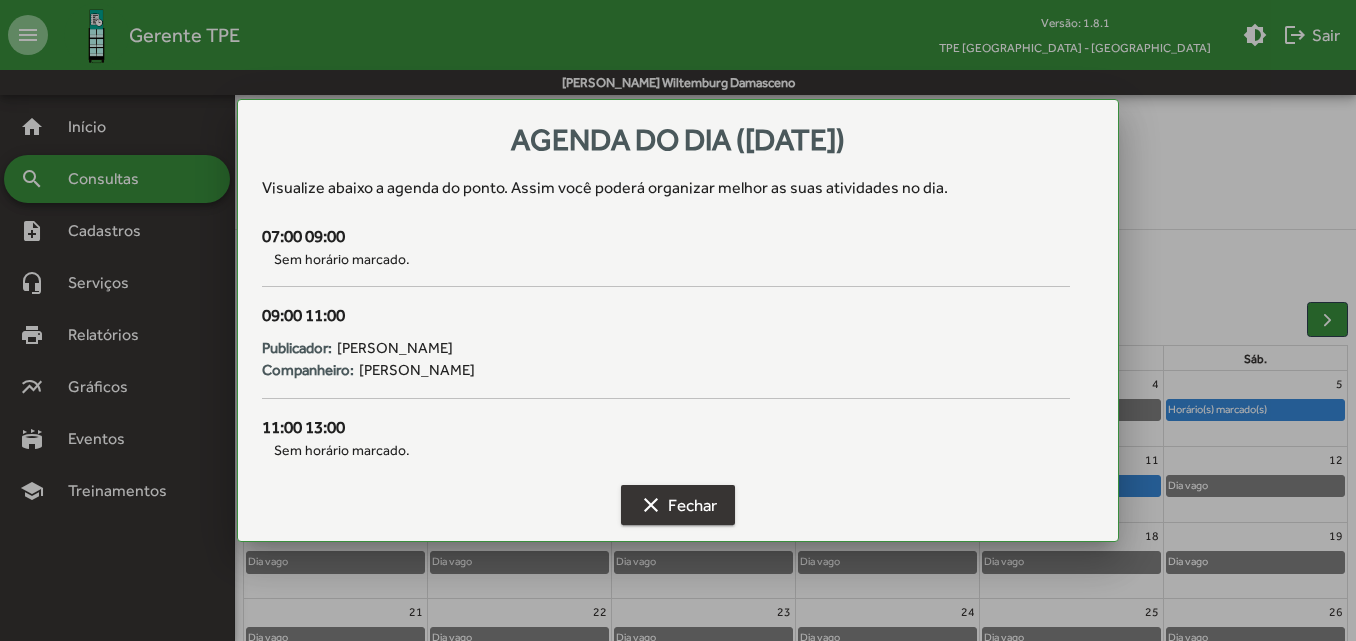 click on "clear  Fechar" at bounding box center [678, 505] 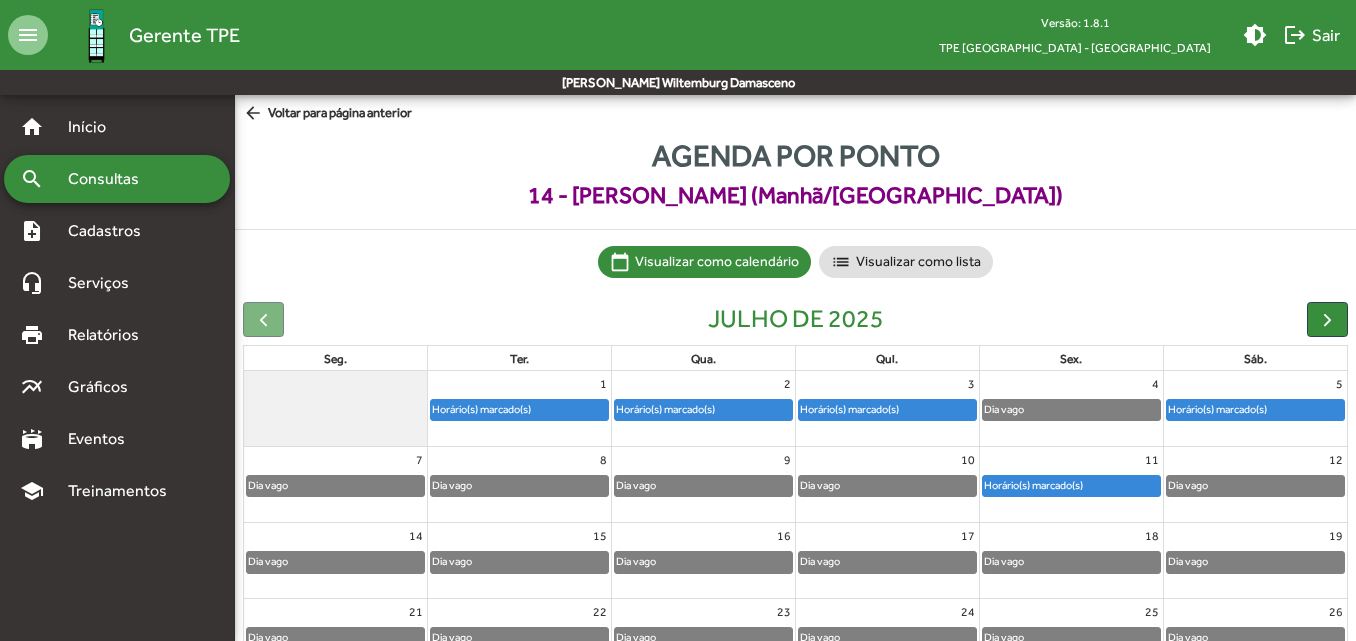 click on "Horário(s) marcado(s)" 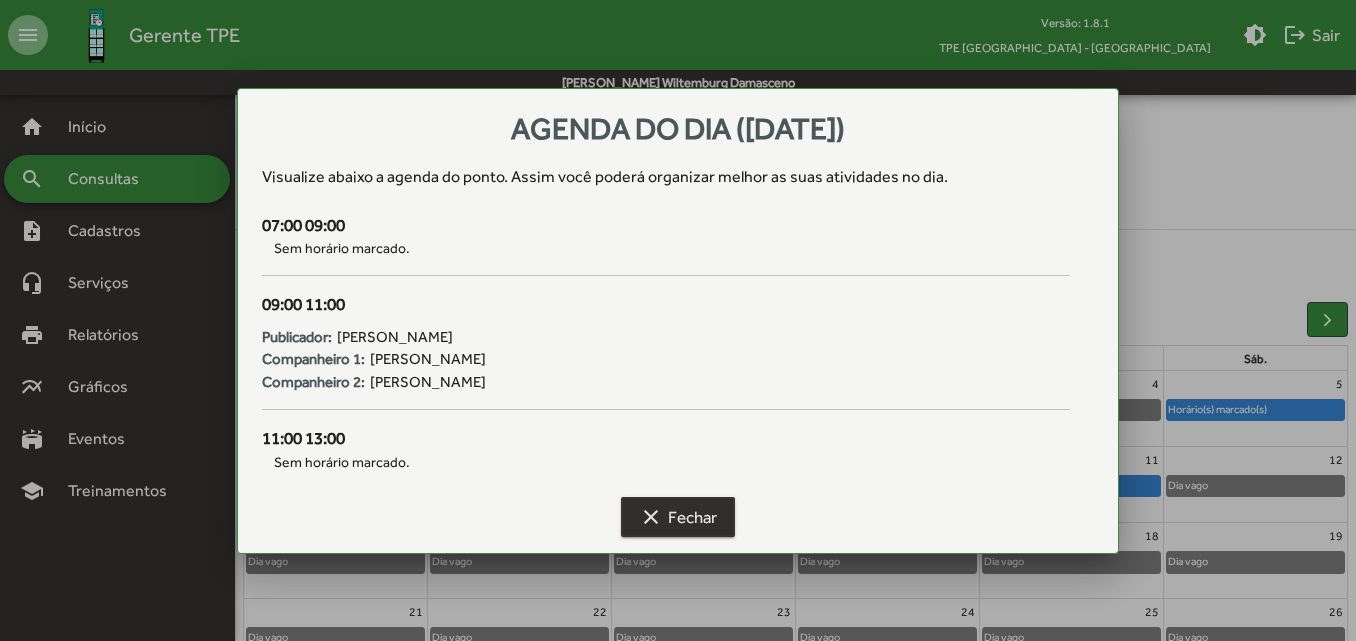 click on "clear  Fechar" at bounding box center [678, 517] 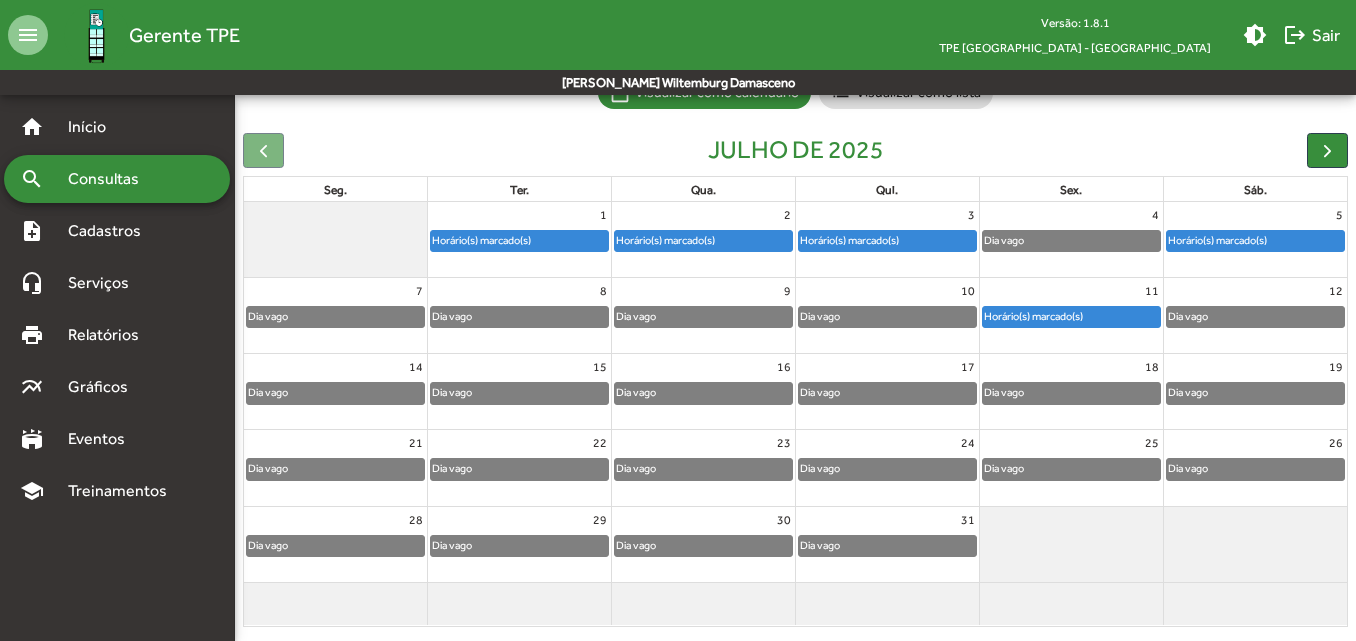 scroll, scrollTop: 187, scrollLeft: 0, axis: vertical 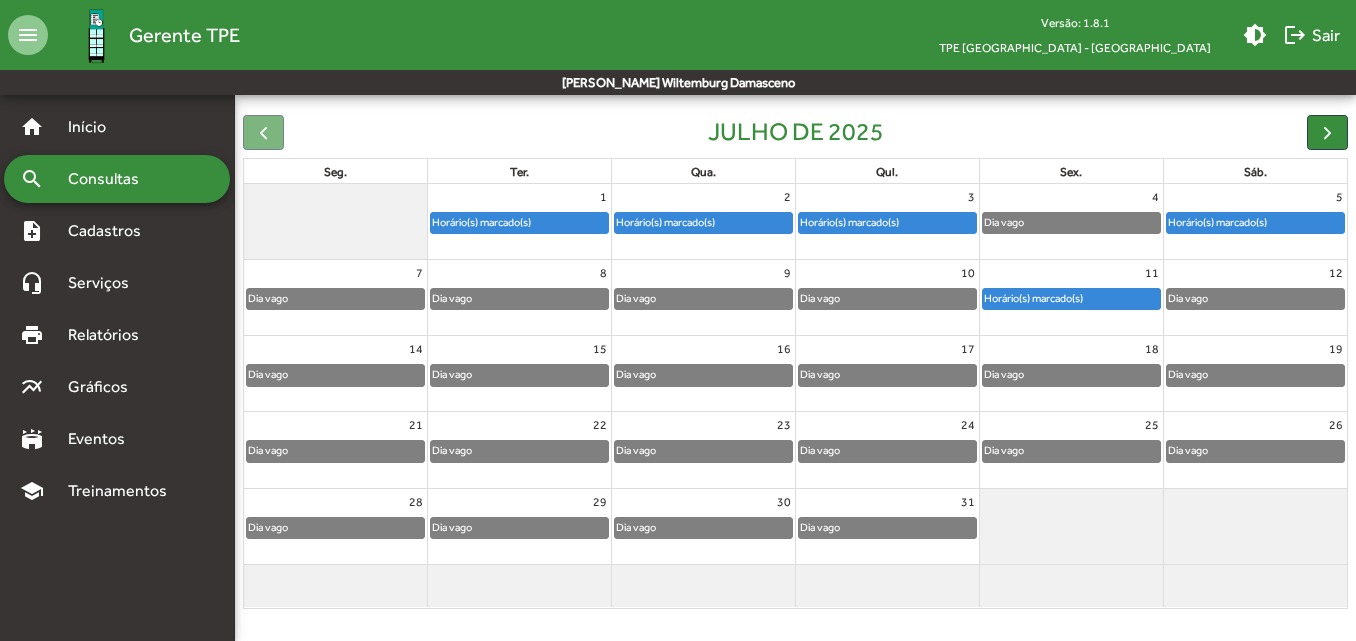 click on "Horário(s) marcado(s)" 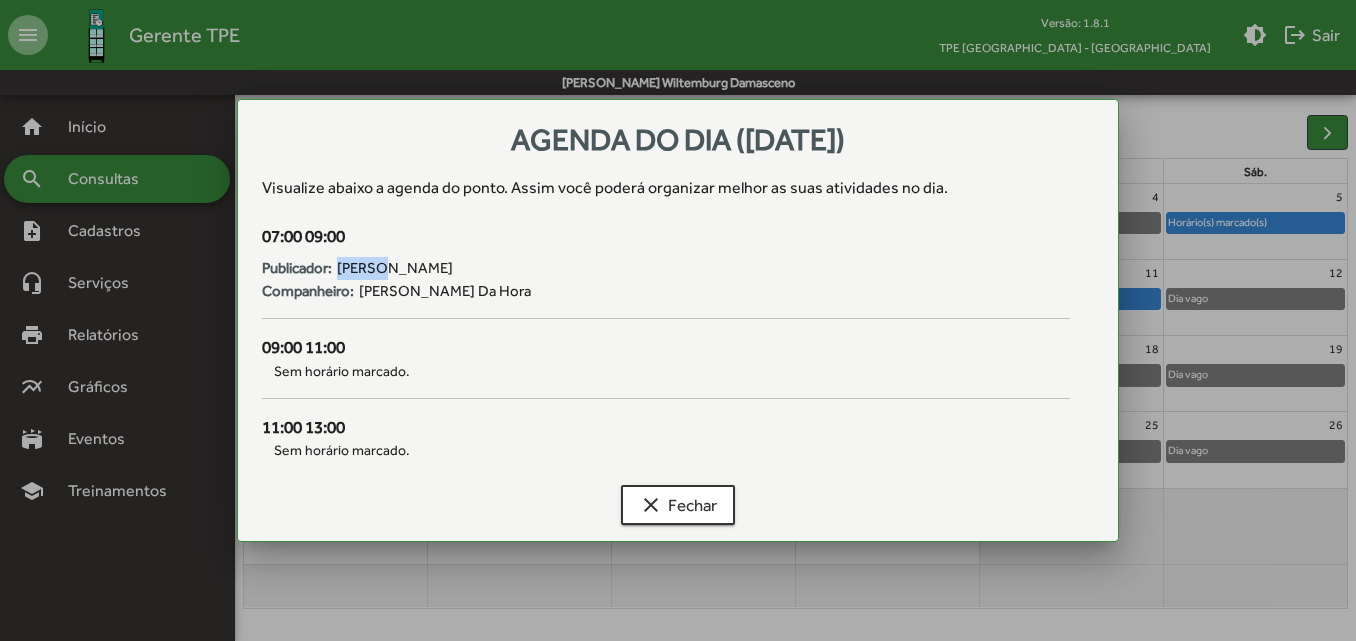 drag, startPoint x: 341, startPoint y: 266, endPoint x: 375, endPoint y: 268, distance: 34.058773 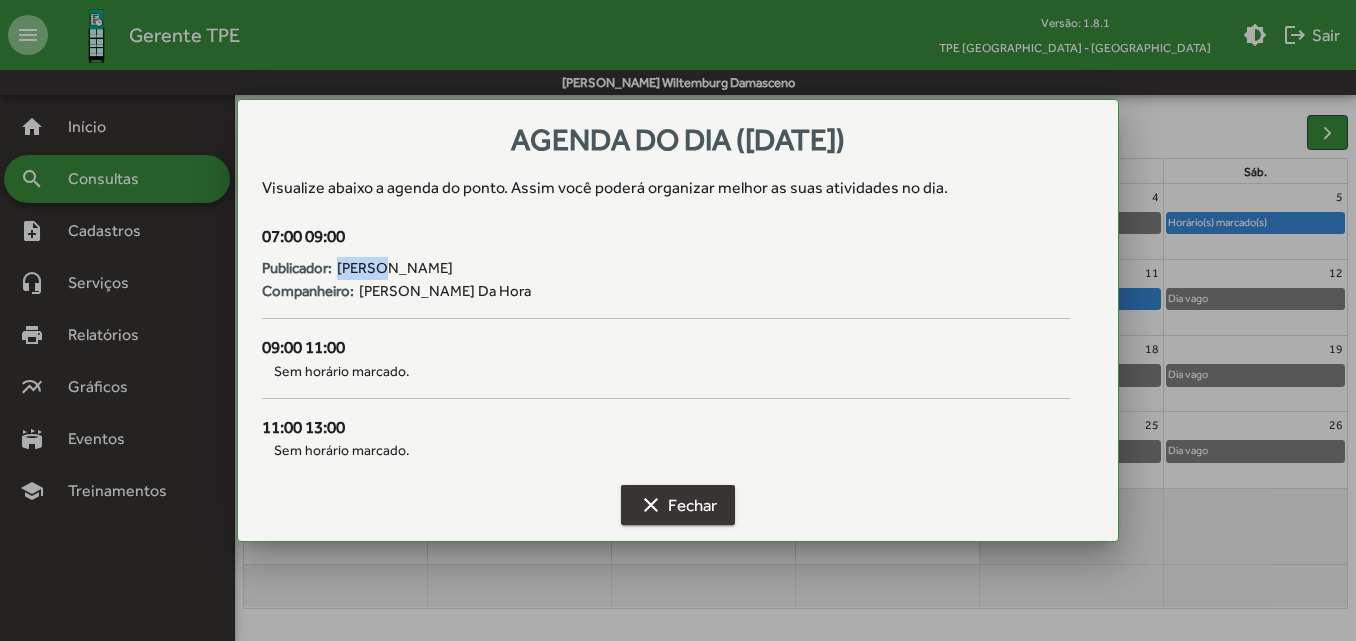 click on "clear  Fechar" at bounding box center (678, 505) 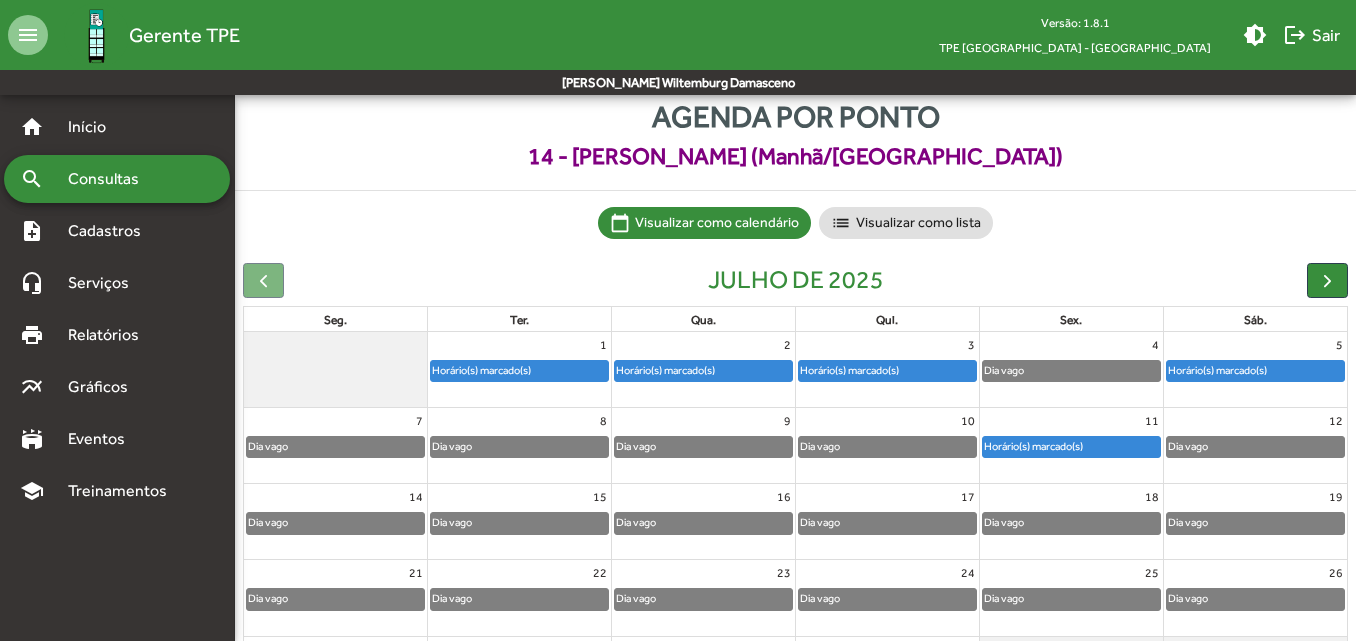 scroll, scrollTop: 38, scrollLeft: 0, axis: vertical 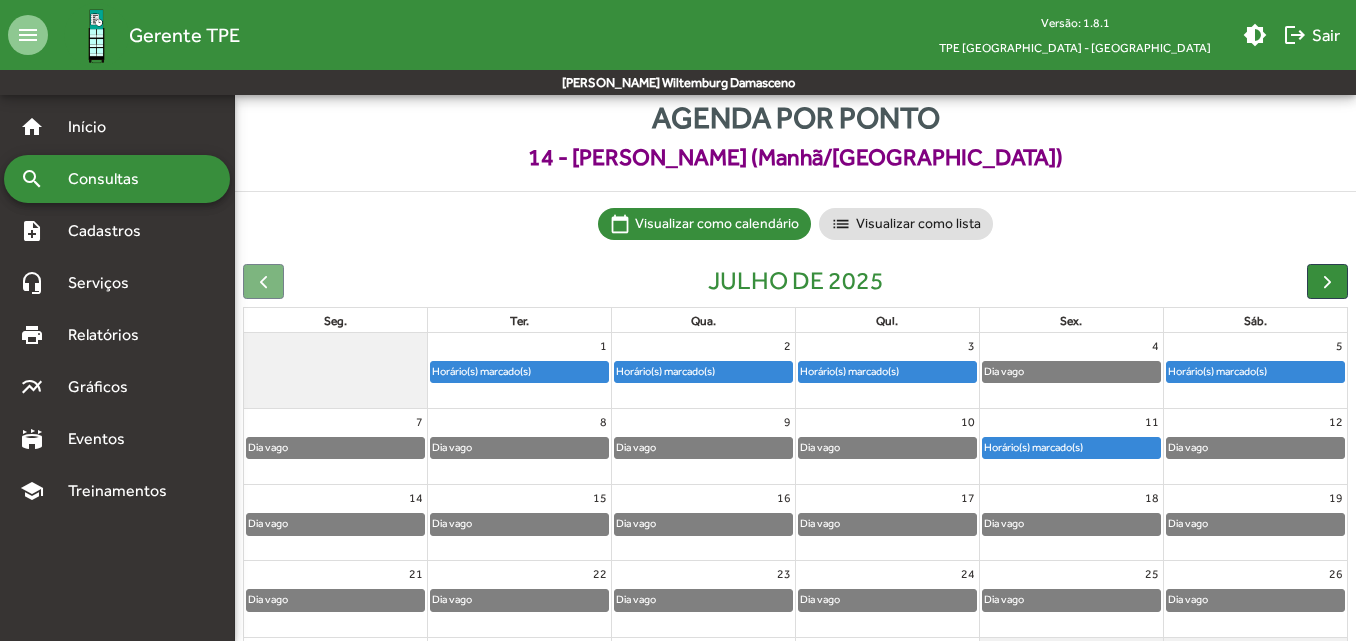 click on "5 Horário(s) marcado(s)" 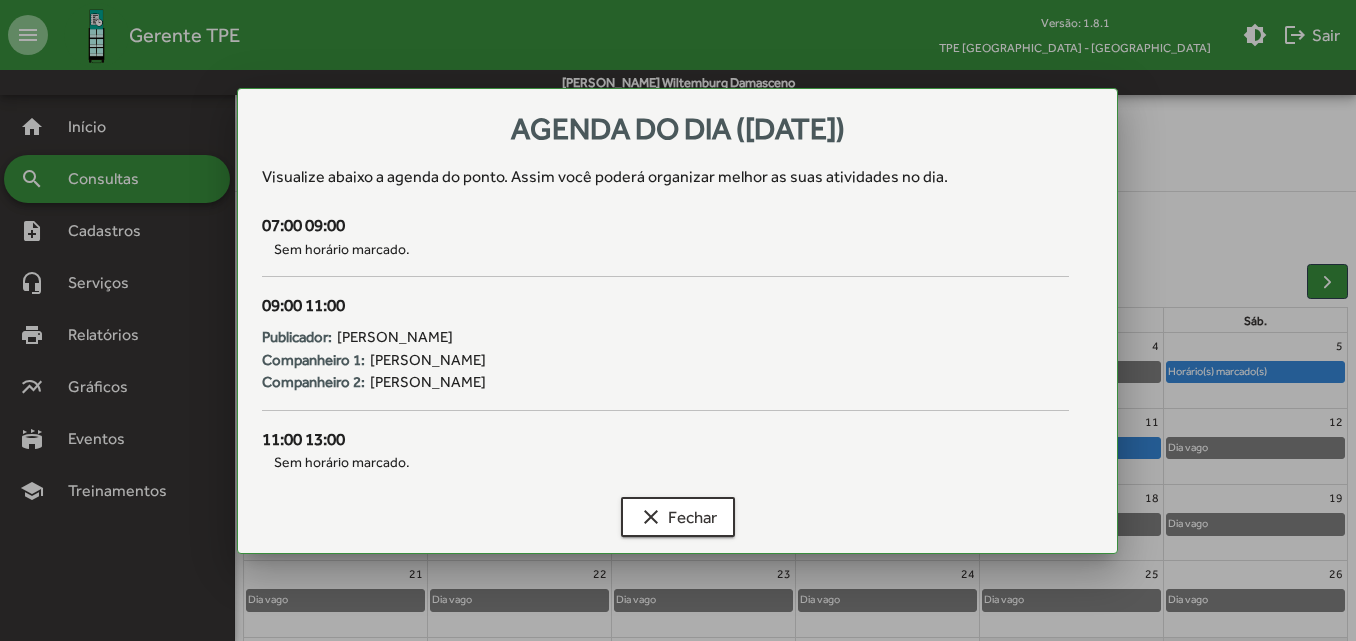 scroll, scrollTop: 0, scrollLeft: 0, axis: both 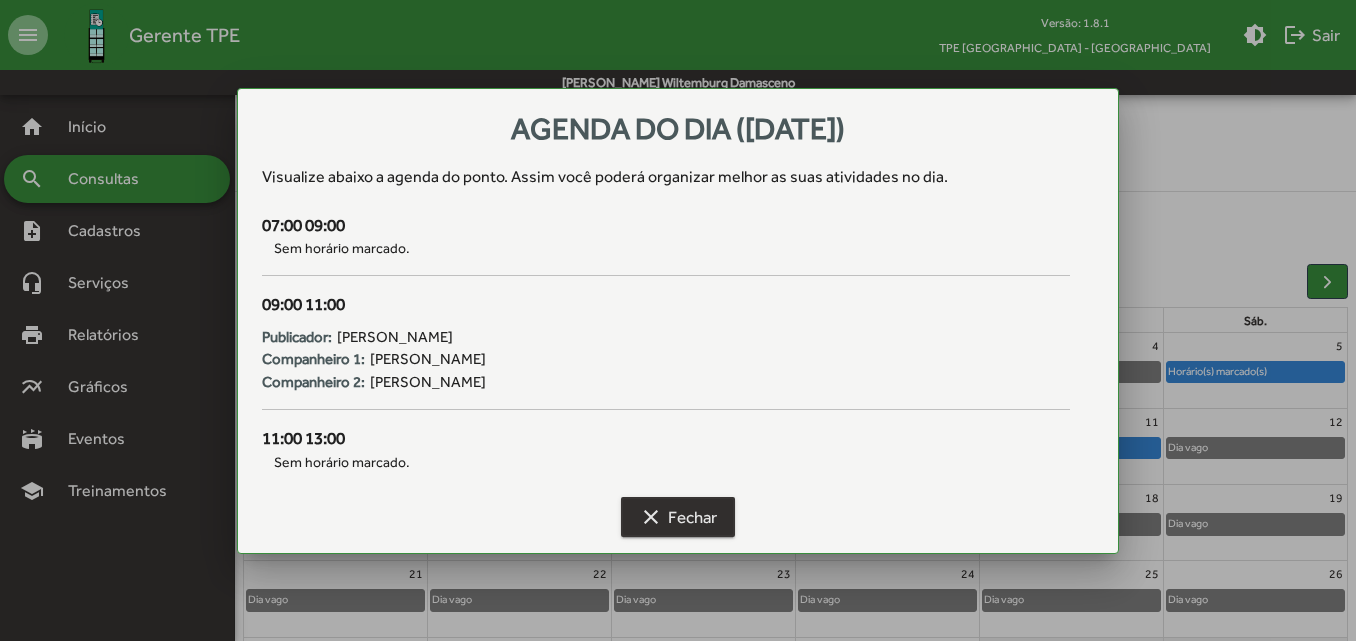 click on "clear  Fechar" at bounding box center [678, 517] 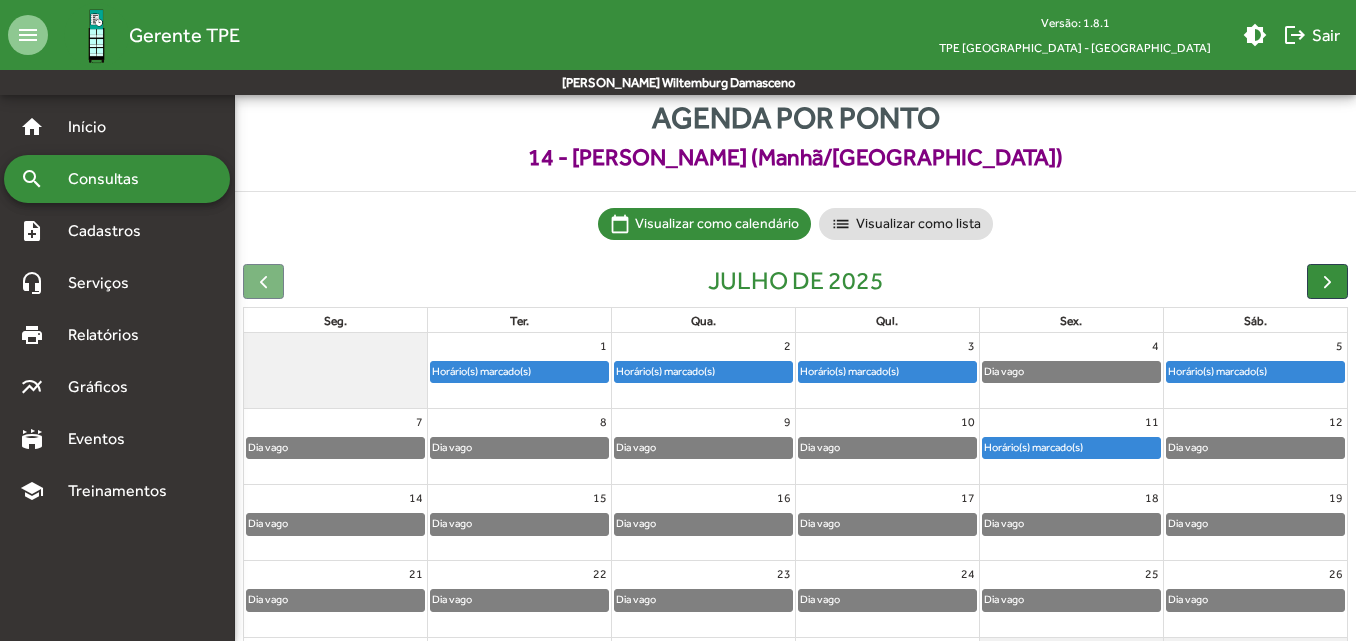 scroll, scrollTop: 0, scrollLeft: 0, axis: both 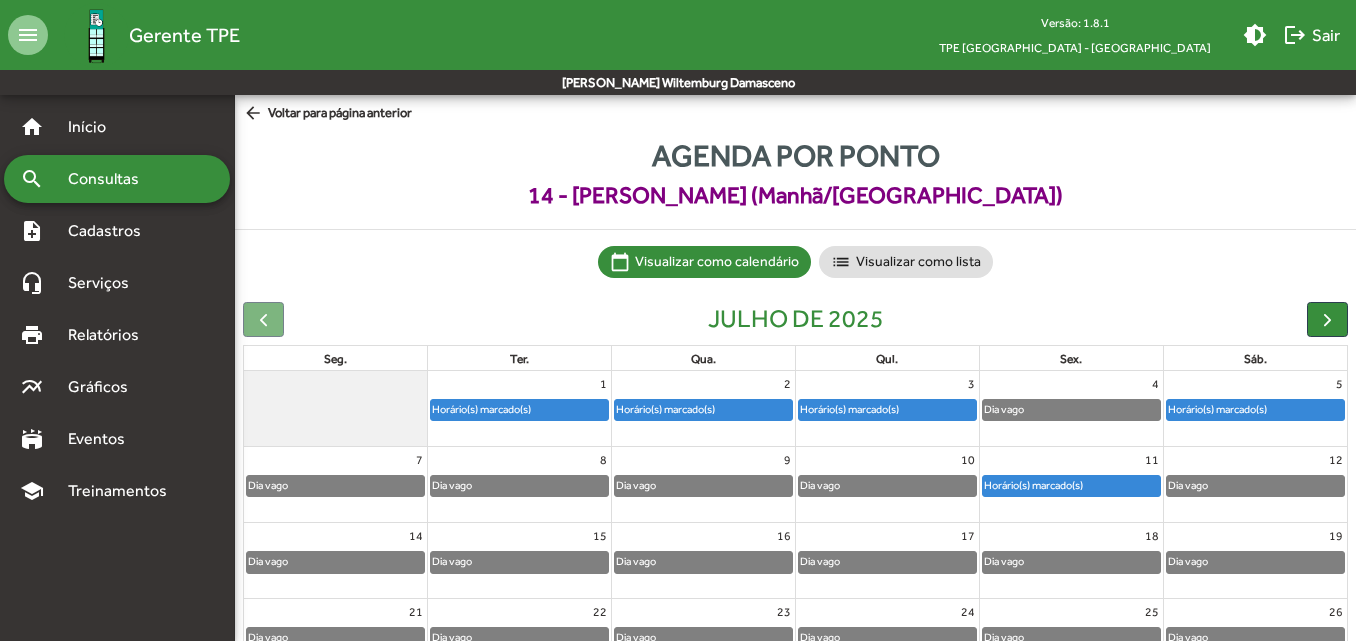 click on "arrow_back  Voltar para página anterior" 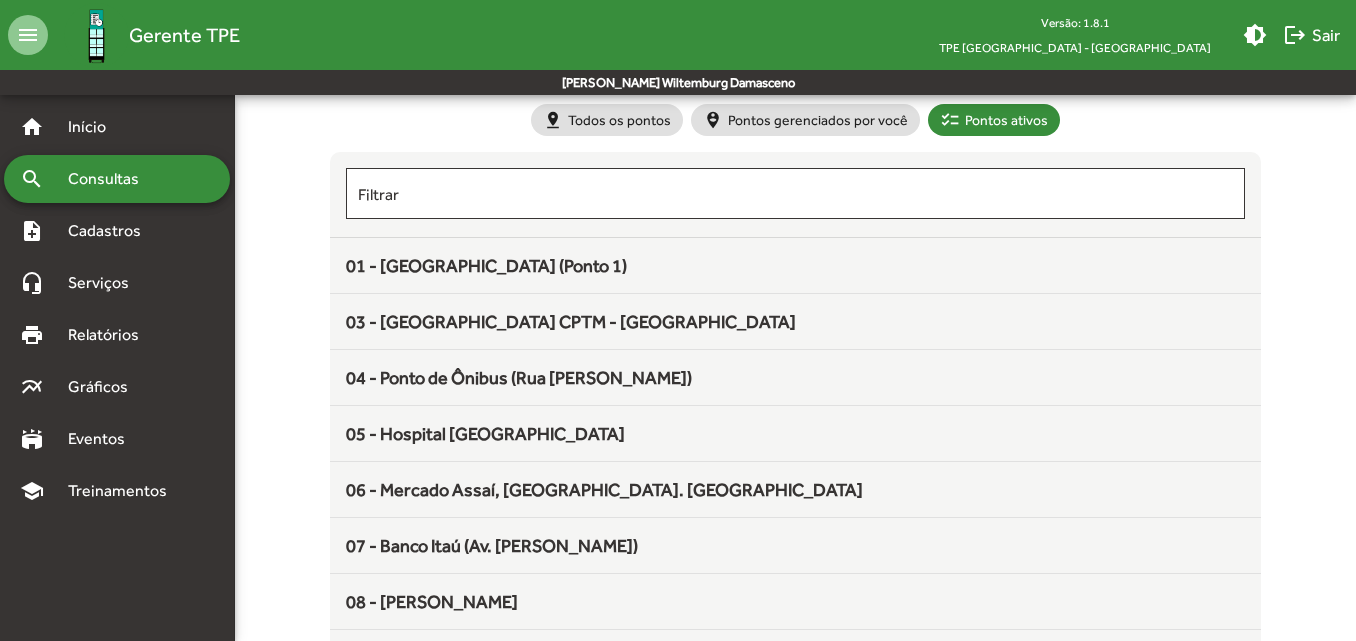 scroll, scrollTop: 582, scrollLeft: 0, axis: vertical 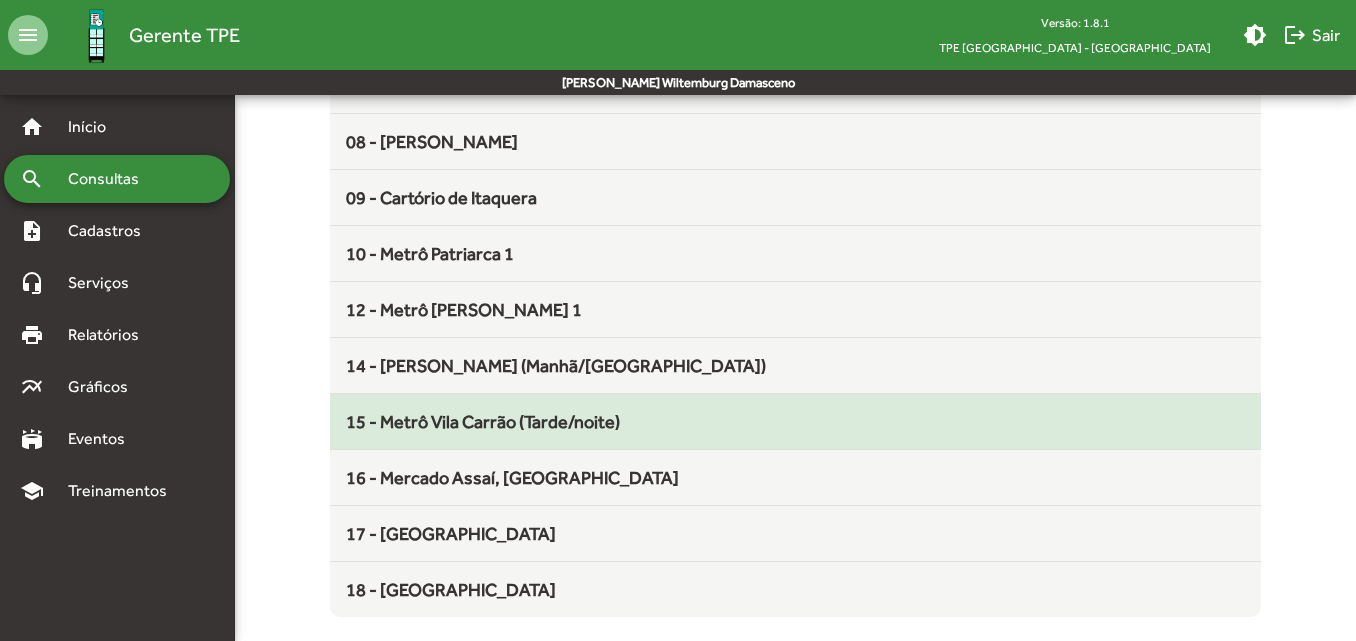 click on "15 - Metrô Vila Carrão (Tarde/noite)" 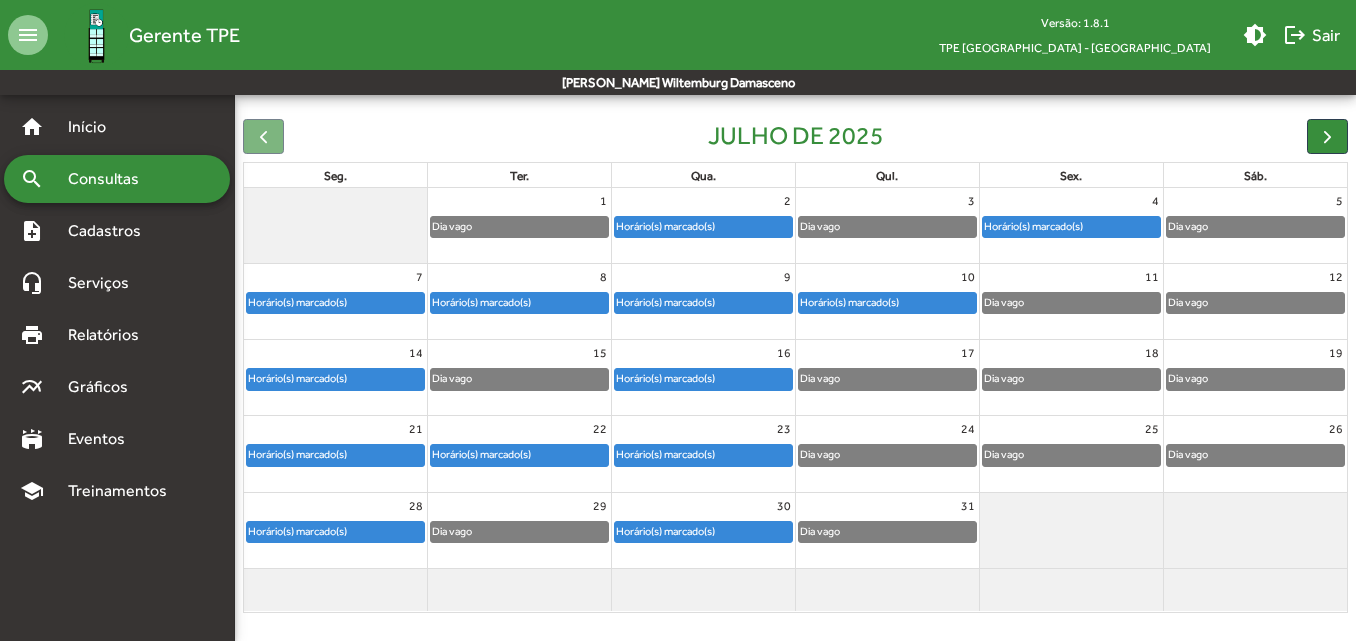 scroll, scrollTop: 184, scrollLeft: 0, axis: vertical 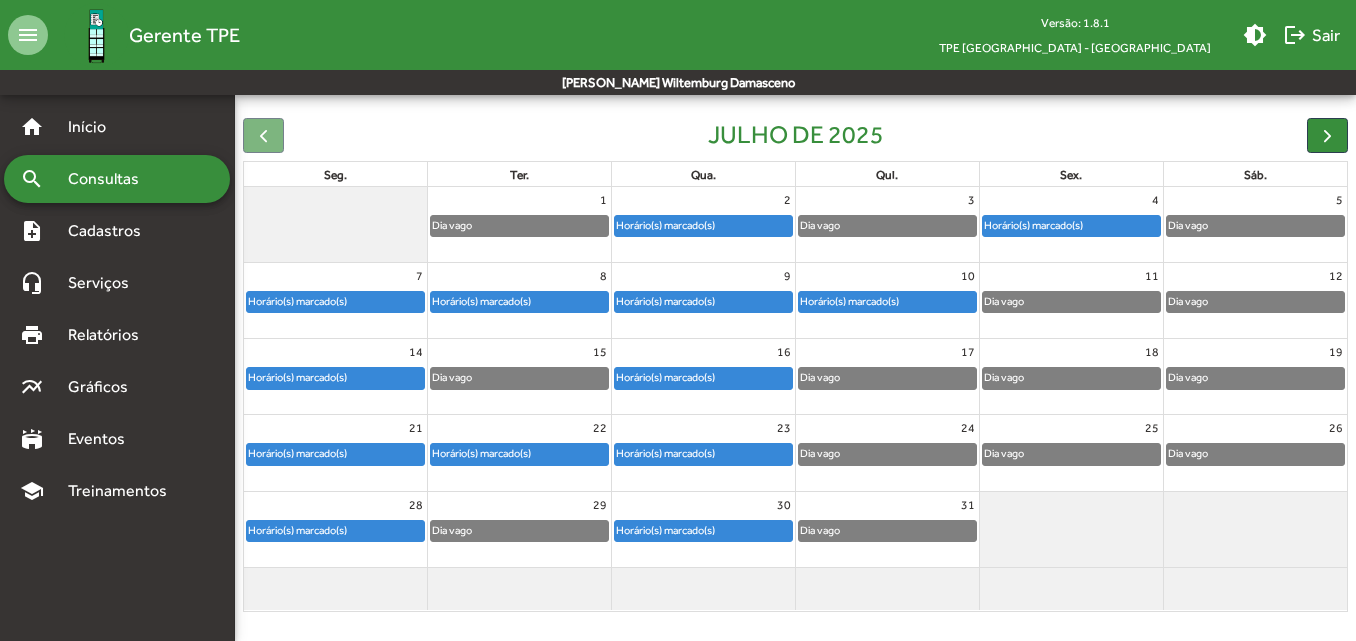 click on "7" 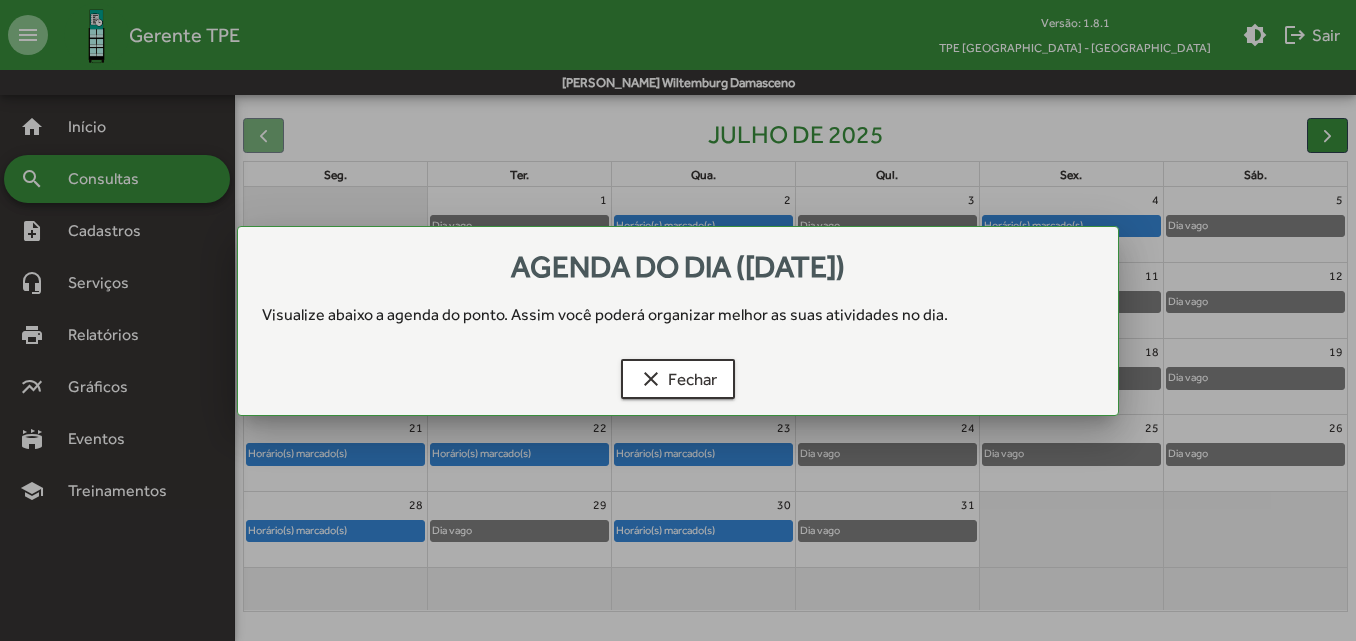 scroll, scrollTop: 0, scrollLeft: 0, axis: both 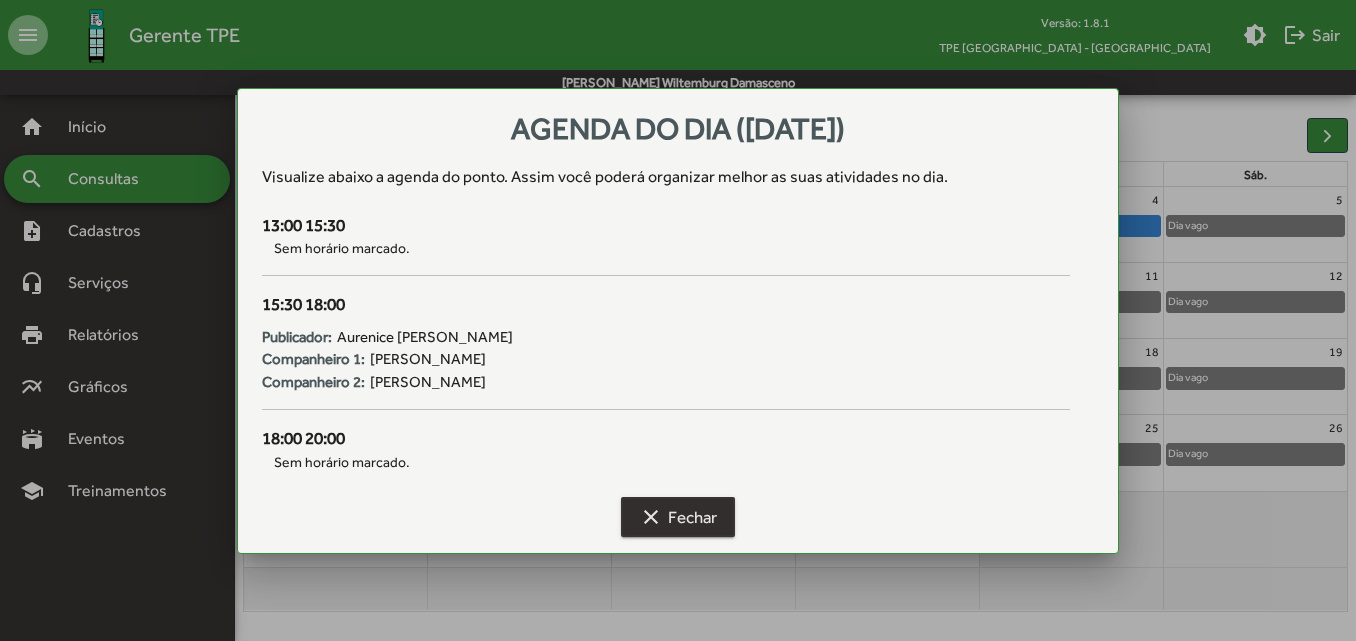 click on "clear" at bounding box center (651, 517) 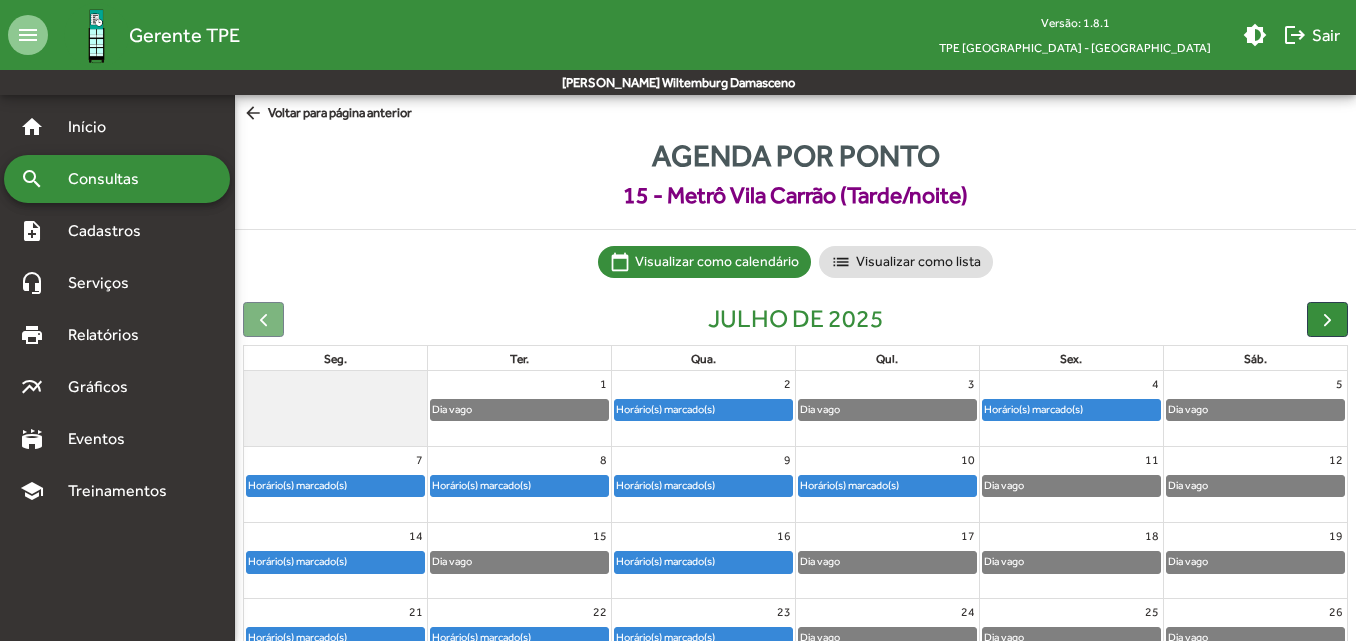 scroll, scrollTop: 184, scrollLeft: 0, axis: vertical 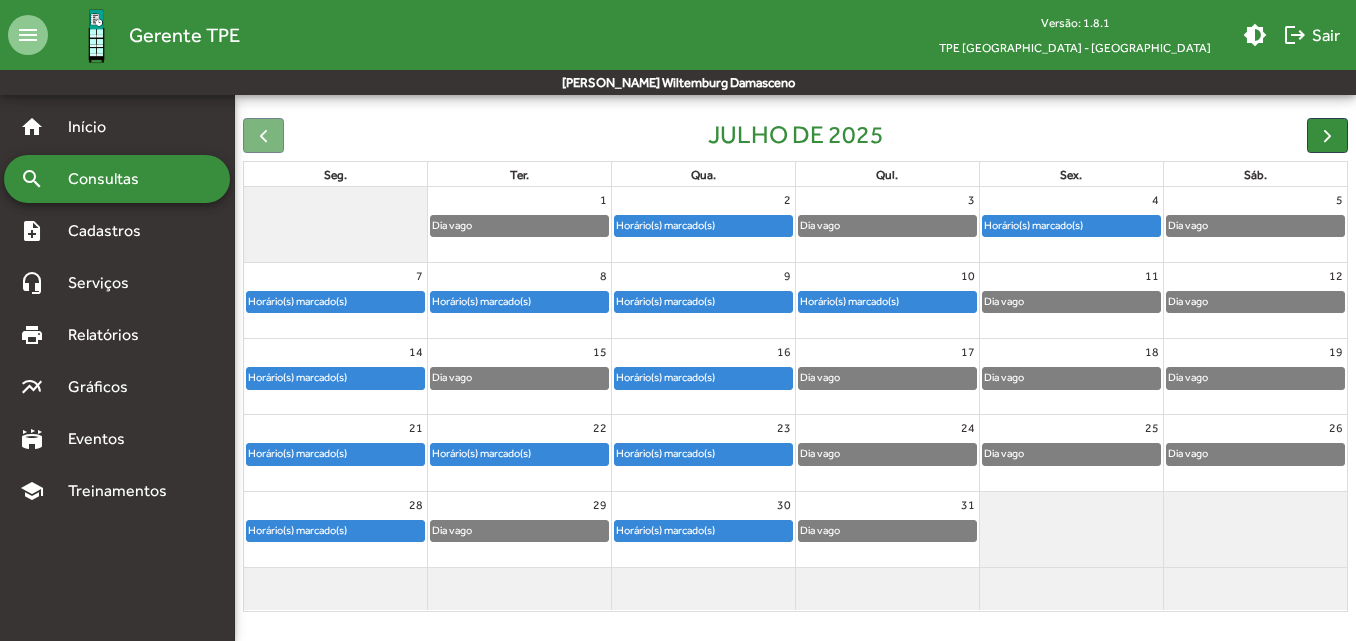 click on "Horário(s) marcado(s)" 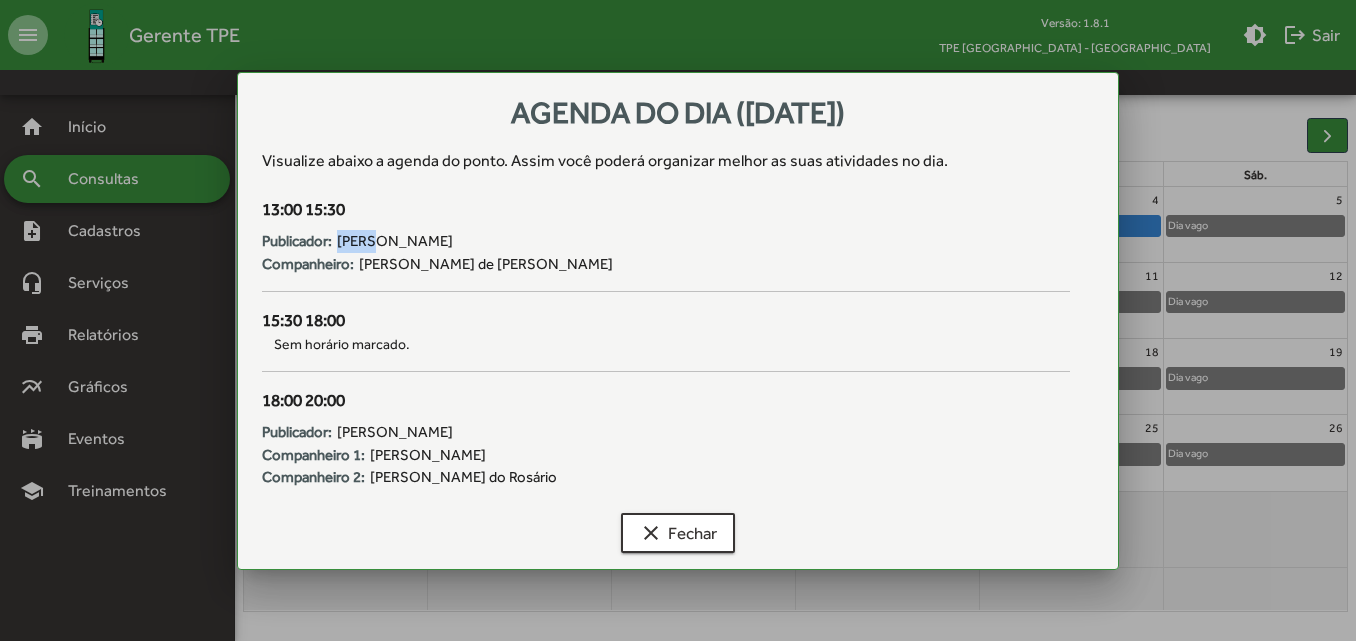 drag, startPoint x: 340, startPoint y: 239, endPoint x: 375, endPoint y: 237, distance: 35.057095 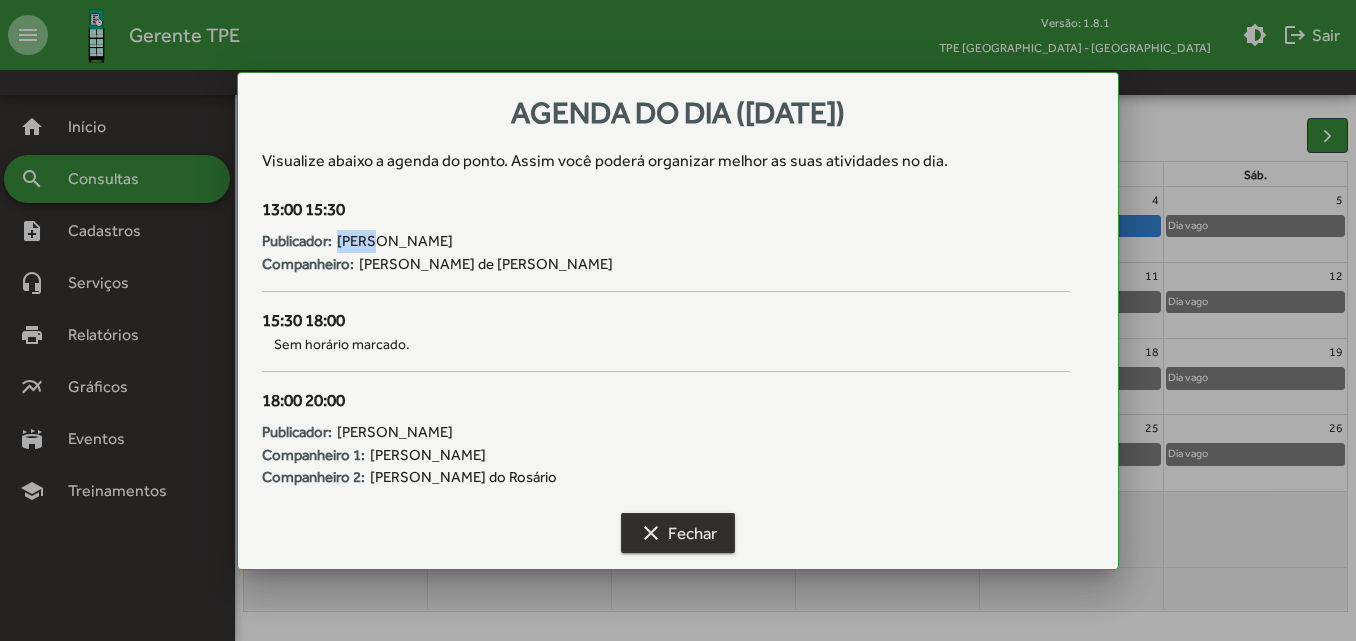 click on "clear" at bounding box center [651, 533] 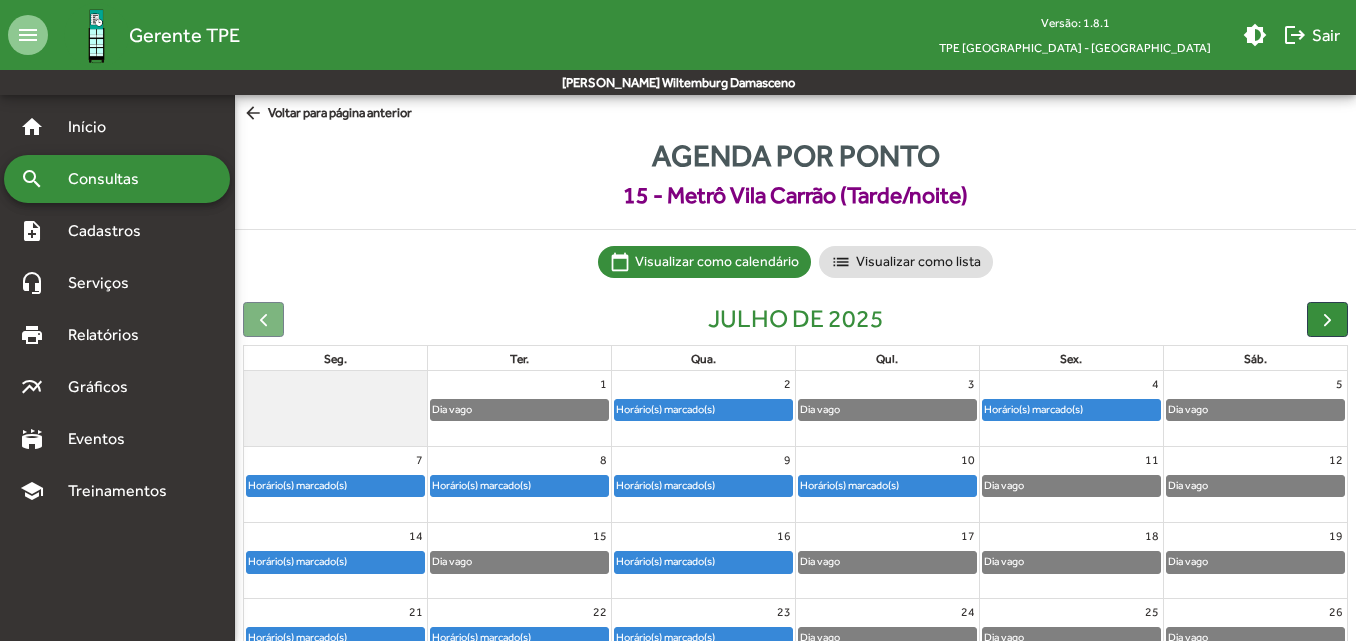 scroll, scrollTop: 184, scrollLeft: 0, axis: vertical 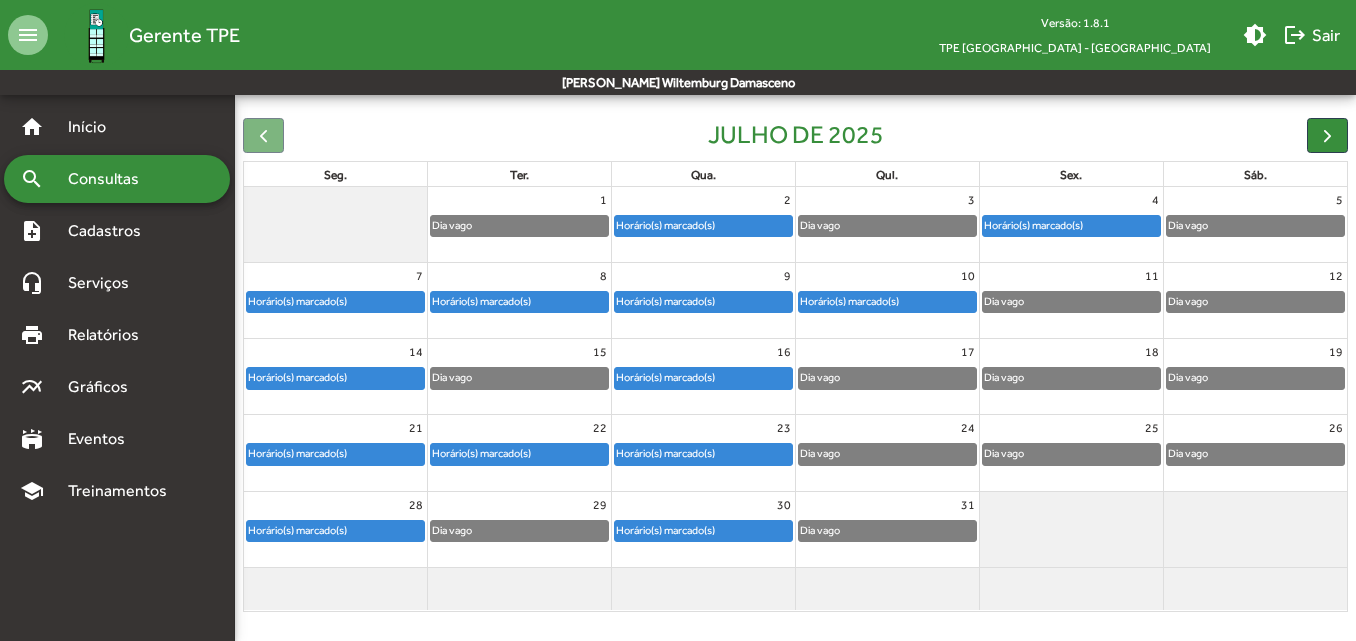 click on "Horário(s) marcado(s)" 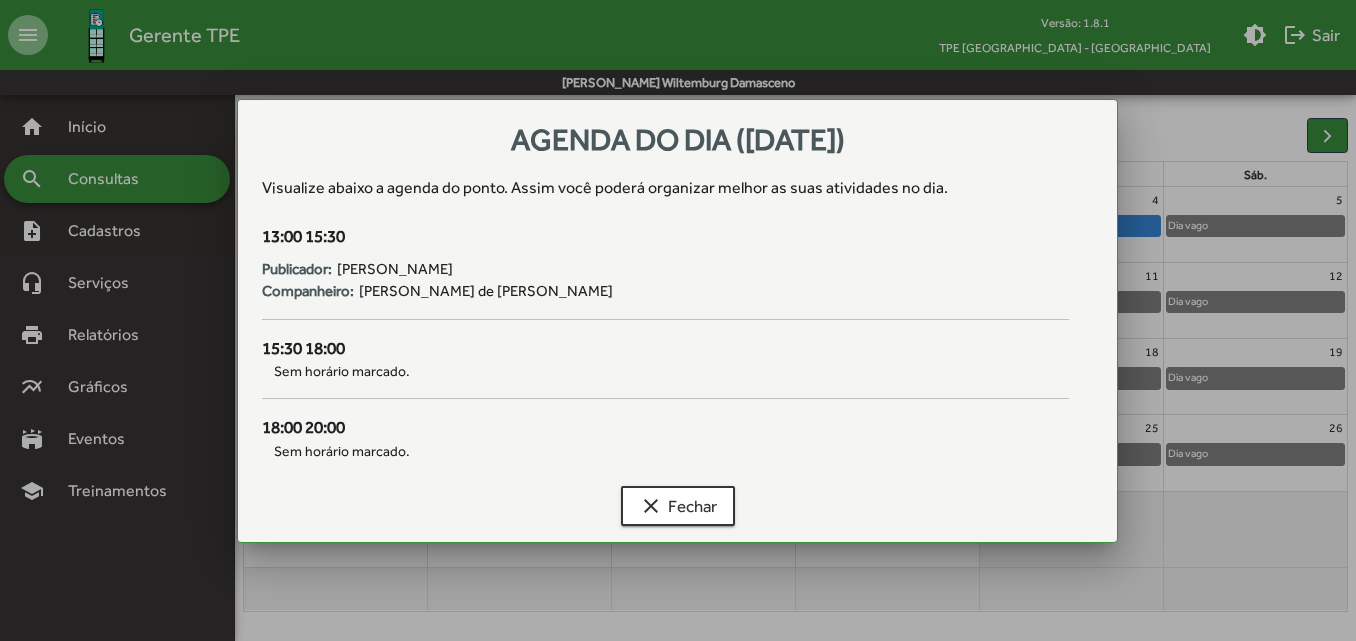 scroll, scrollTop: 0, scrollLeft: 0, axis: both 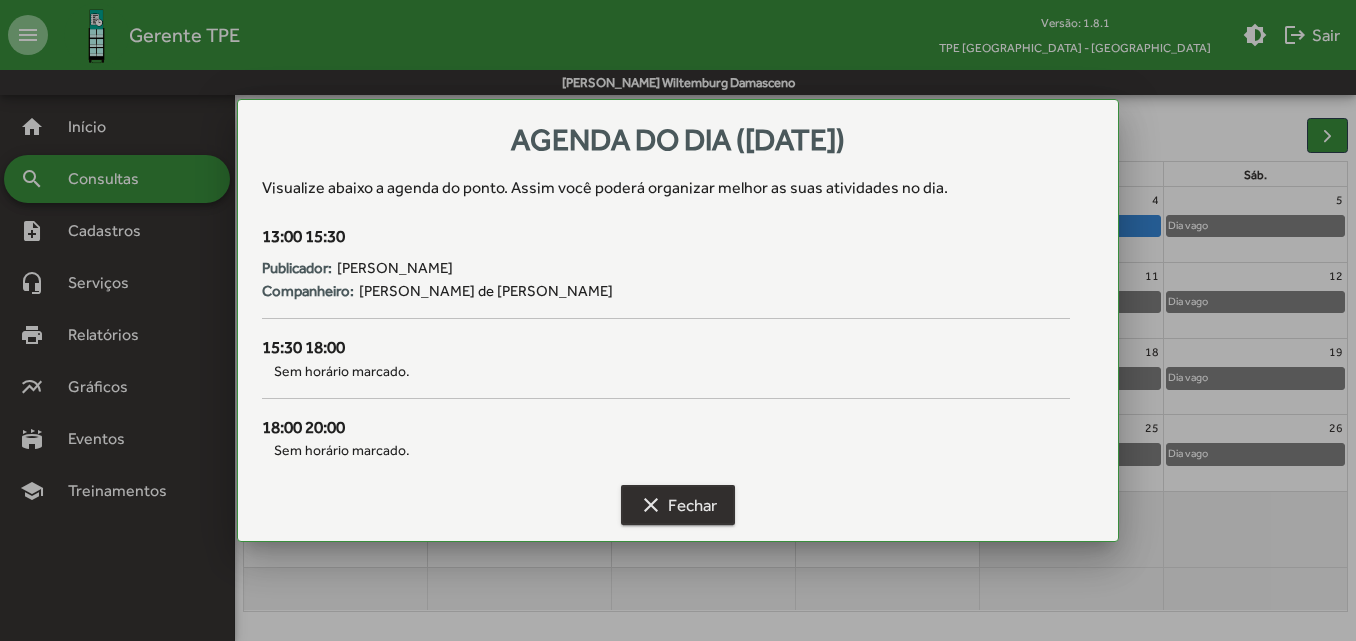 click on "clear" at bounding box center (651, 505) 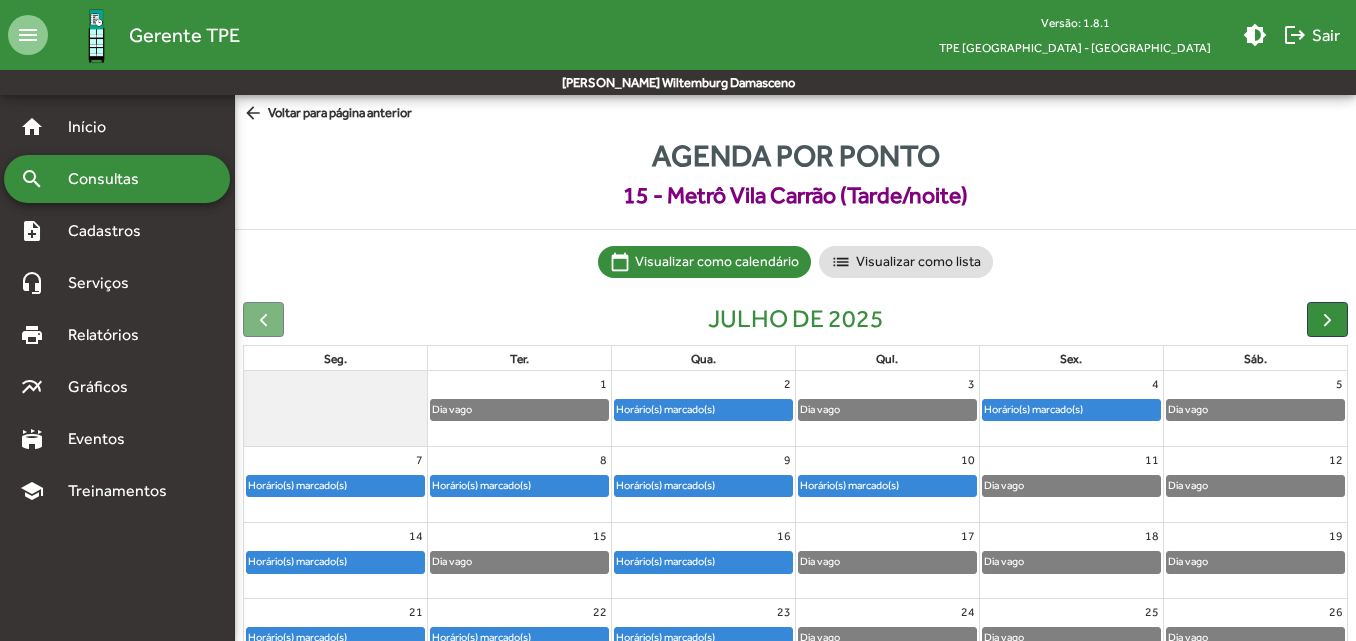 scroll, scrollTop: 184, scrollLeft: 0, axis: vertical 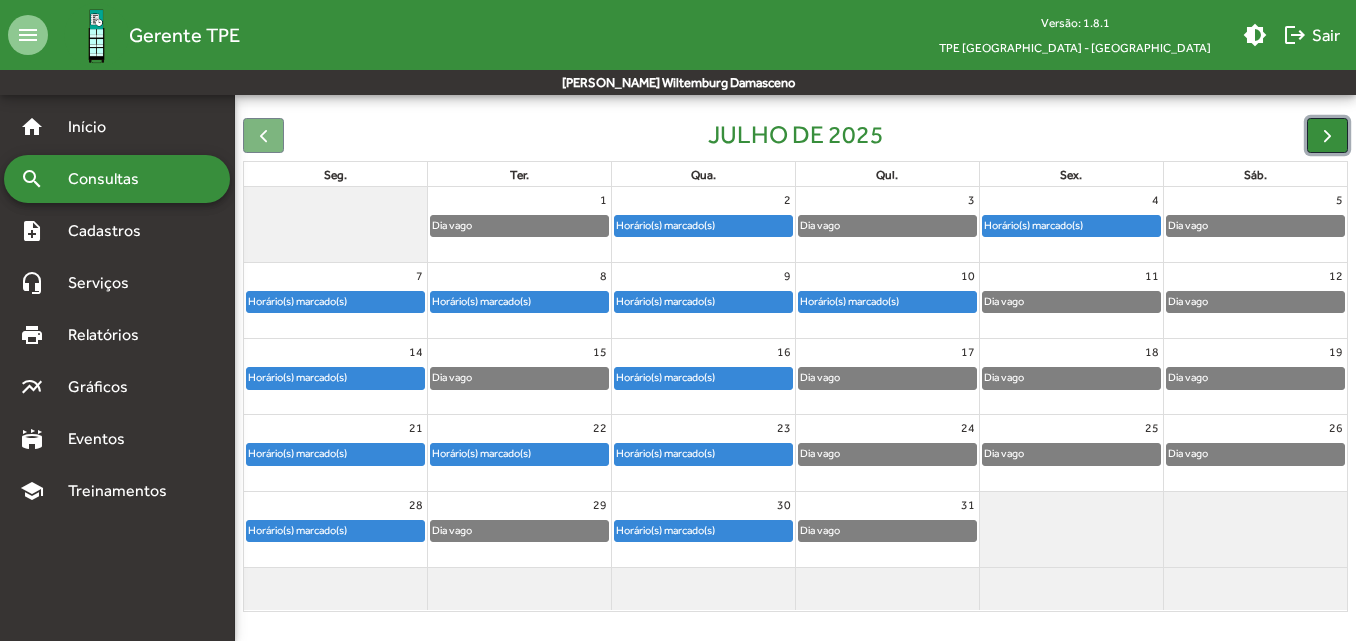 click 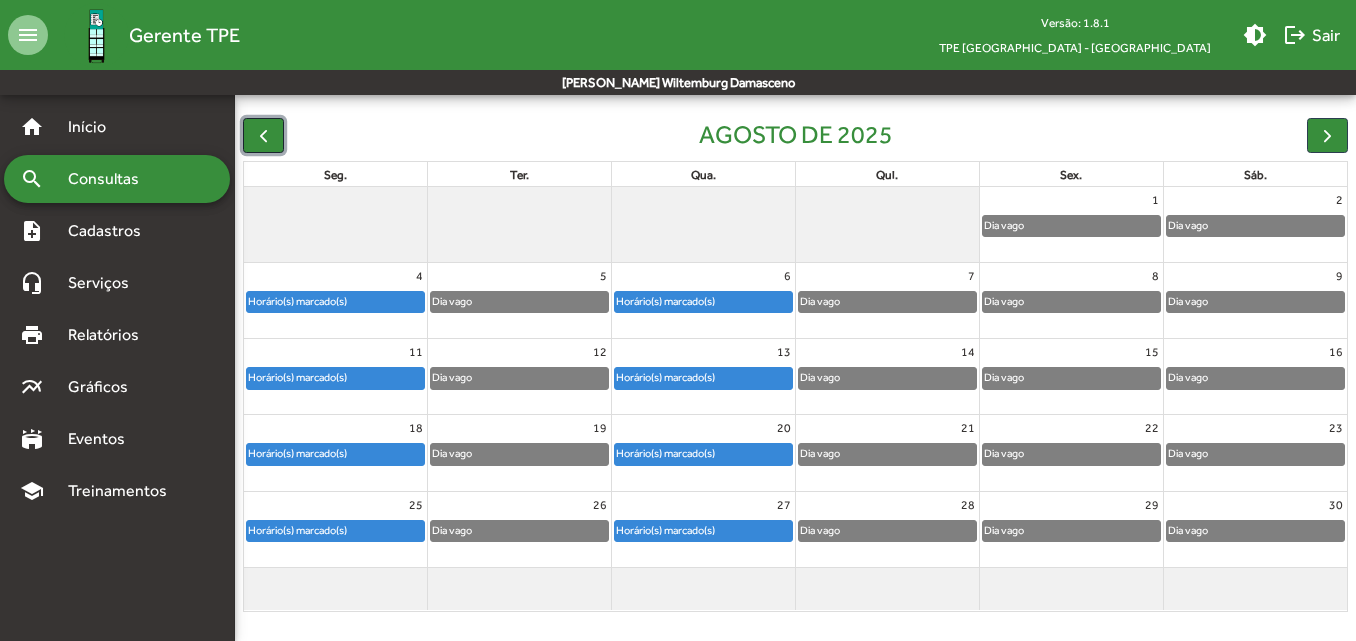 click 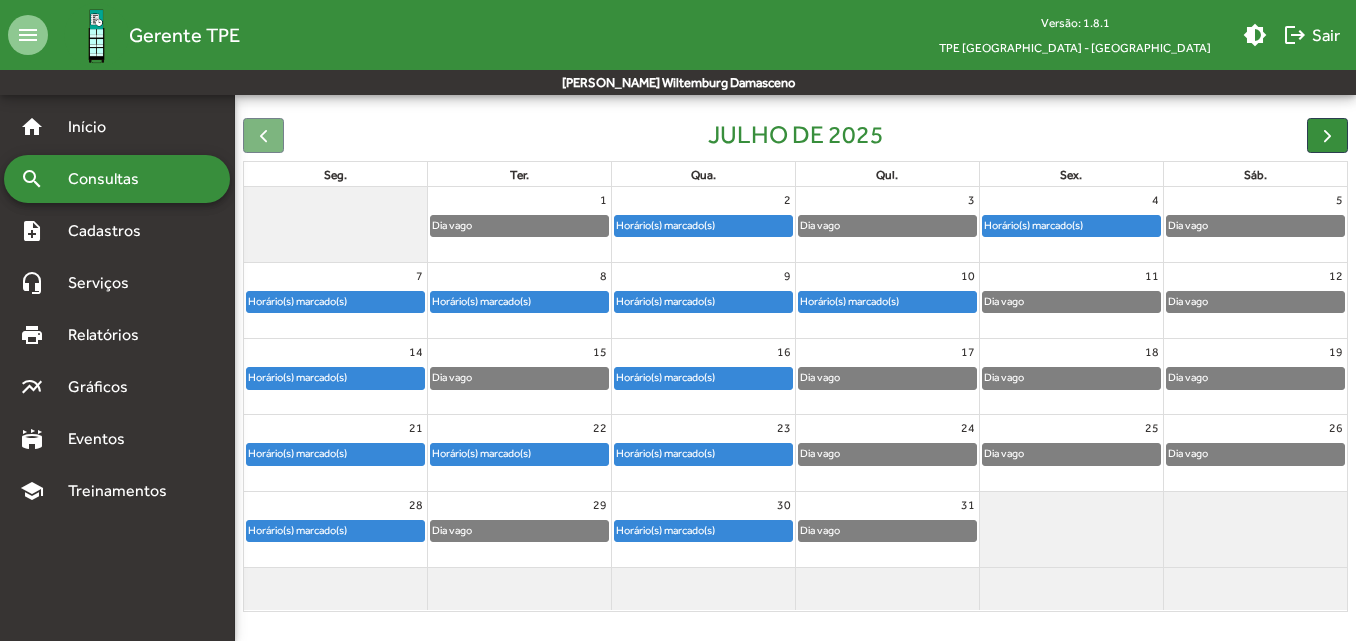 click on "Horário(s) marcado(s)" 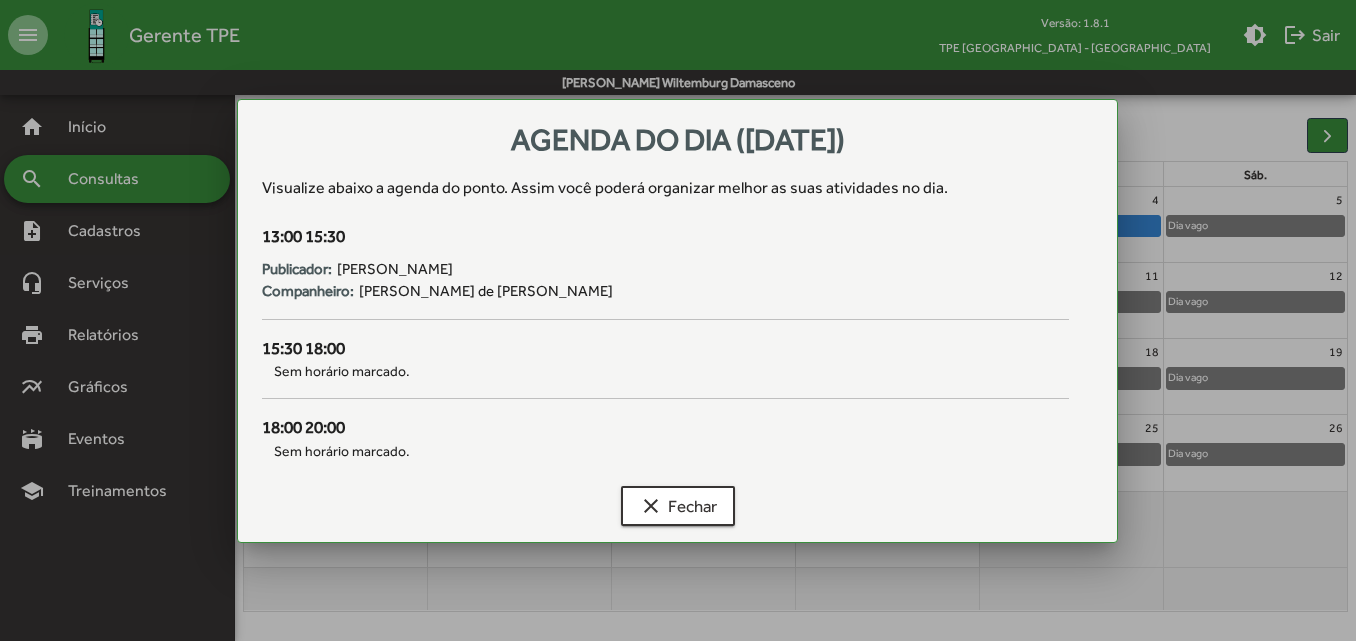 scroll, scrollTop: 0, scrollLeft: 0, axis: both 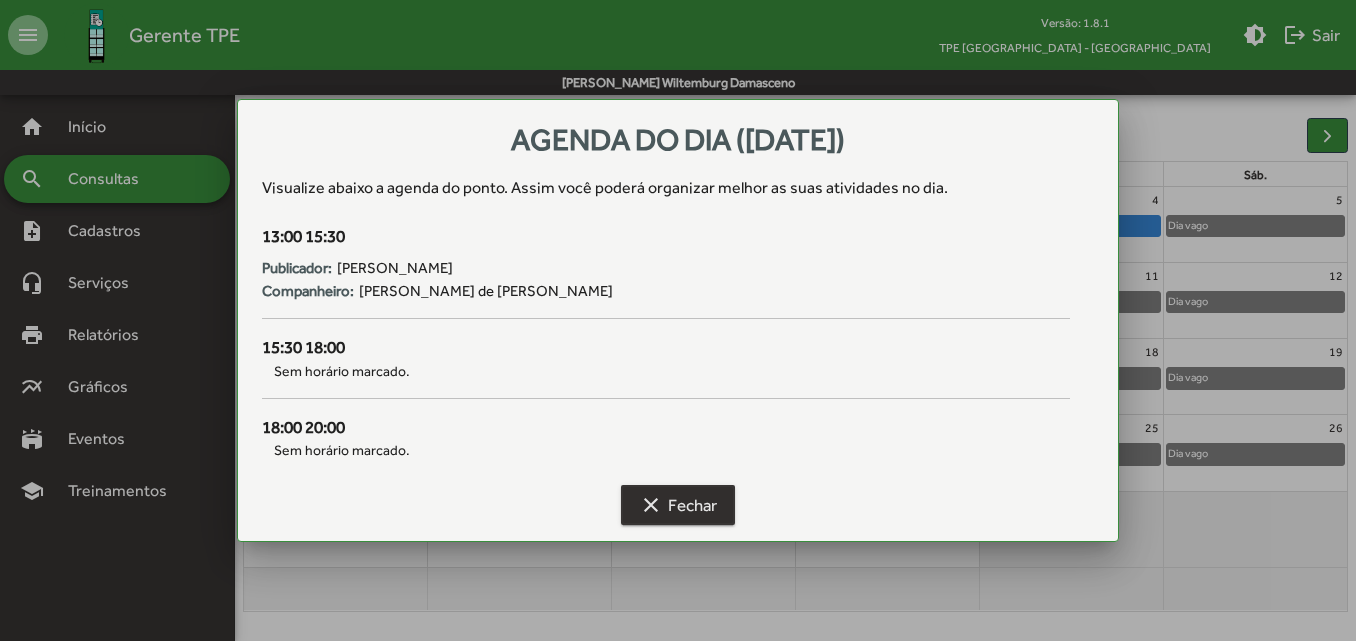 click on "clear  Fechar" at bounding box center (678, 505) 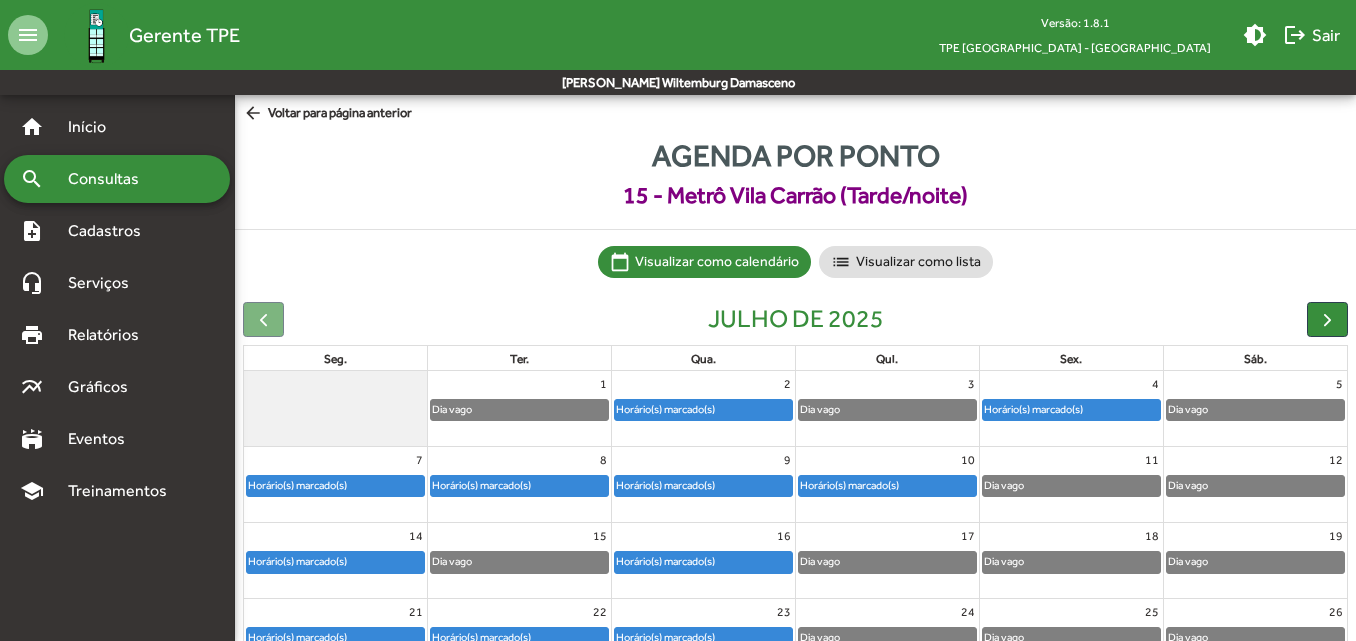 scroll, scrollTop: 184, scrollLeft: 0, axis: vertical 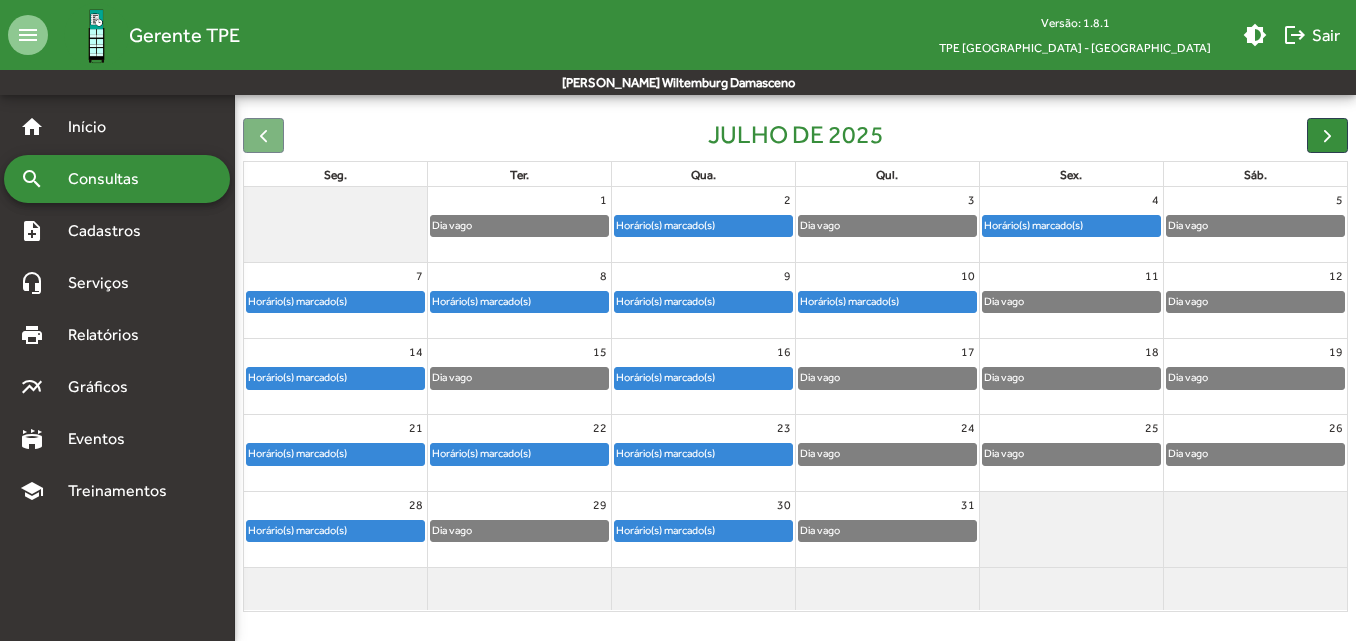 click on "8" 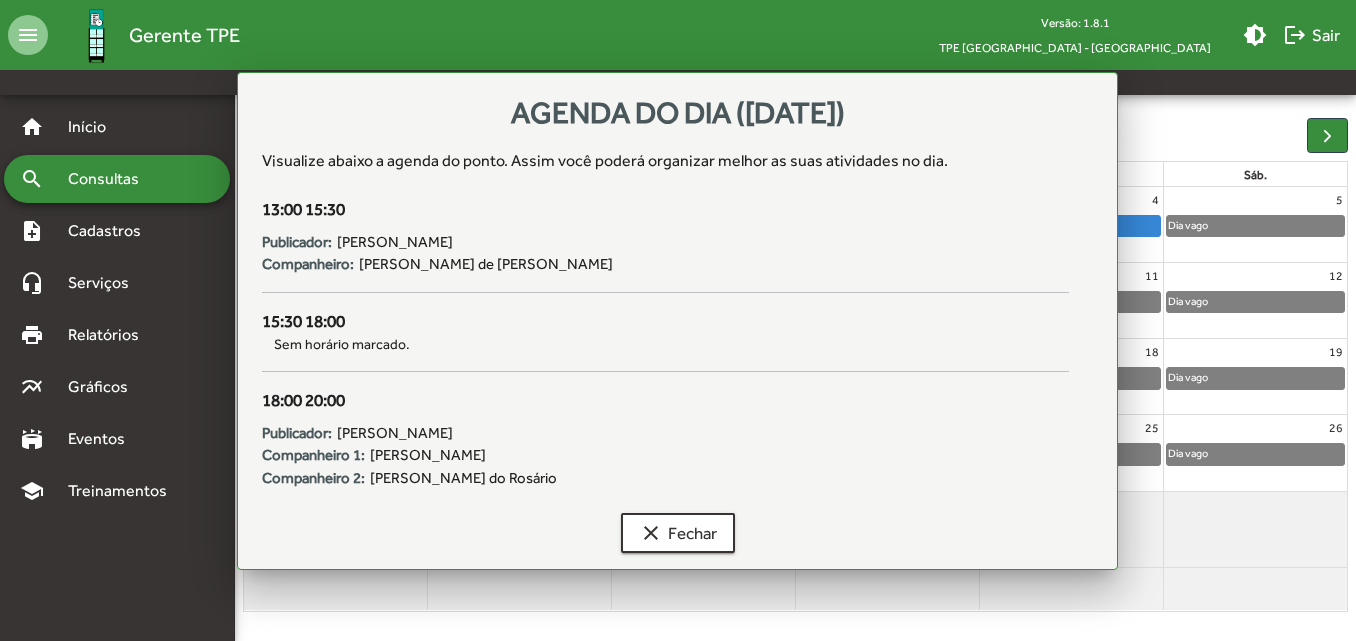 scroll, scrollTop: 0, scrollLeft: 0, axis: both 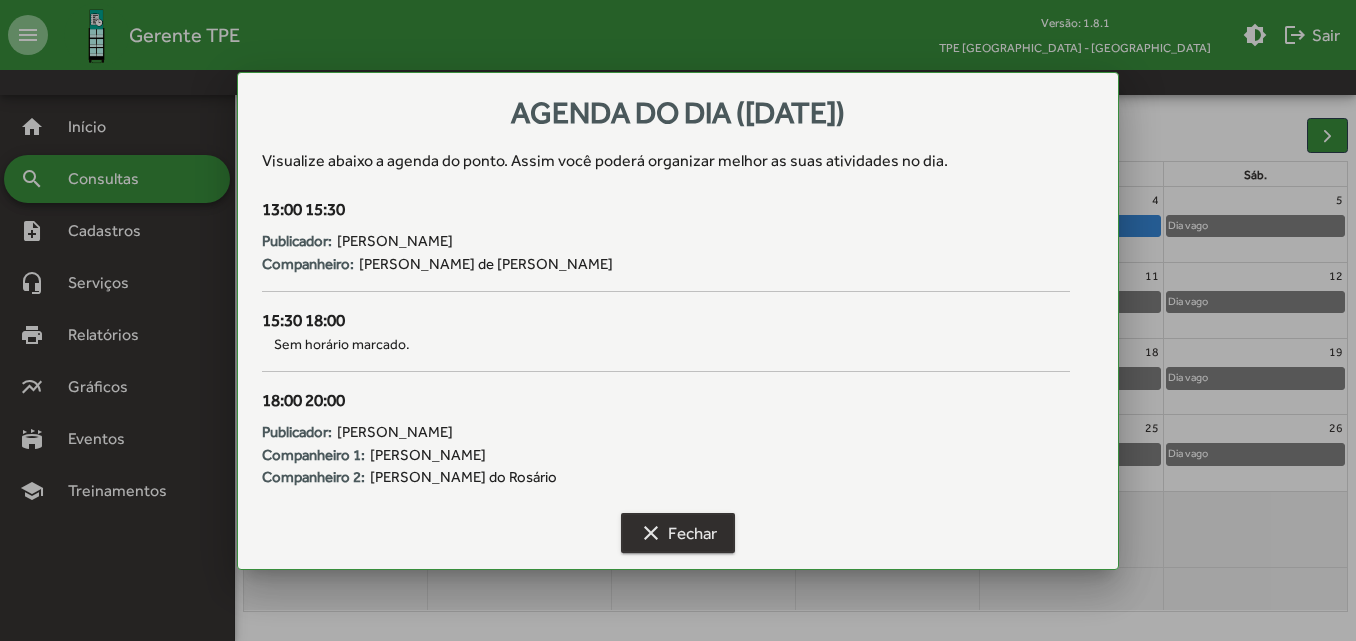 click on "clear  Fechar" at bounding box center (678, 533) 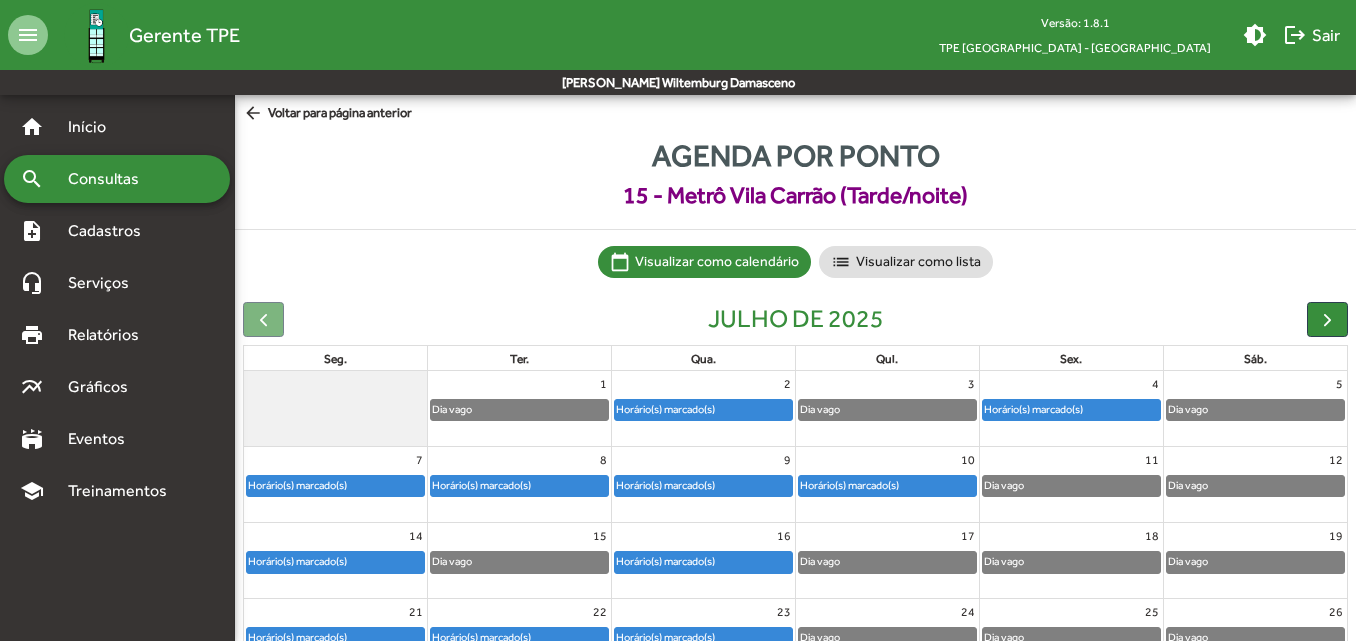 scroll, scrollTop: 184, scrollLeft: 0, axis: vertical 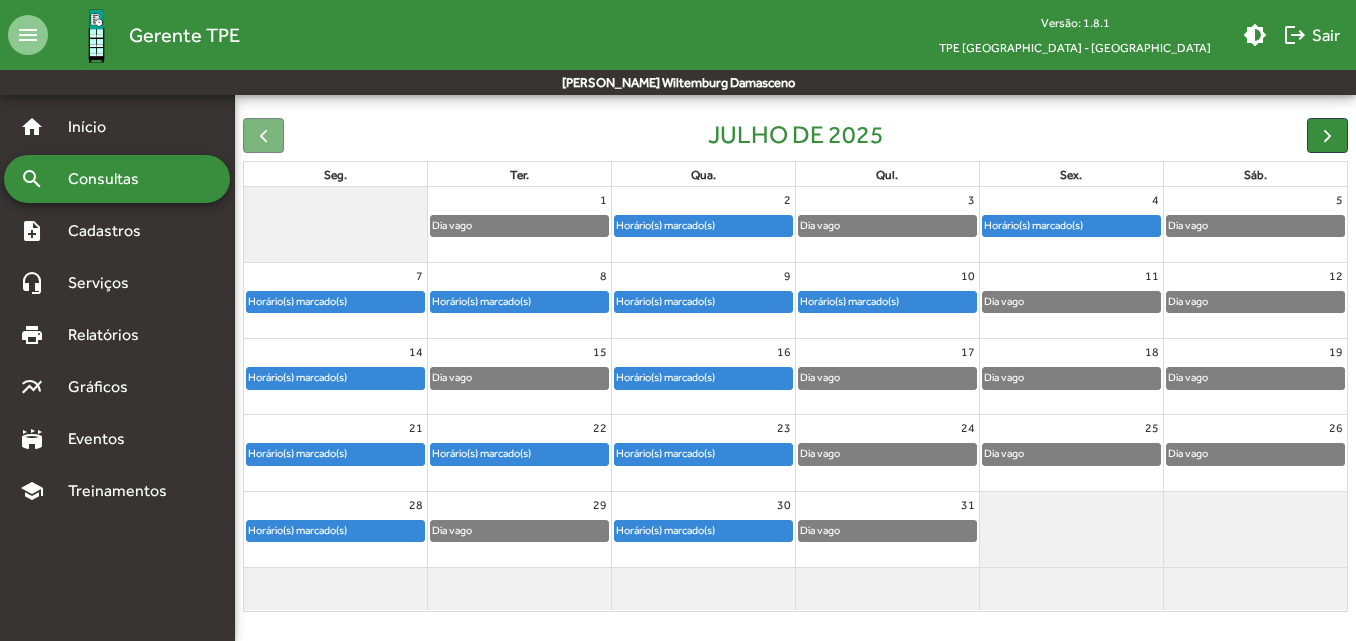 click on "Horário(s) marcado(s)" 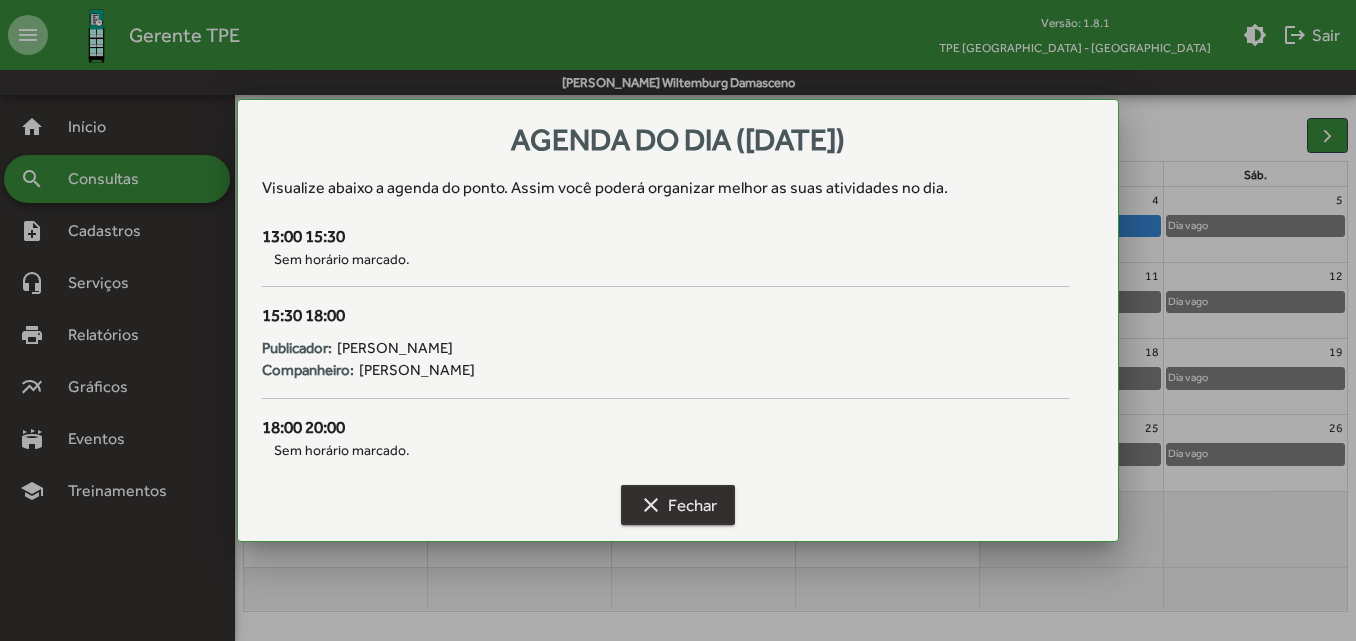 click on "clear" at bounding box center (651, 505) 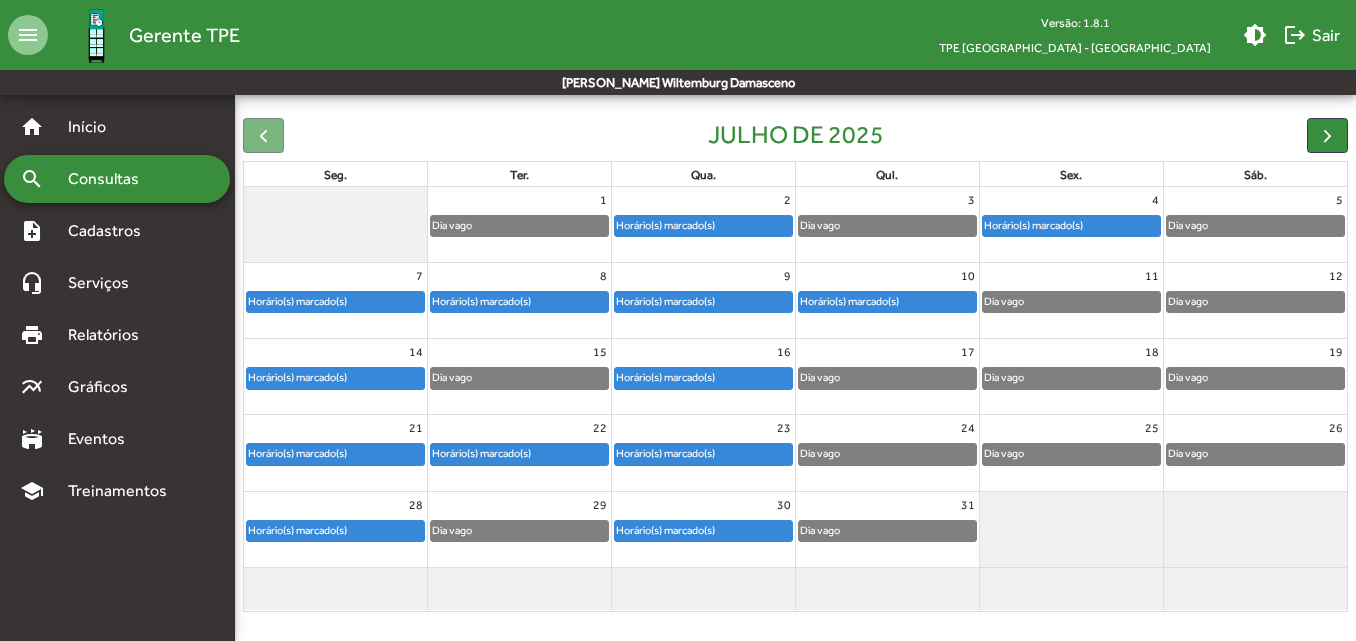 click on "Horário(s) marcado(s)" 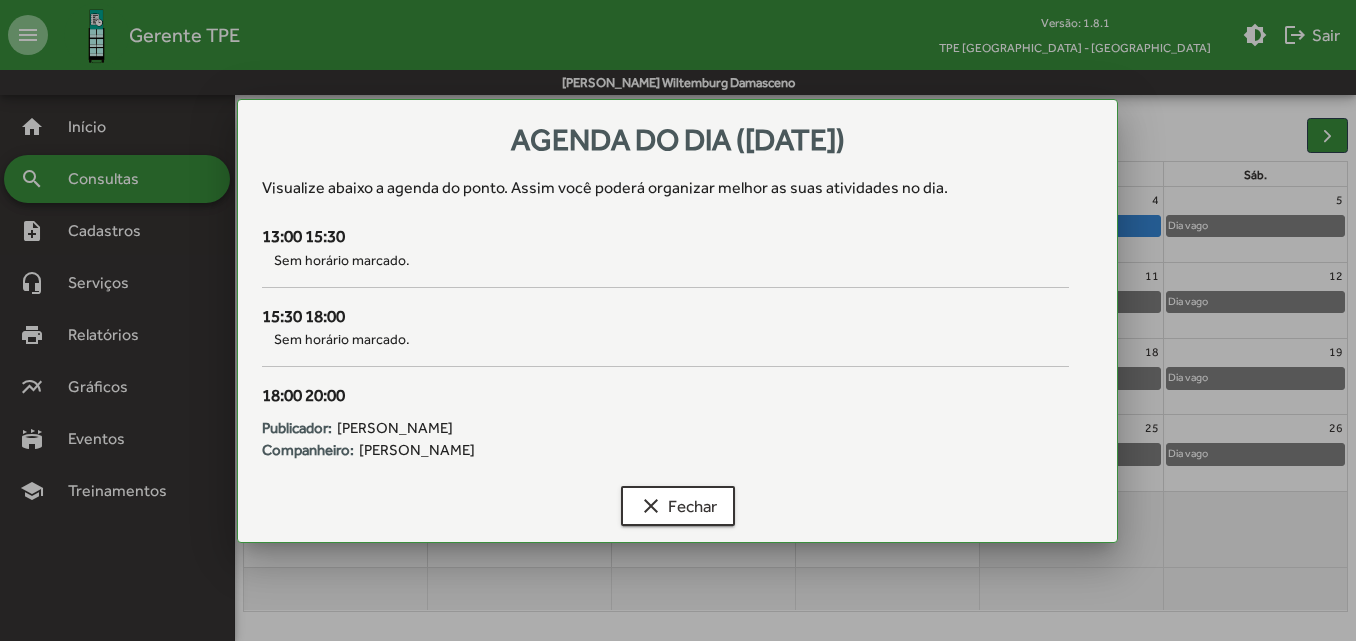 scroll, scrollTop: 0, scrollLeft: 0, axis: both 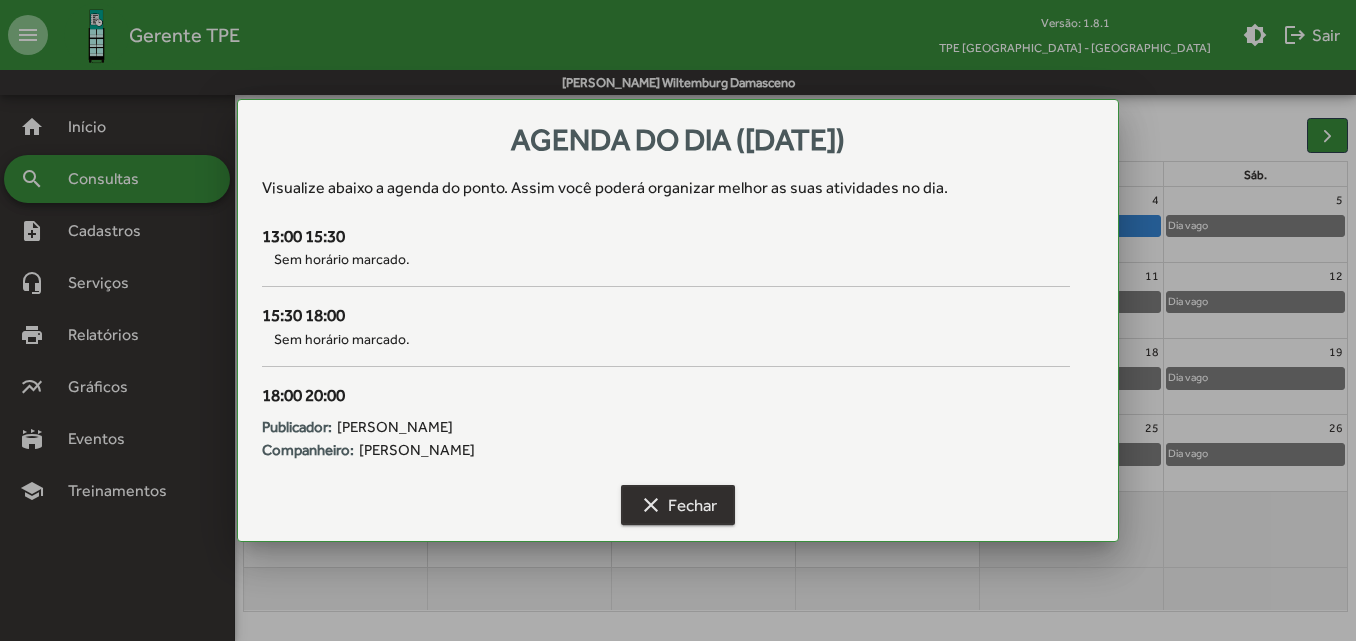click on "clear  Fechar" at bounding box center (678, 505) 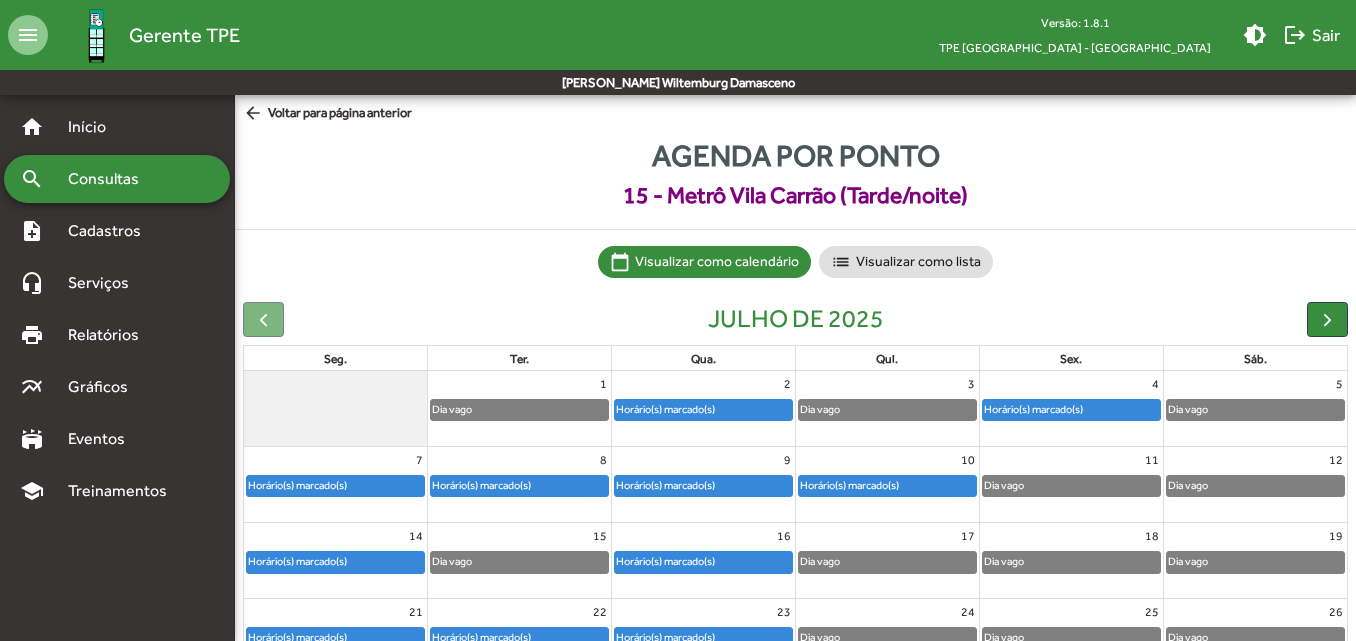 scroll, scrollTop: 184, scrollLeft: 0, axis: vertical 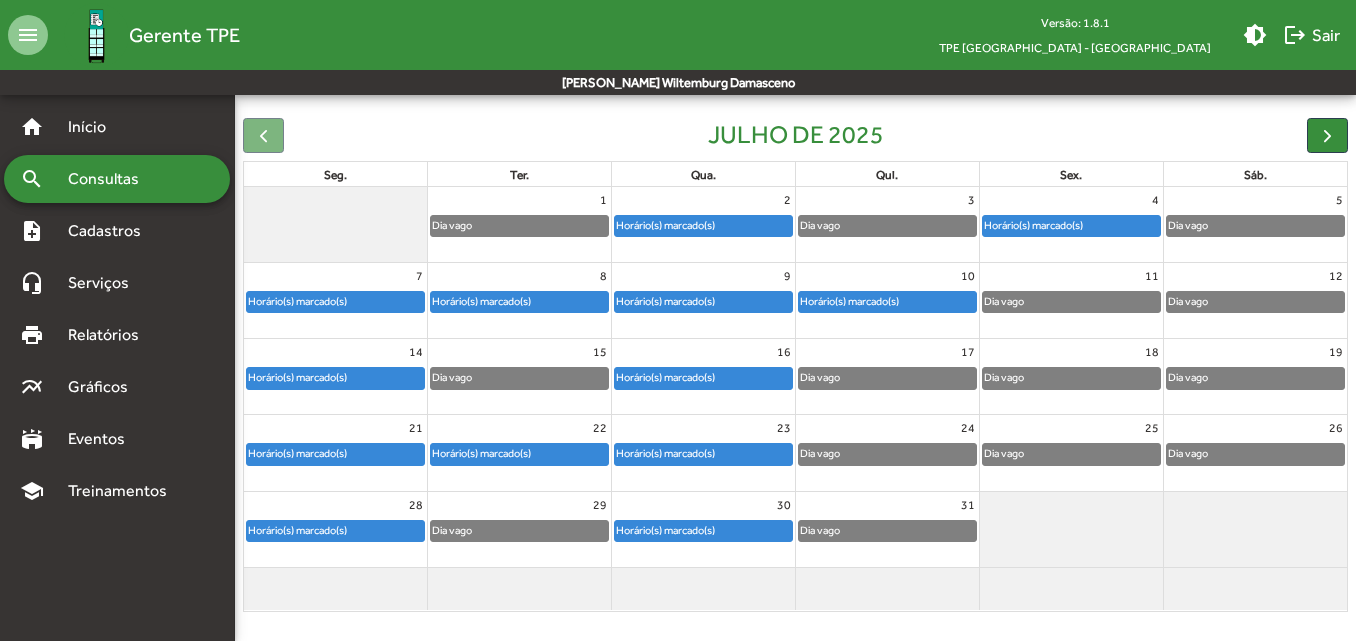 click 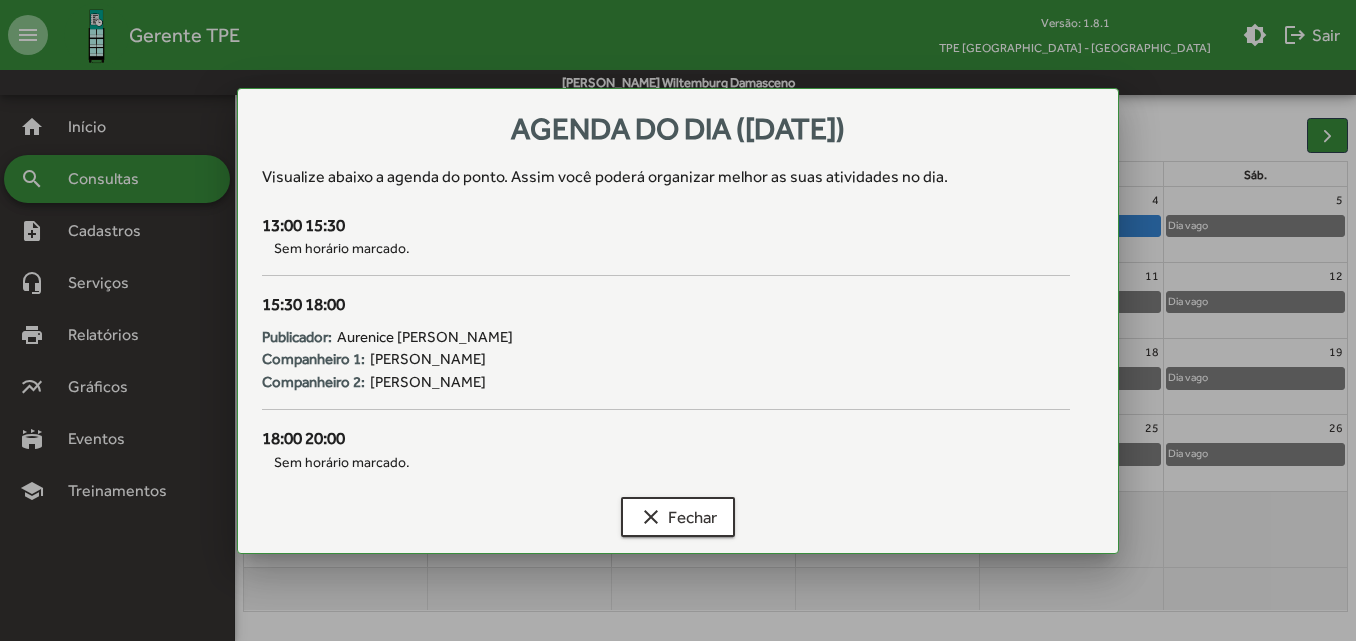 scroll, scrollTop: 0, scrollLeft: 0, axis: both 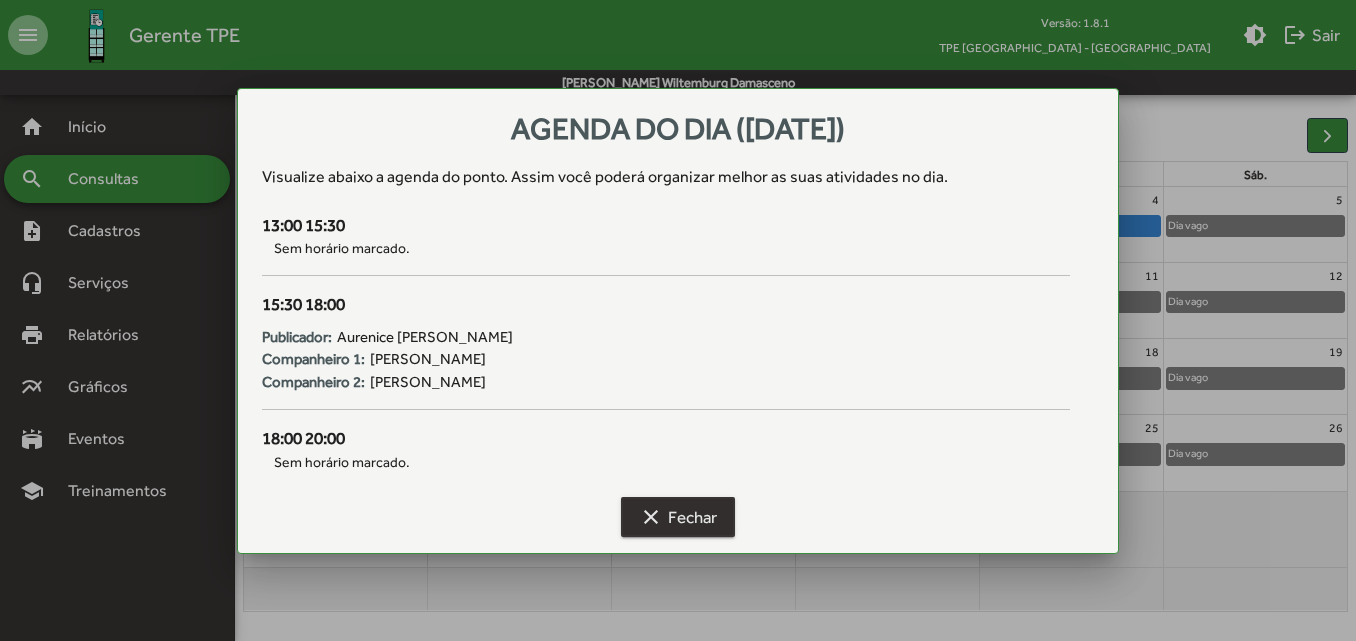 click on "clear  Fechar" at bounding box center (678, 517) 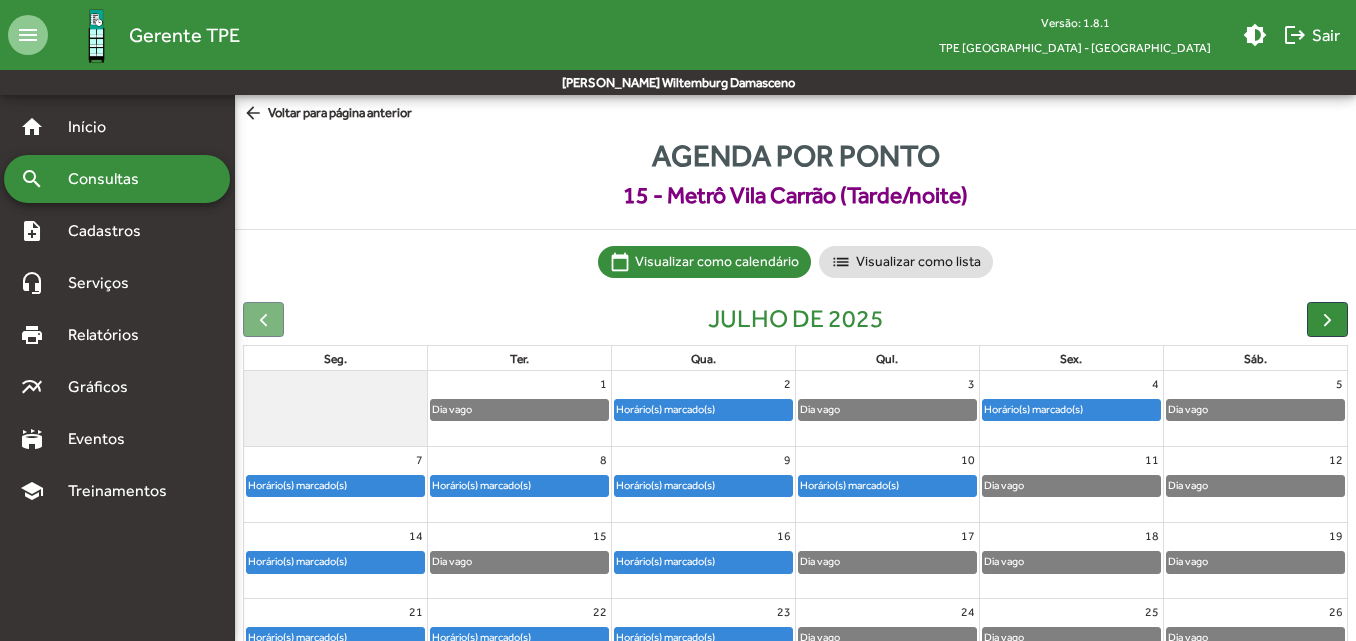 scroll, scrollTop: 184, scrollLeft: 0, axis: vertical 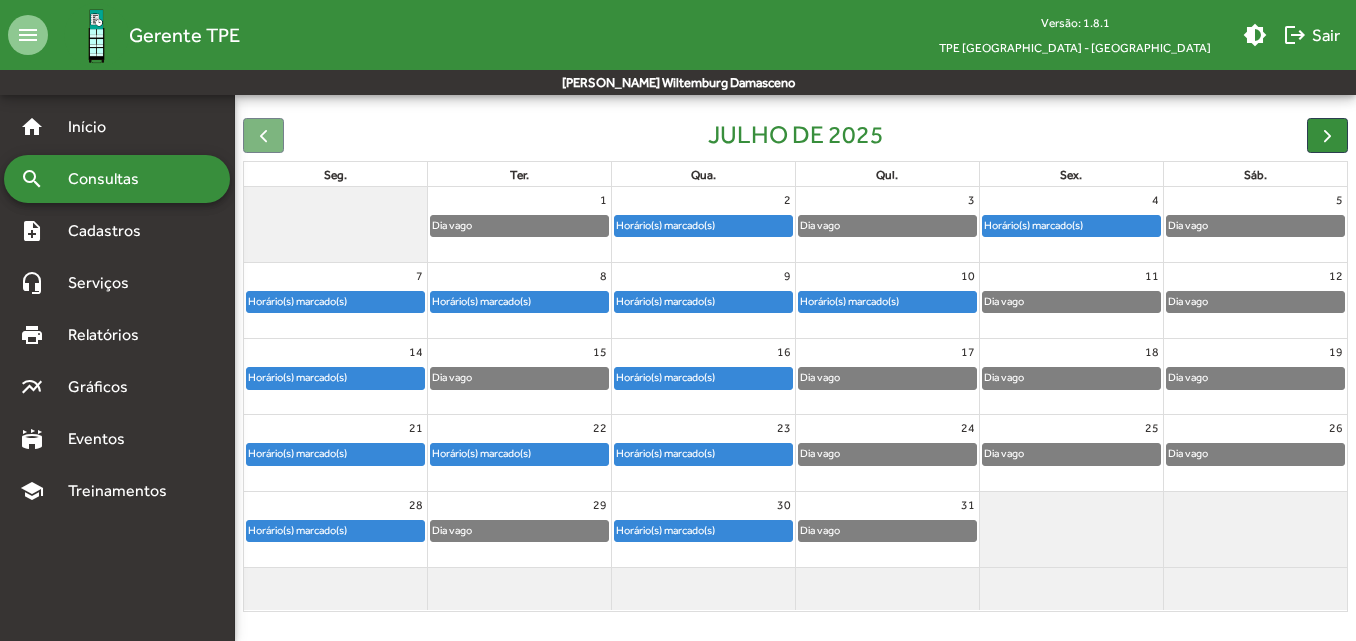 click on "Horário(s) marcado(s)" 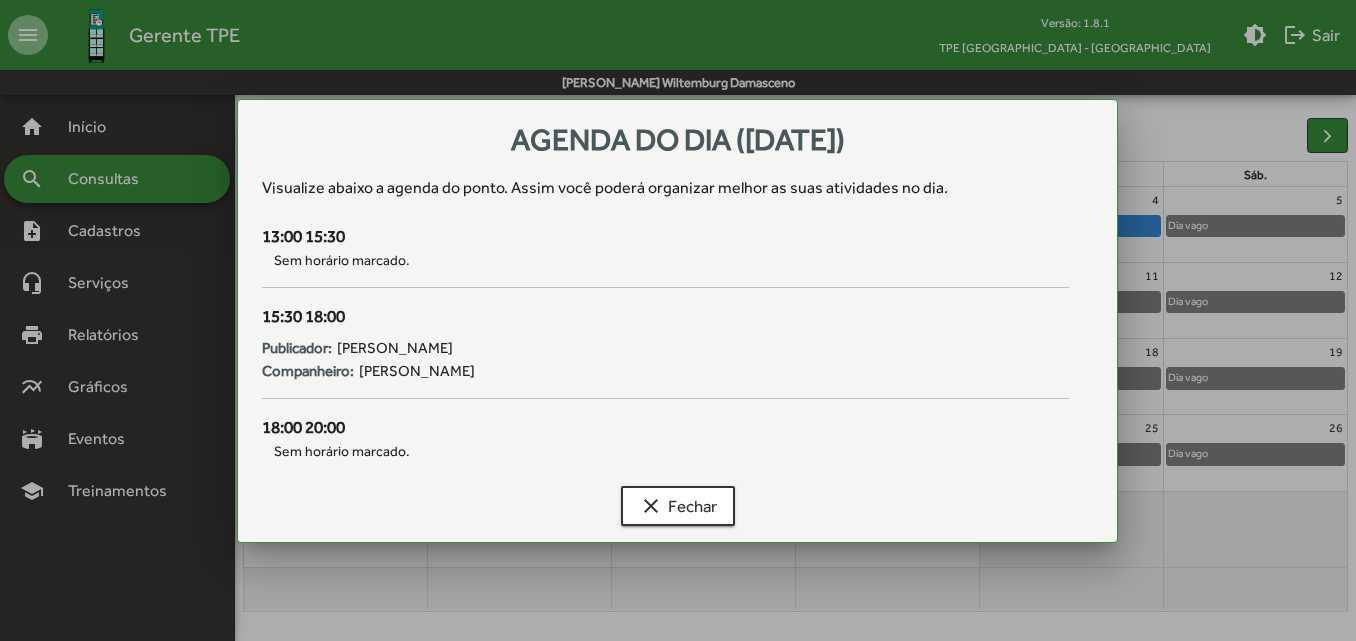 scroll, scrollTop: 0, scrollLeft: 0, axis: both 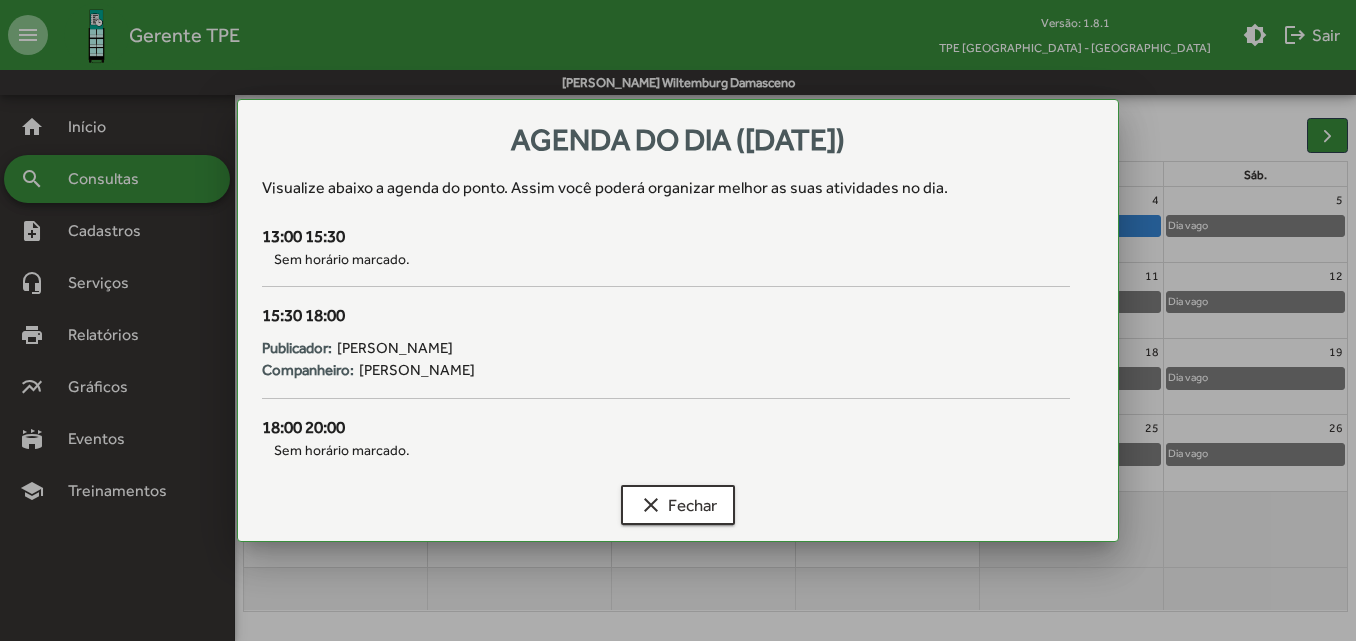 click on "clear  Fechar" at bounding box center (677, 509) 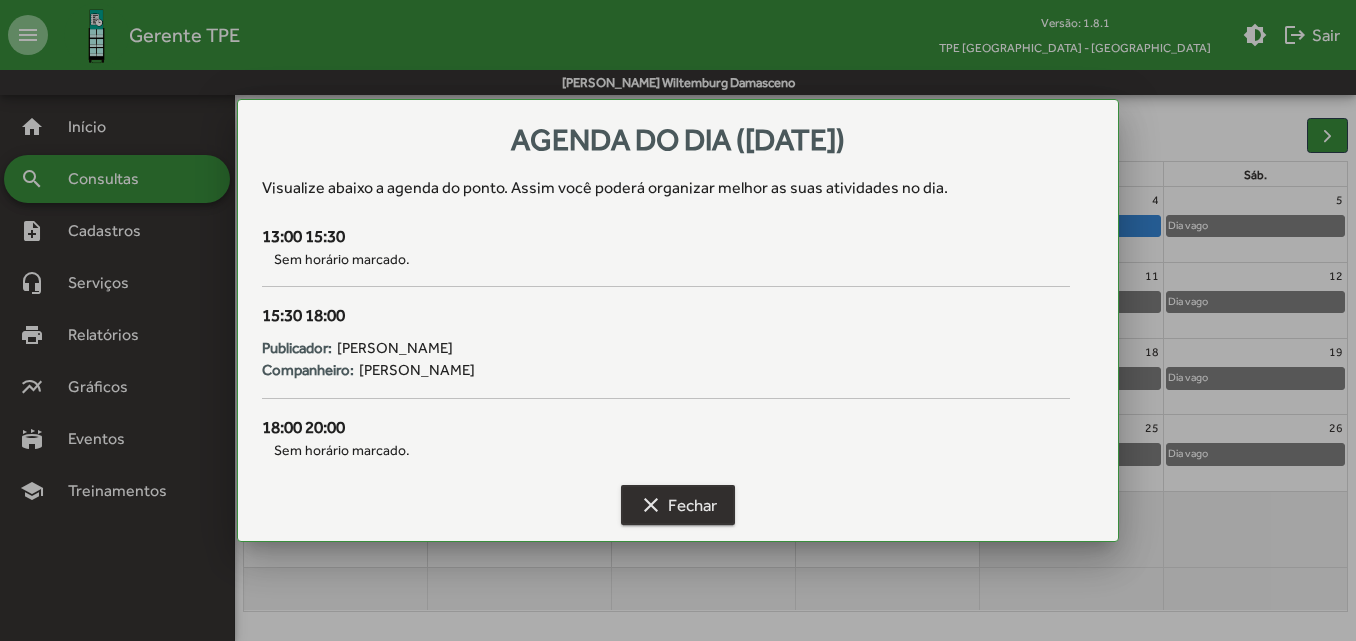 click on "clear  Fechar" at bounding box center (678, 505) 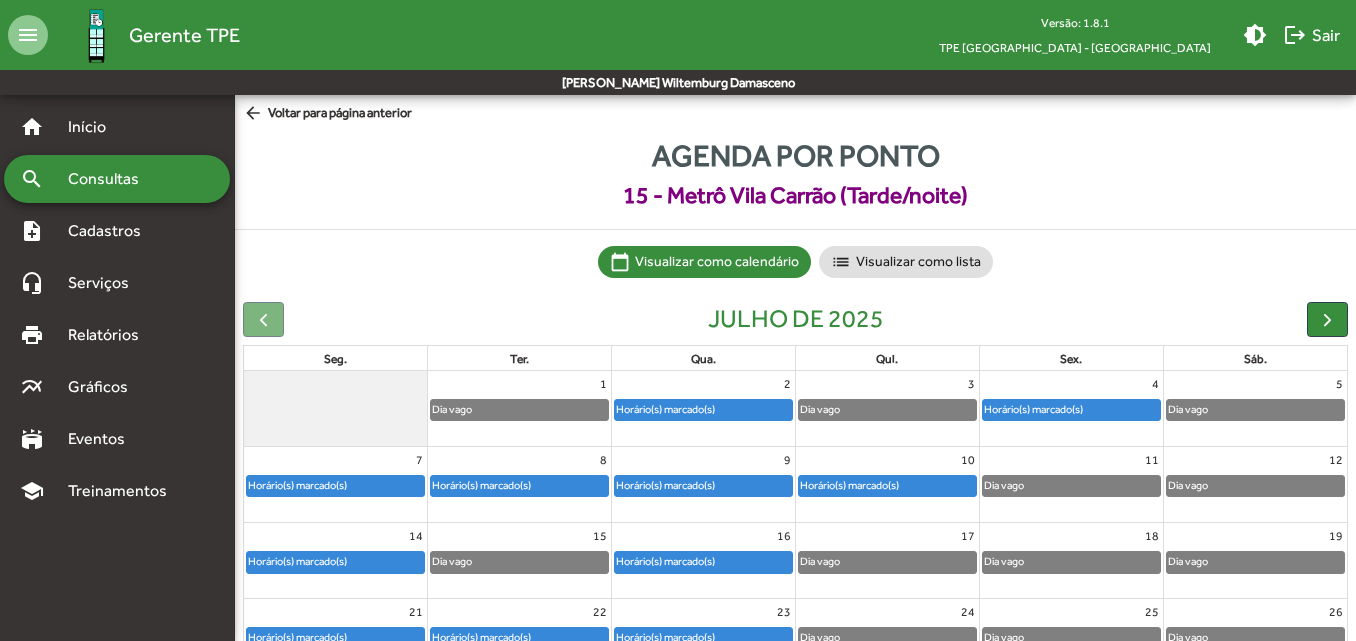 scroll, scrollTop: 184, scrollLeft: 0, axis: vertical 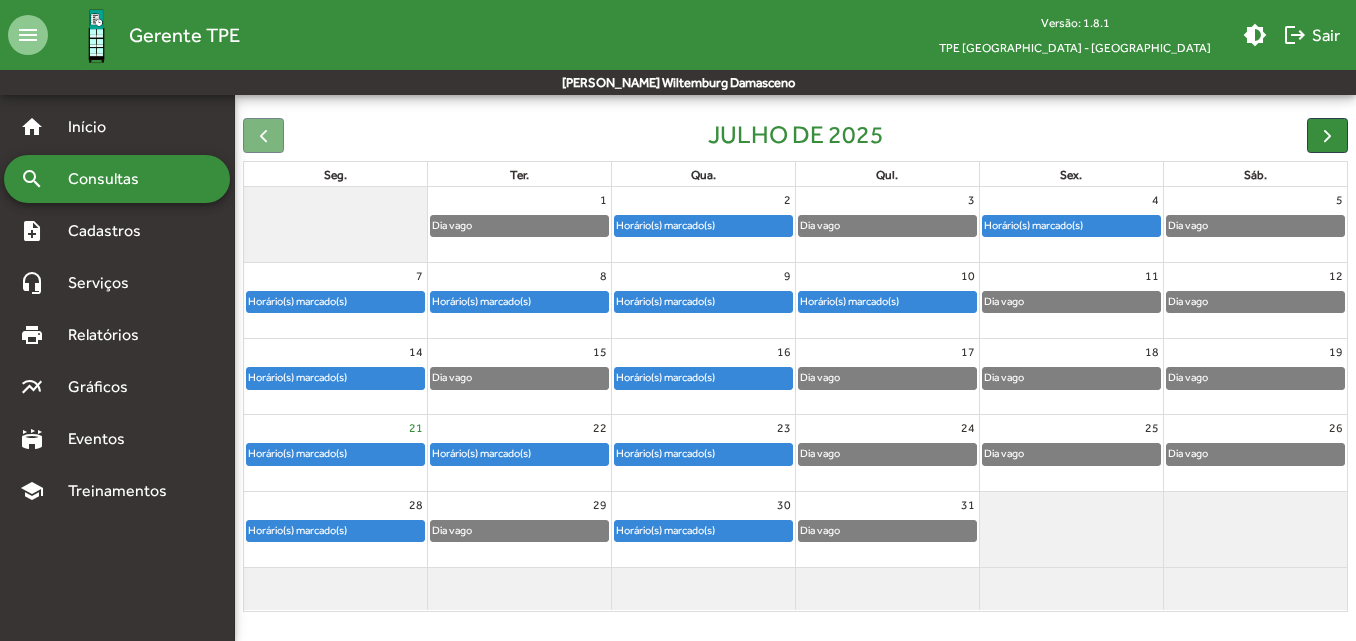 click on "21" at bounding box center [416, 428] 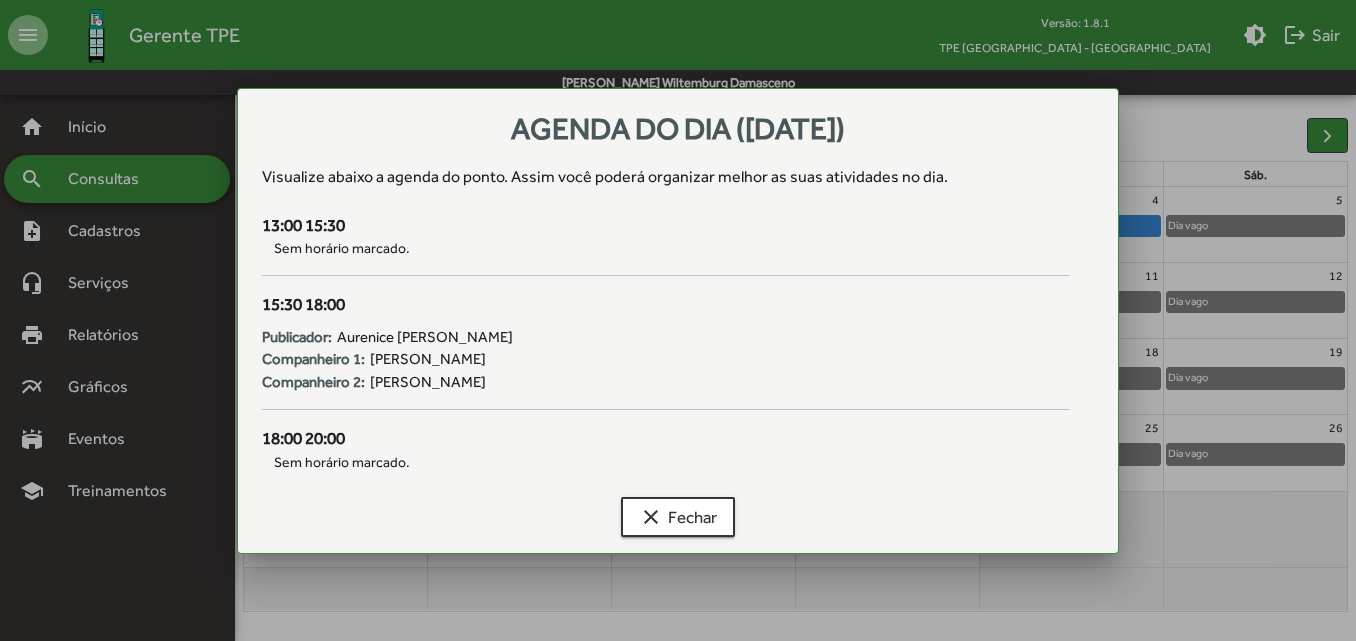 scroll, scrollTop: 0, scrollLeft: 0, axis: both 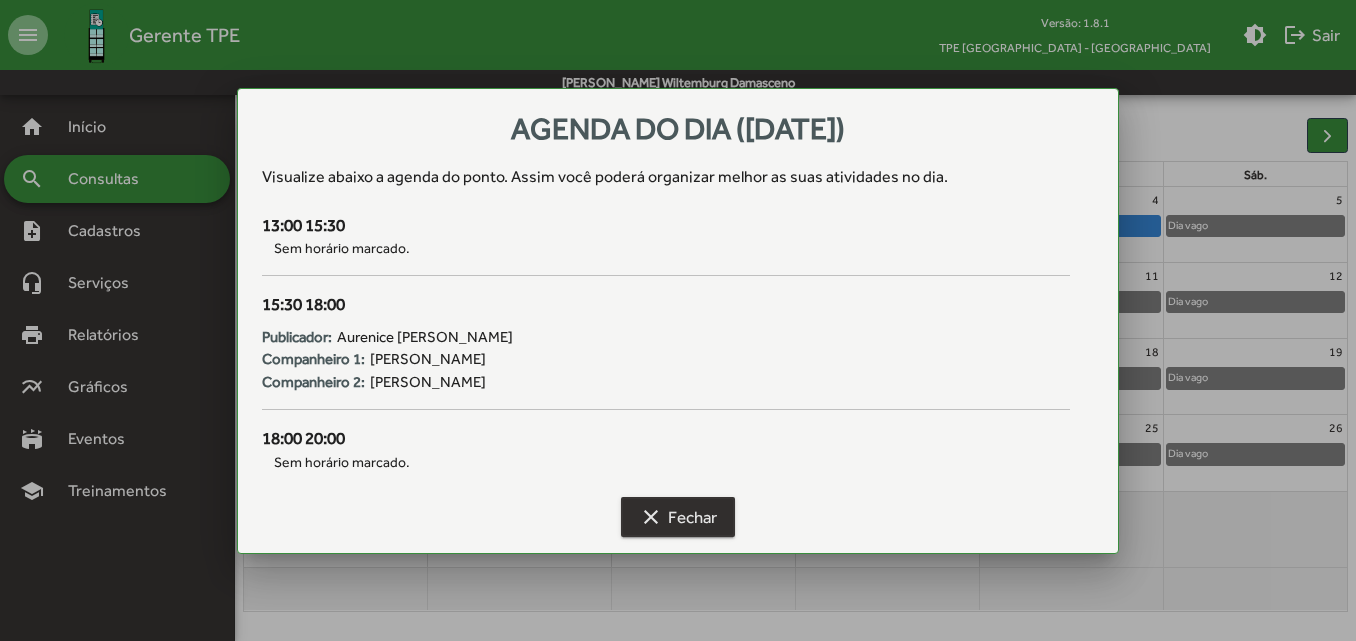 click on "clear" at bounding box center (651, 517) 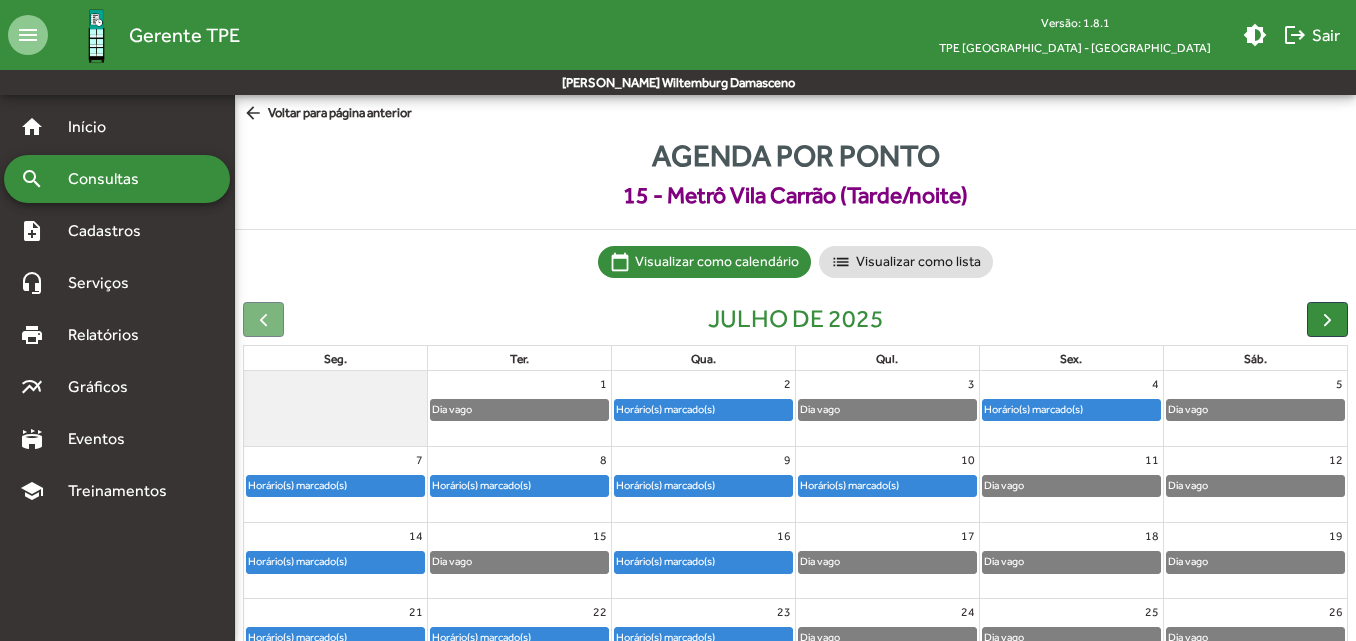scroll, scrollTop: 184, scrollLeft: 0, axis: vertical 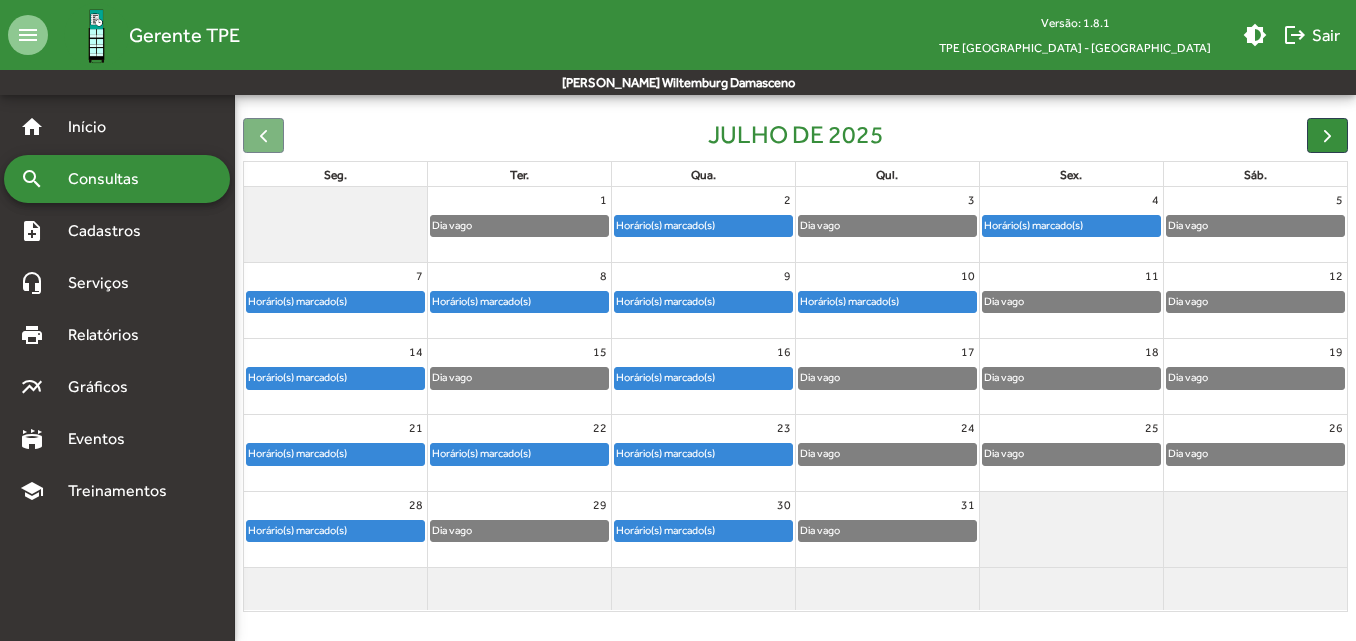 click on "Horário(s) marcado(s)" 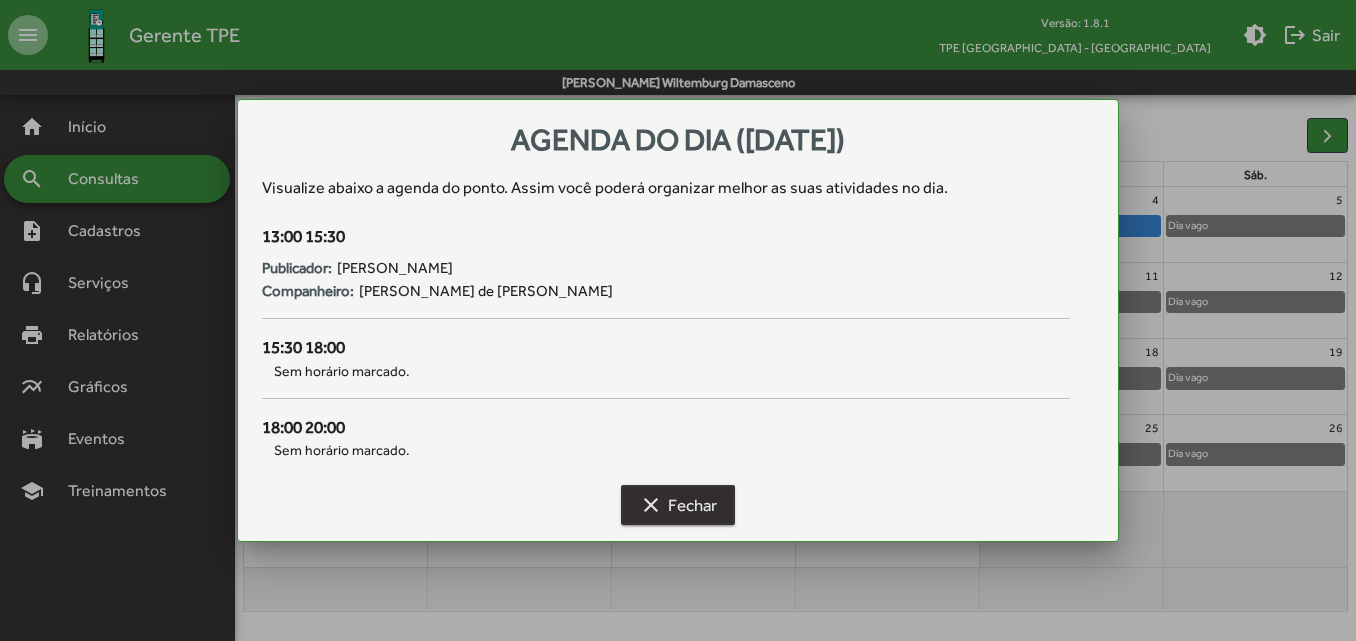 click on "clear" at bounding box center (651, 505) 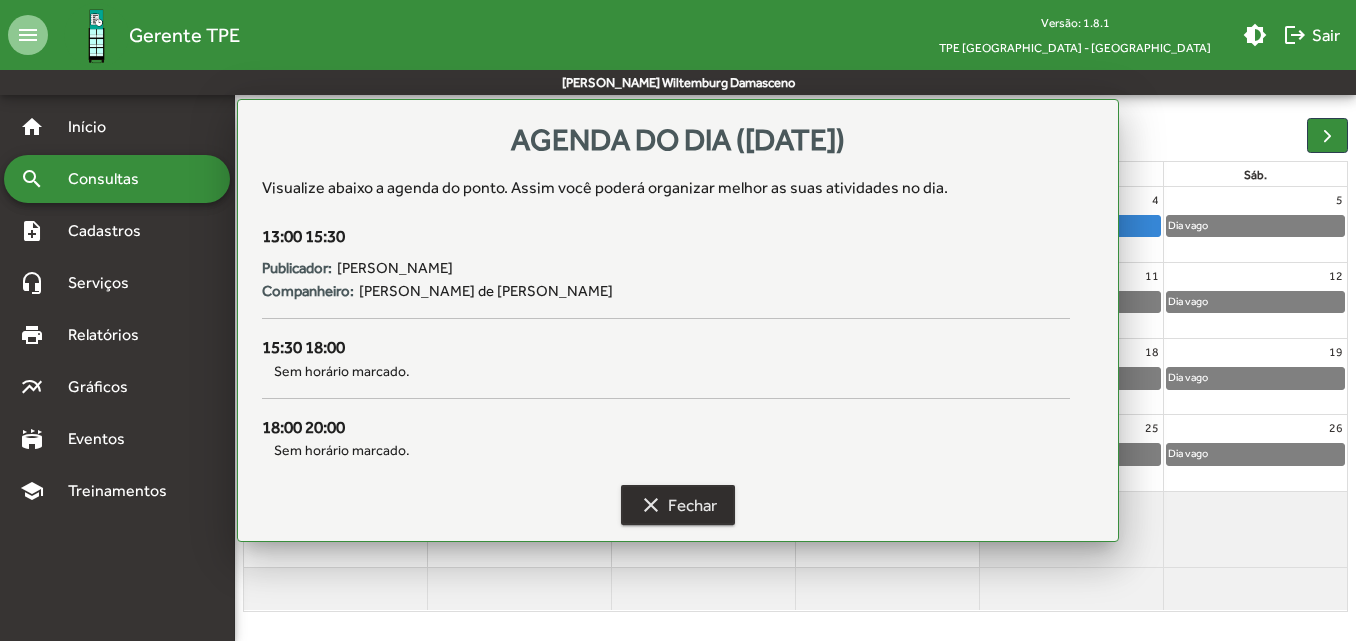 scroll, scrollTop: 184, scrollLeft: 0, axis: vertical 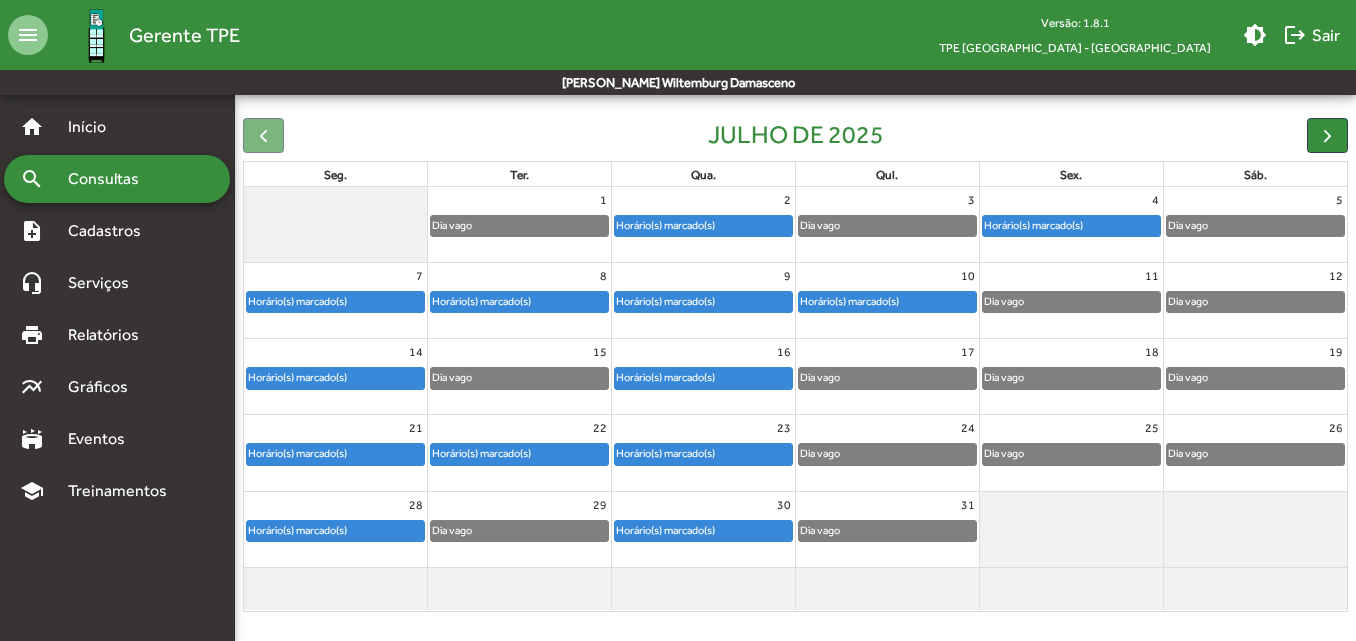 click on "Horário(s) marcado(s)" 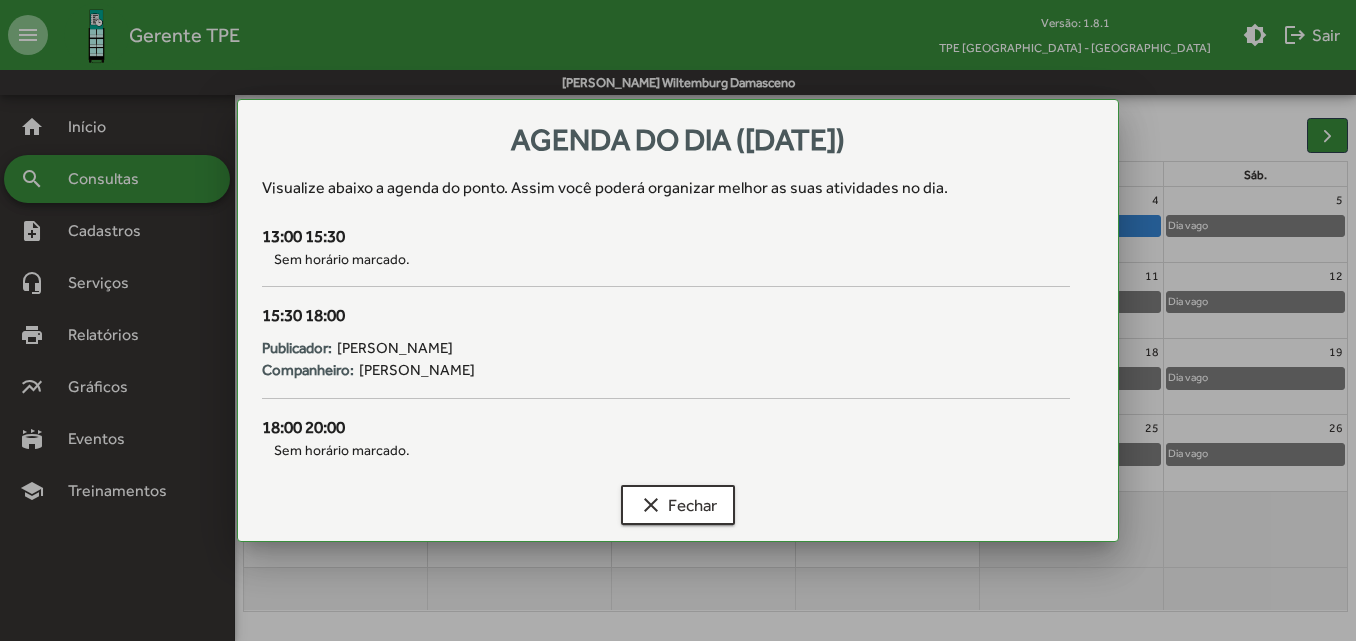 scroll, scrollTop: 0, scrollLeft: 0, axis: both 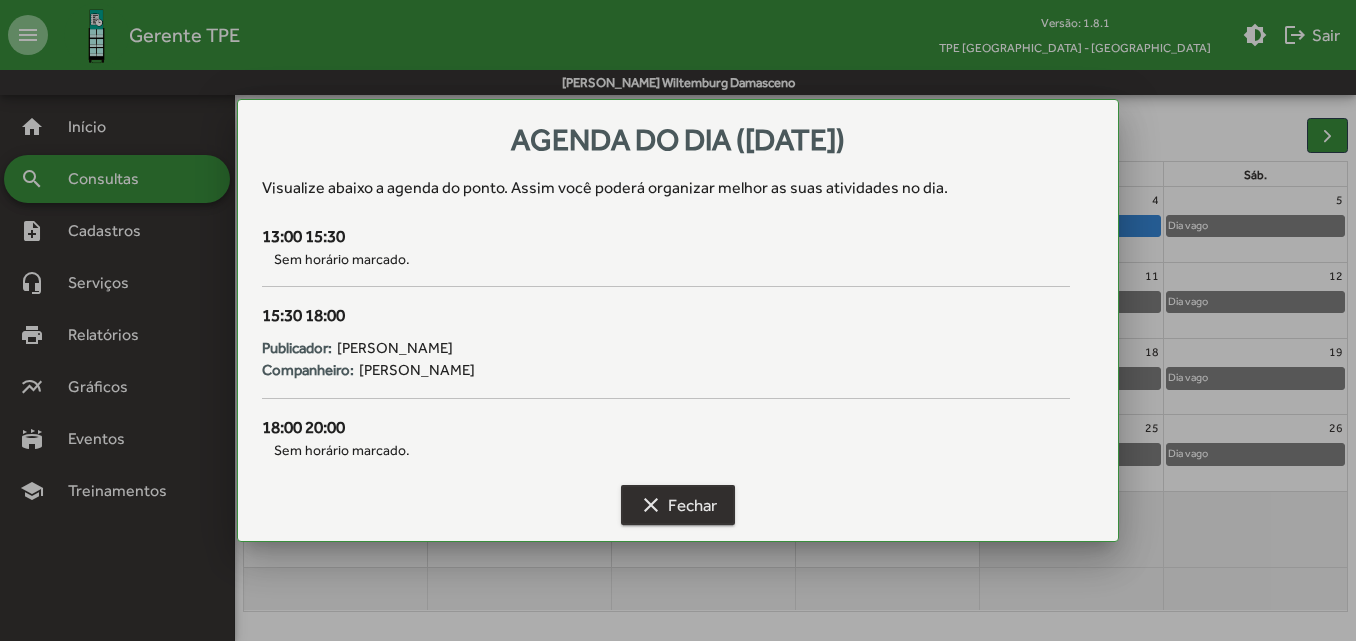 click on "clear  Fechar" at bounding box center [678, 505] 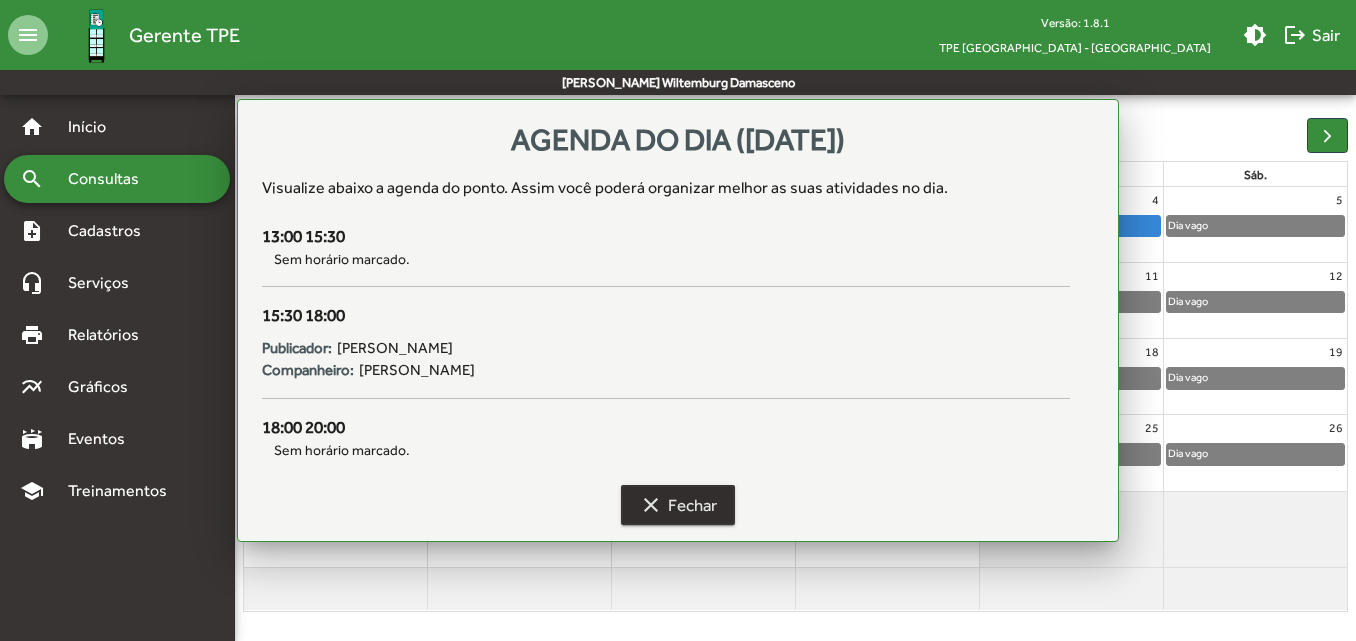 scroll, scrollTop: 184, scrollLeft: 0, axis: vertical 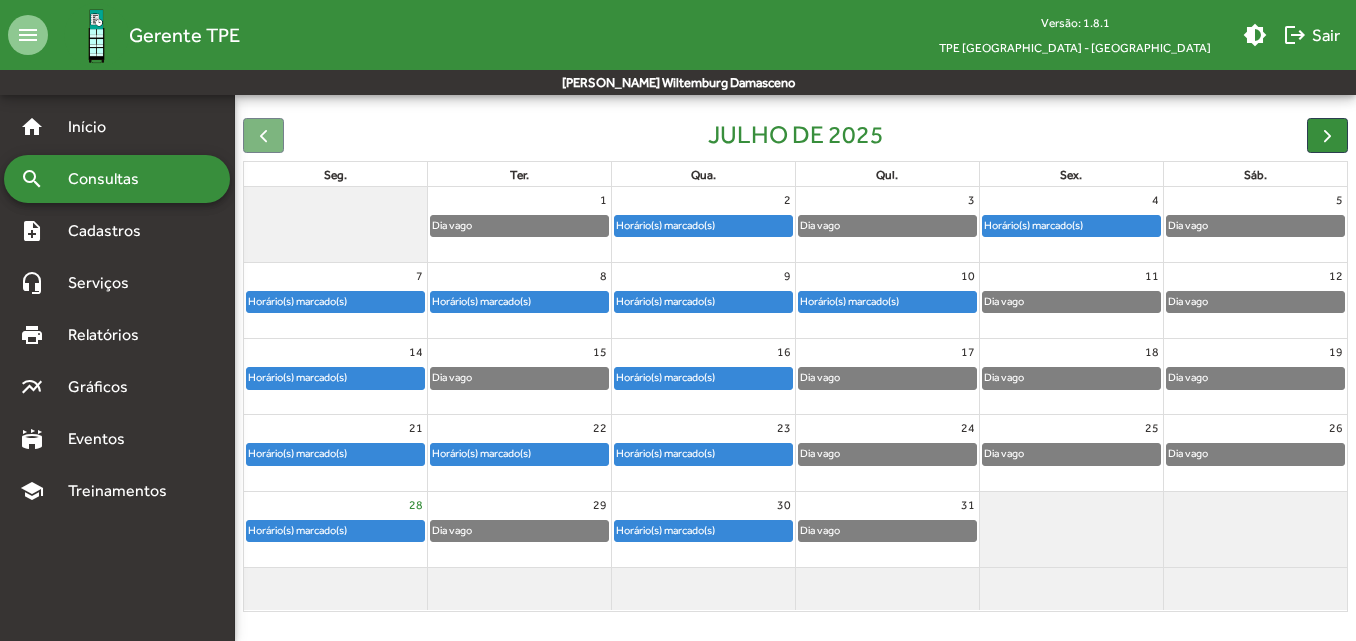 click on "28" at bounding box center [416, 505] 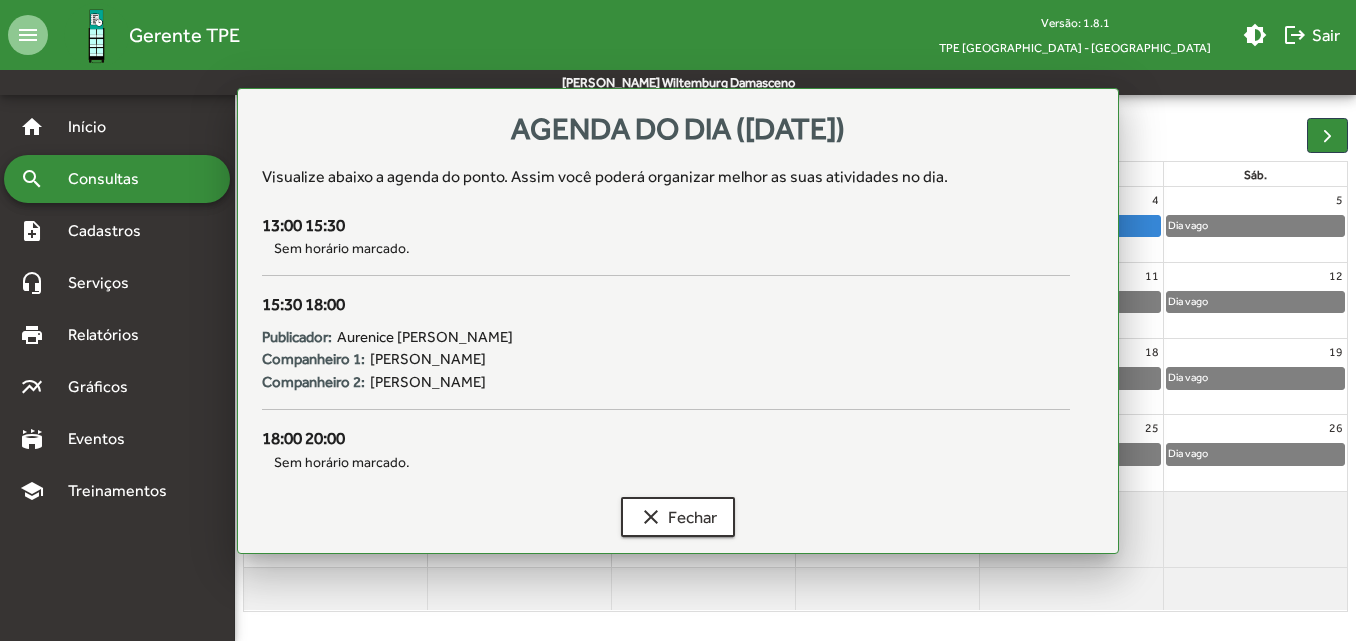 scroll, scrollTop: 0, scrollLeft: 0, axis: both 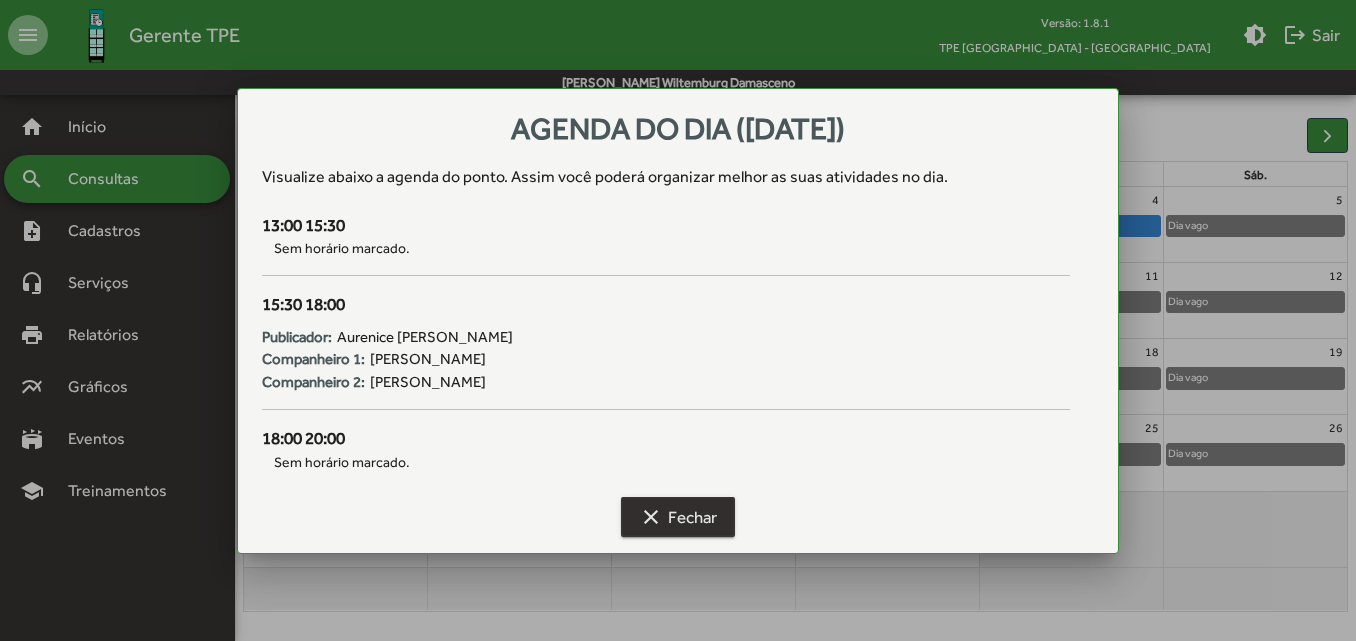 click on "clear  Fechar" at bounding box center [678, 517] 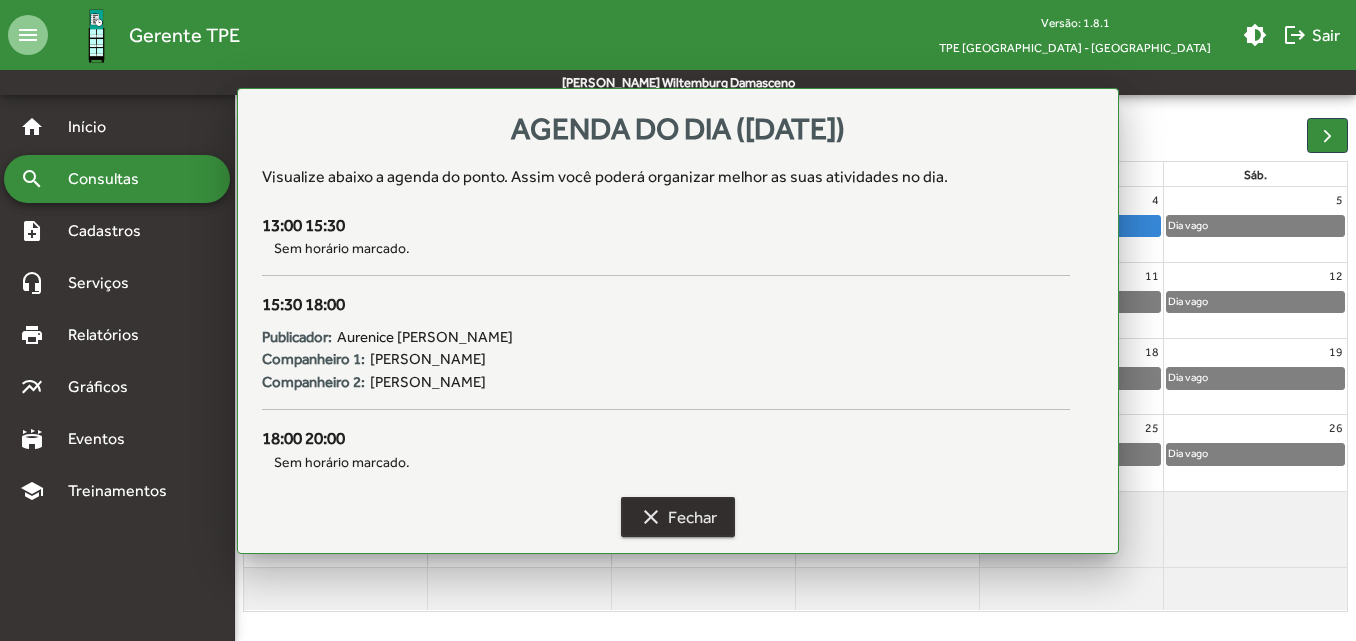 scroll, scrollTop: 184, scrollLeft: 0, axis: vertical 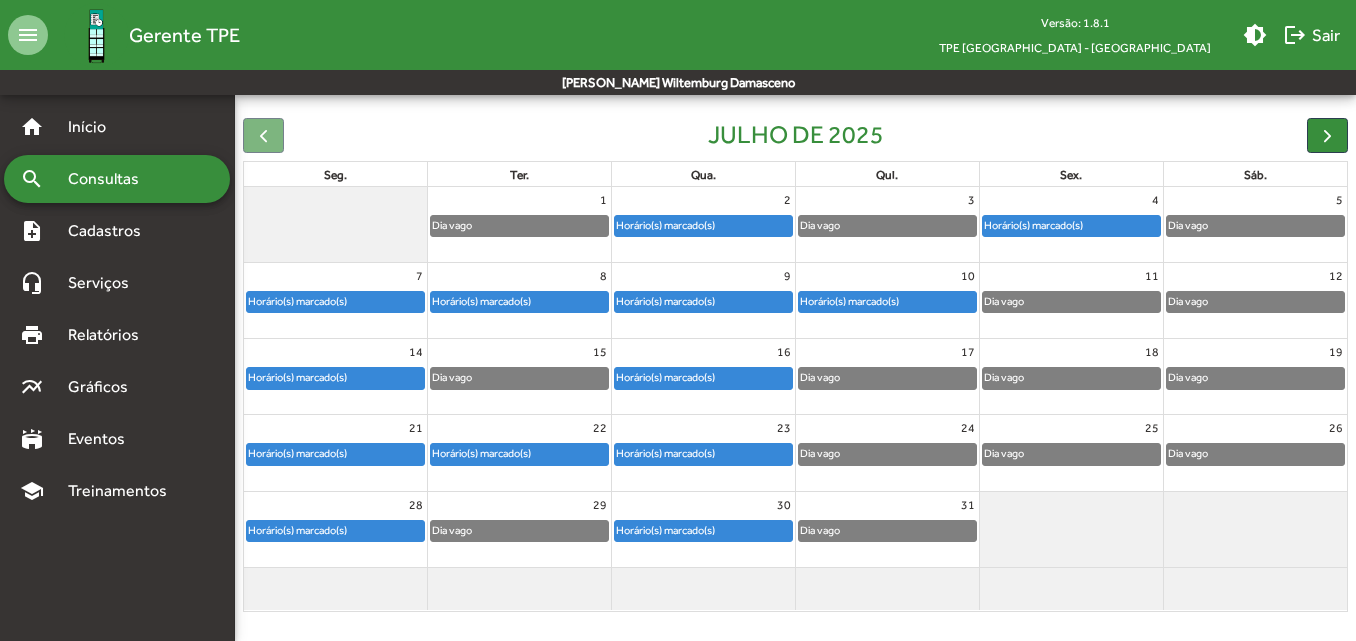 click on "30" 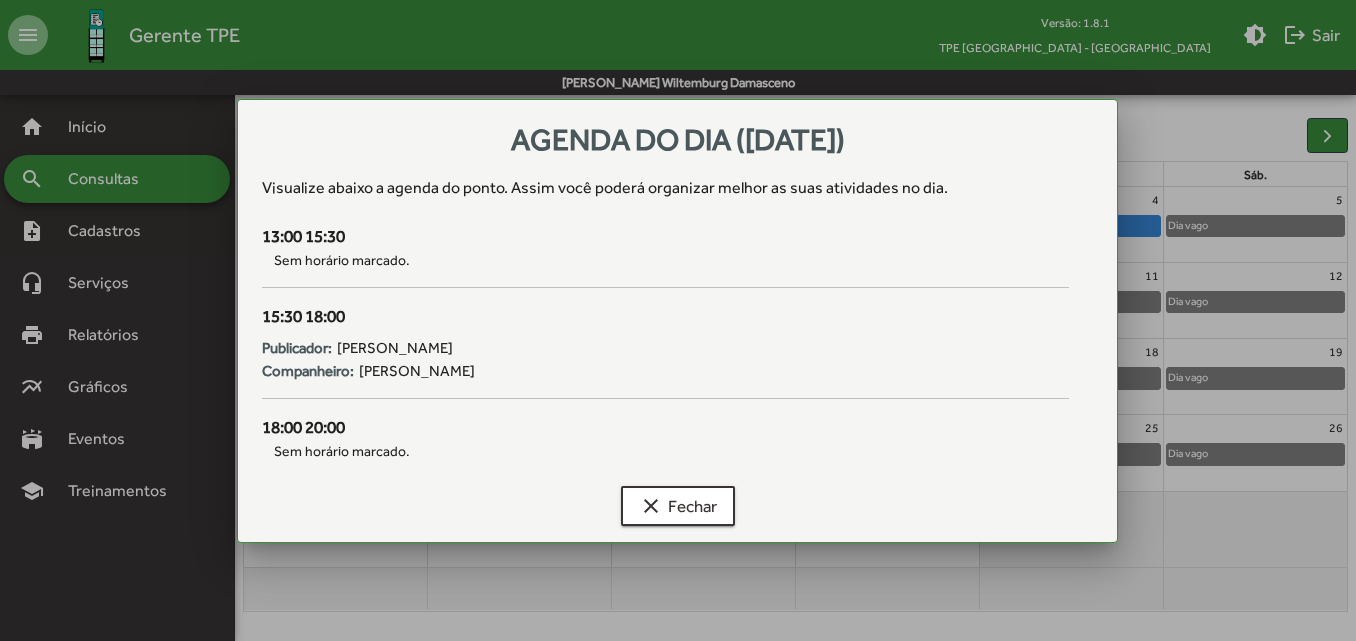 scroll, scrollTop: 0, scrollLeft: 0, axis: both 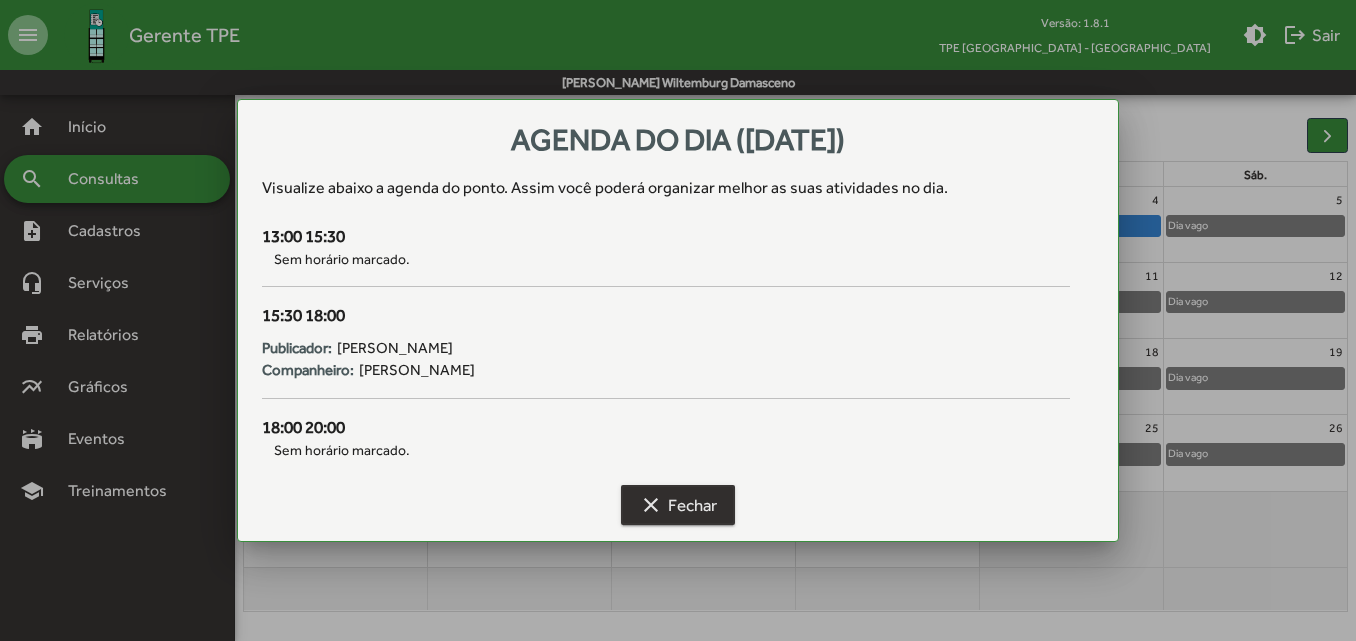 click on "clear  Fechar" at bounding box center [678, 505] 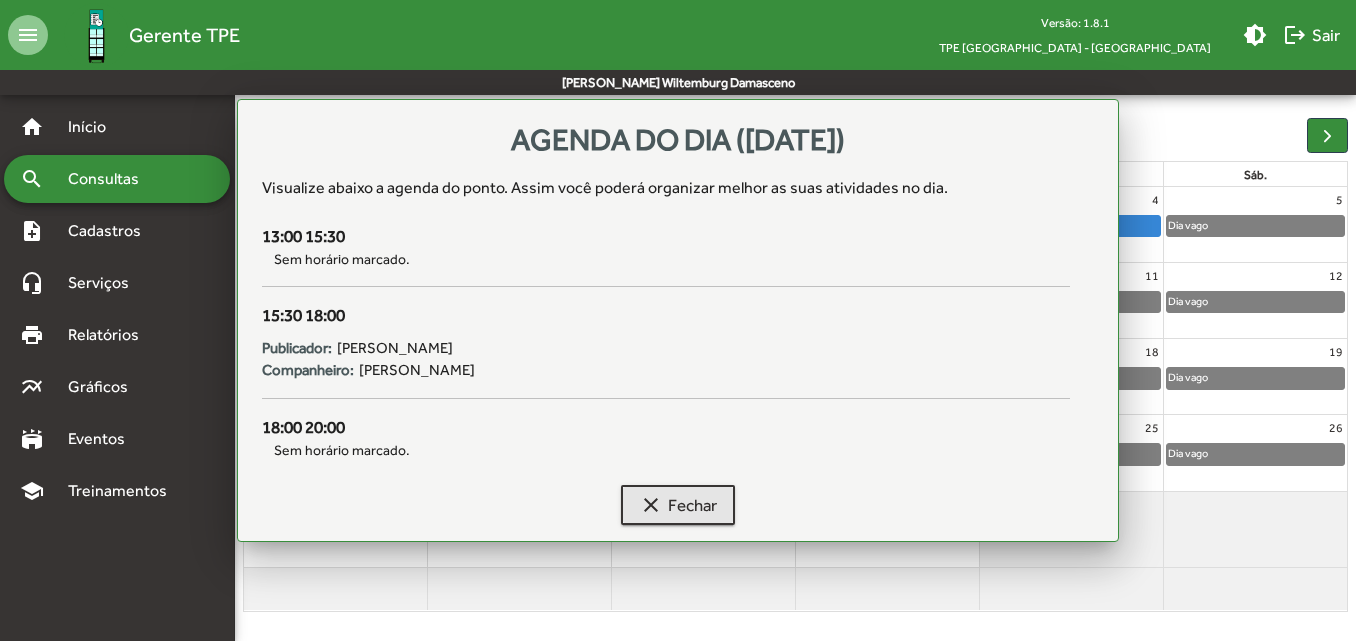 scroll, scrollTop: 184, scrollLeft: 0, axis: vertical 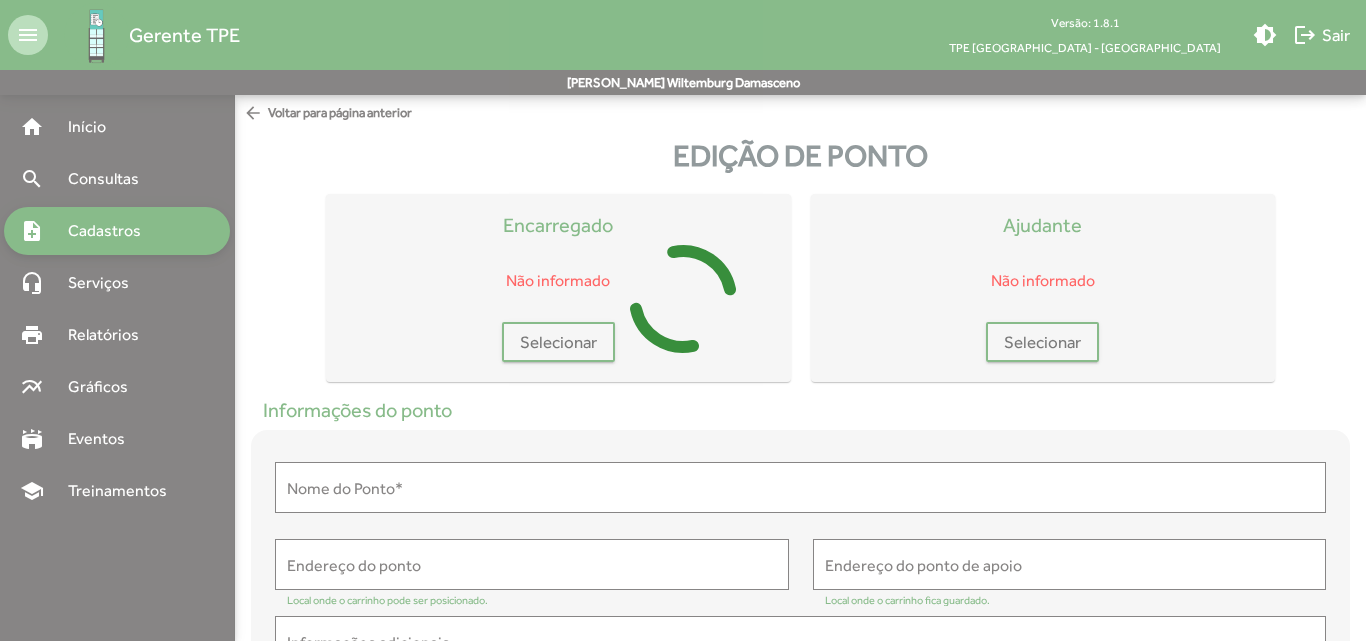 type on "**********" 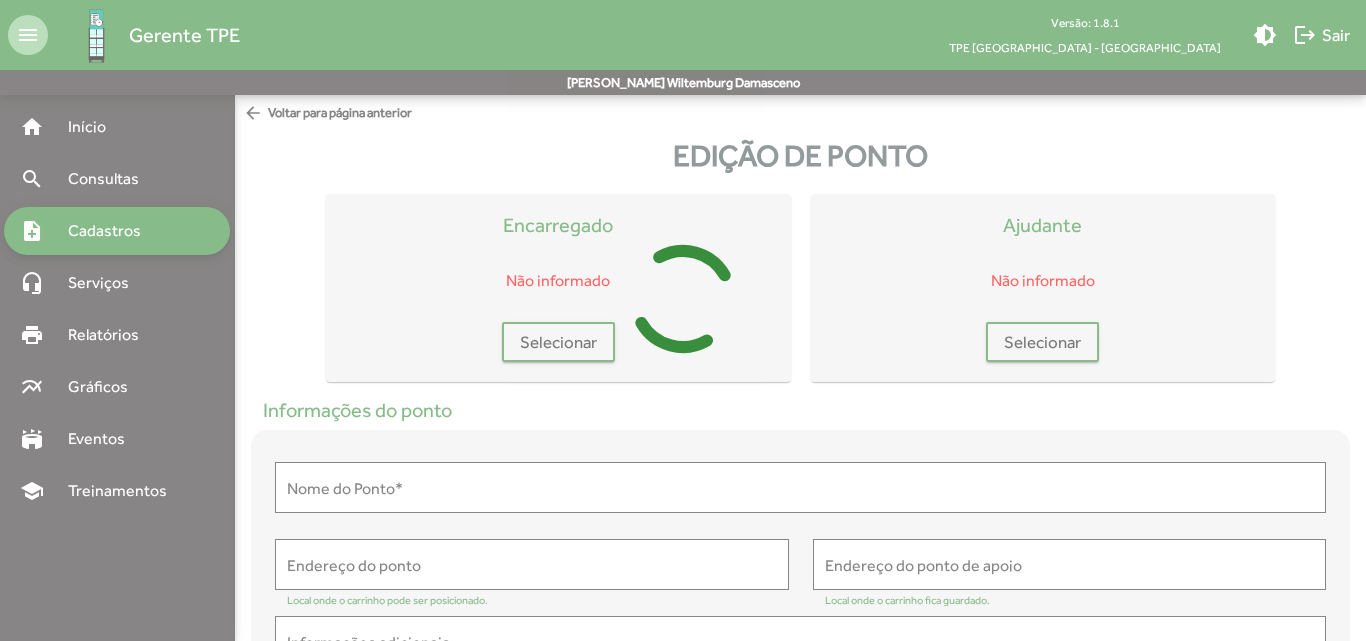 type on "**********" 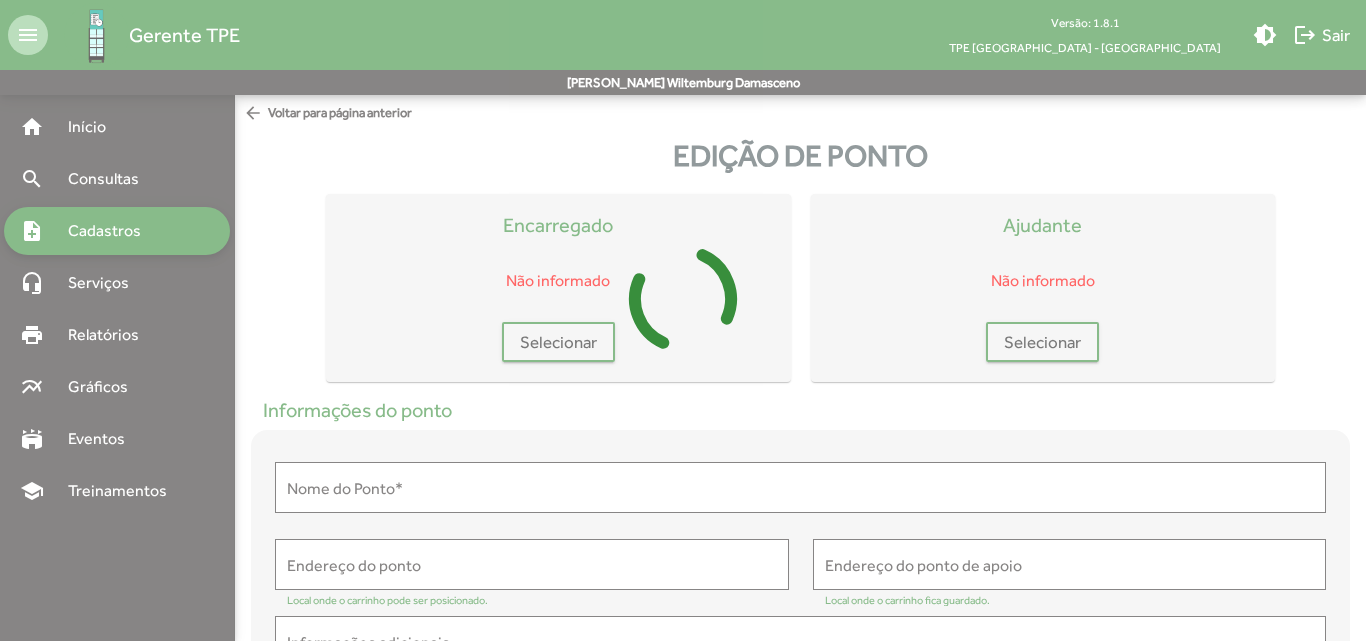 type on "**********" 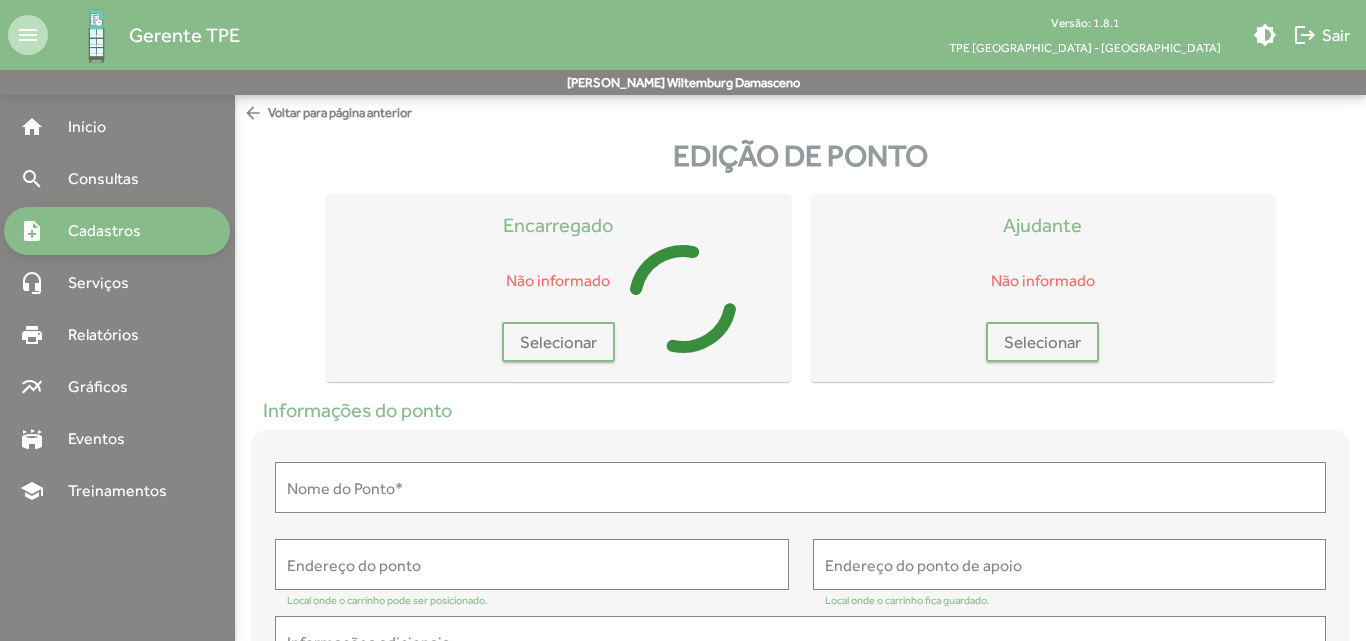 type on "**********" 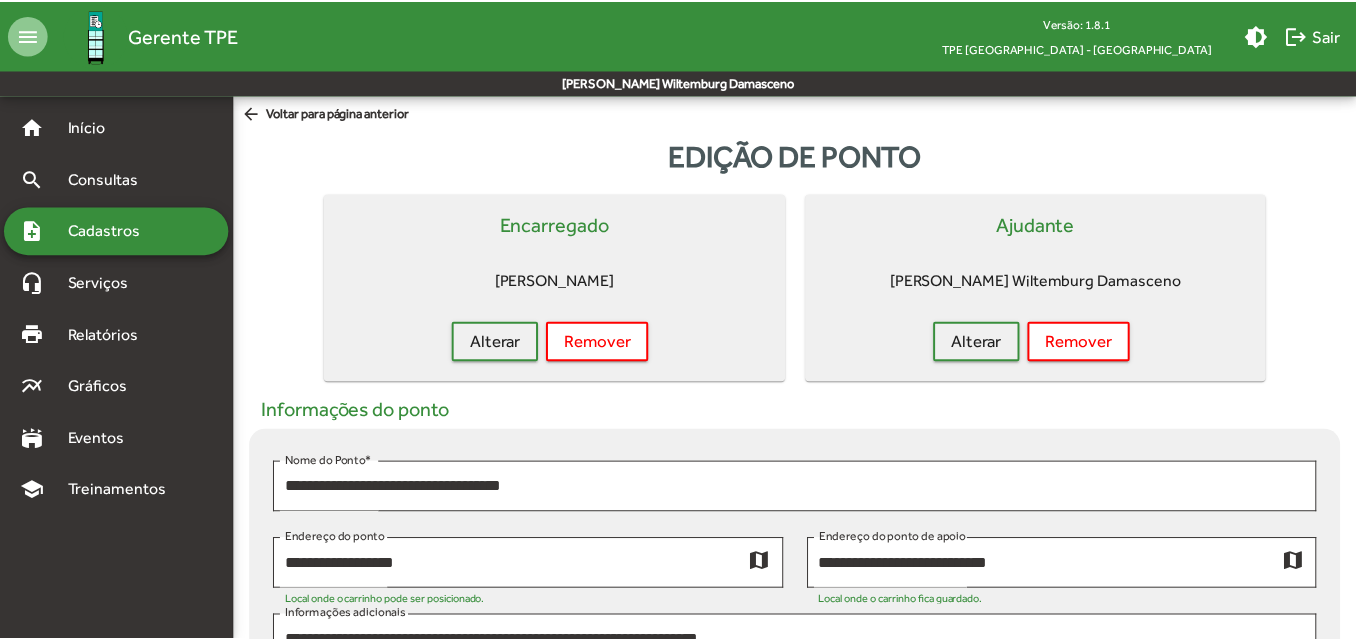 scroll, scrollTop: 0, scrollLeft: 0, axis: both 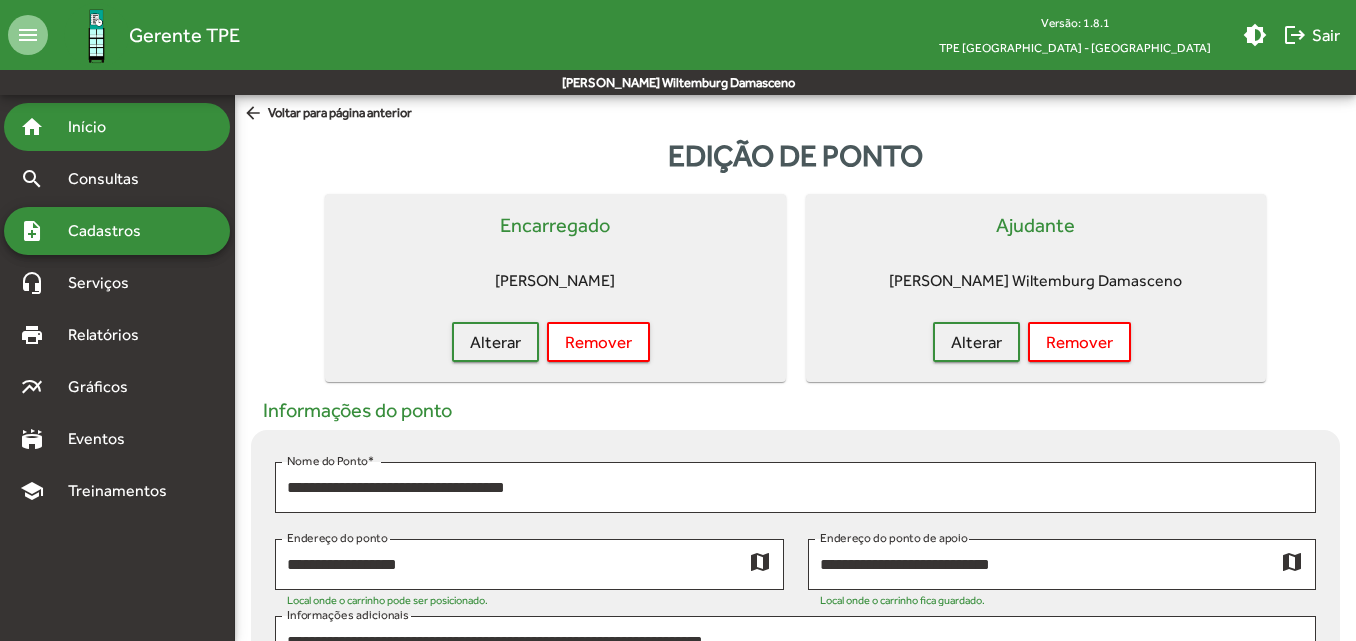 click on "home Início" at bounding box center [117, 127] 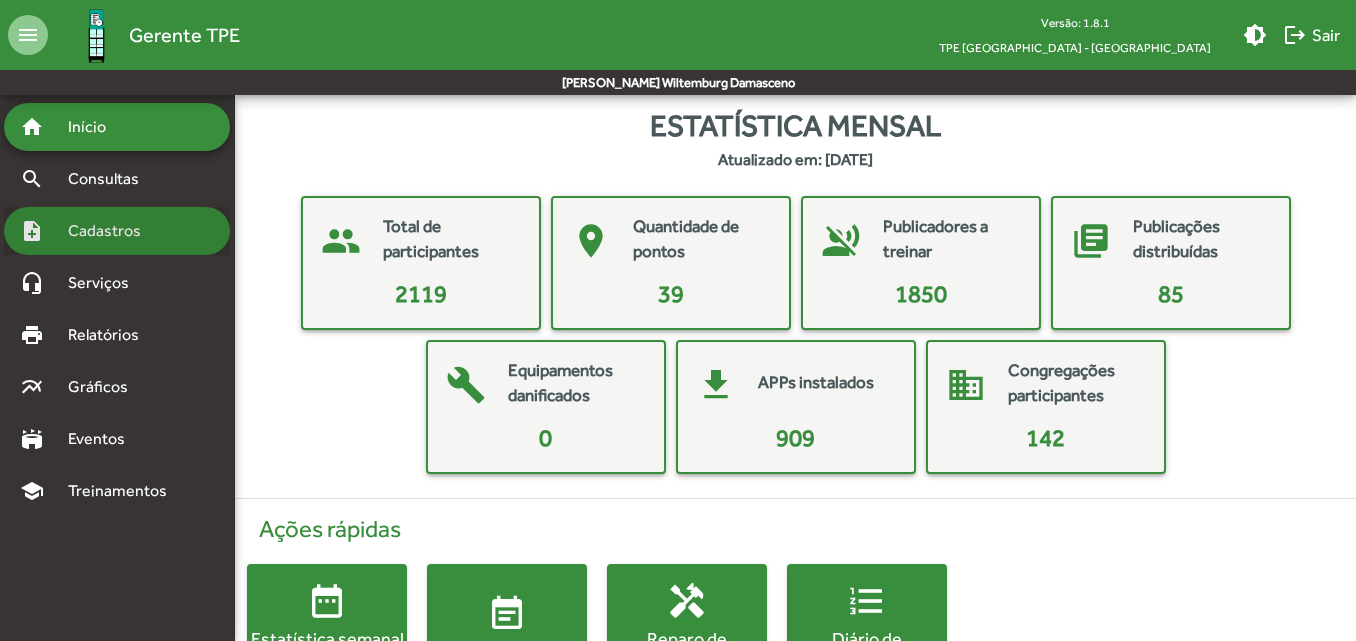 click on "Cadastros" at bounding box center (111, 231) 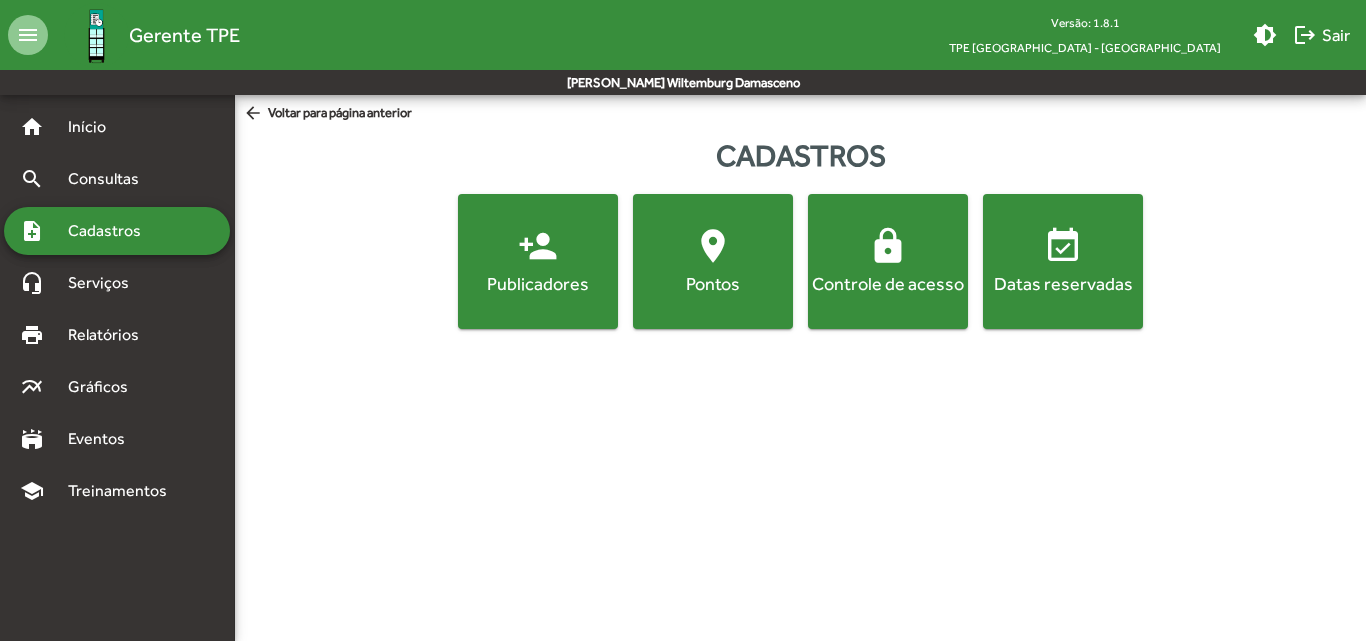 click on "person_add  Publicadores" 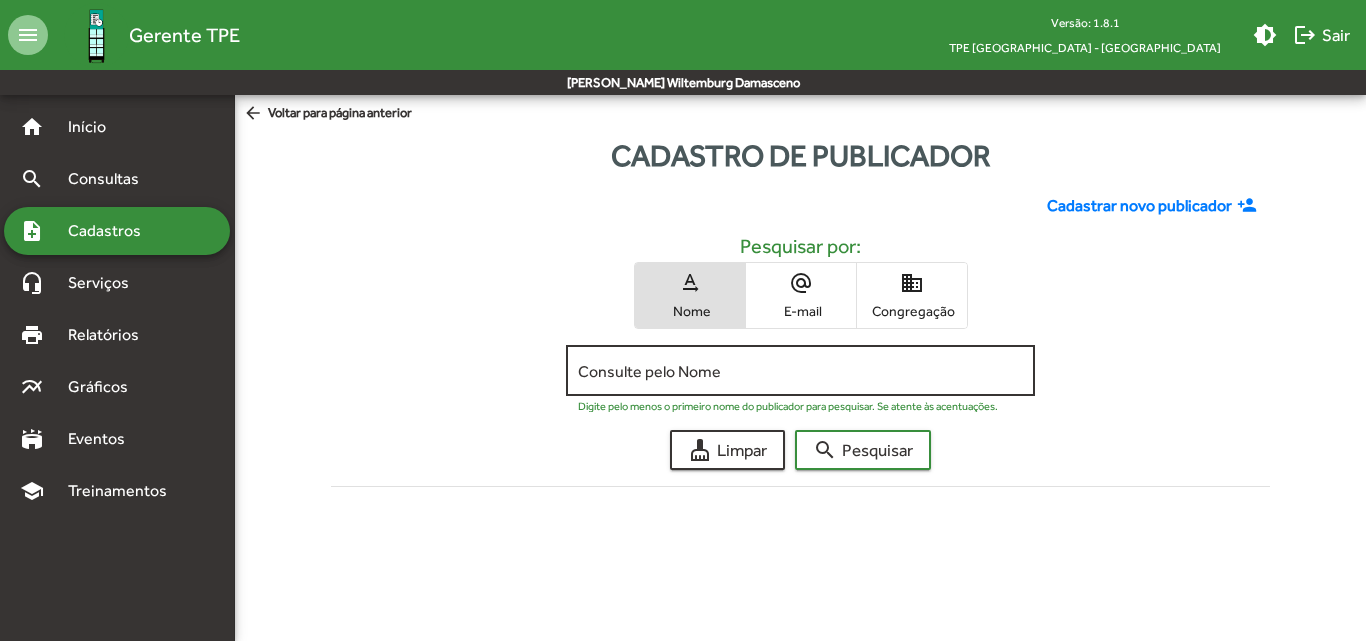 click on "Consulte pelo Nome" 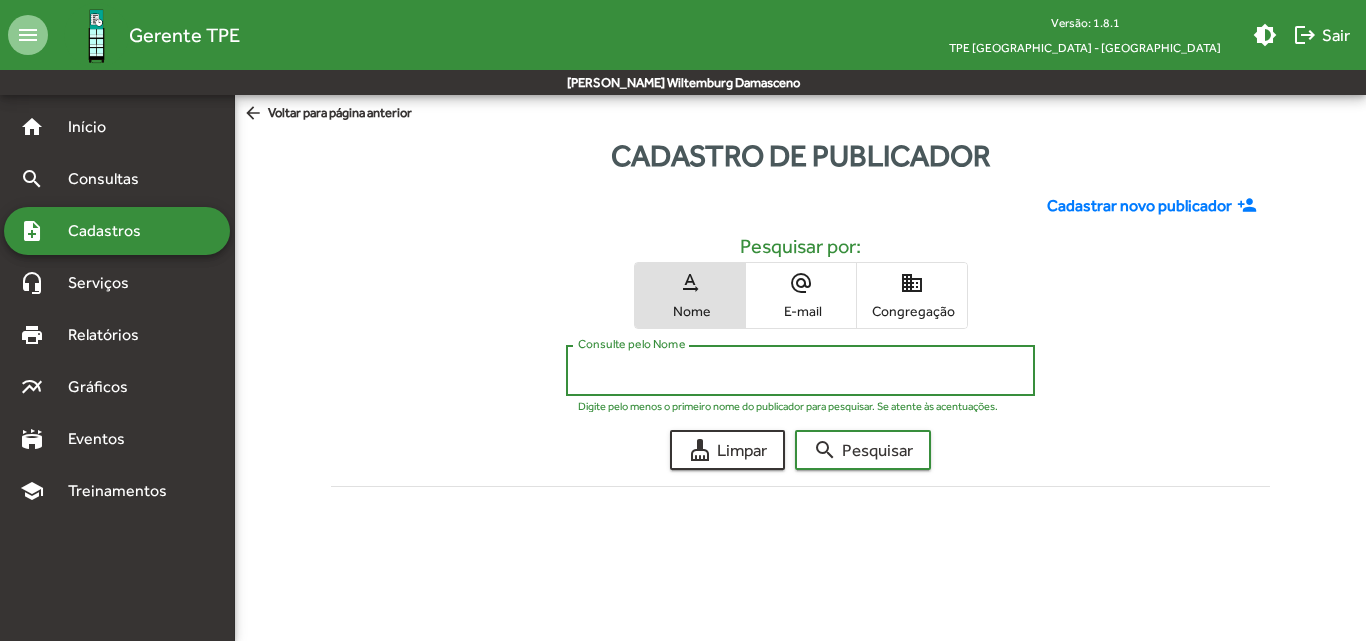 paste on "******" 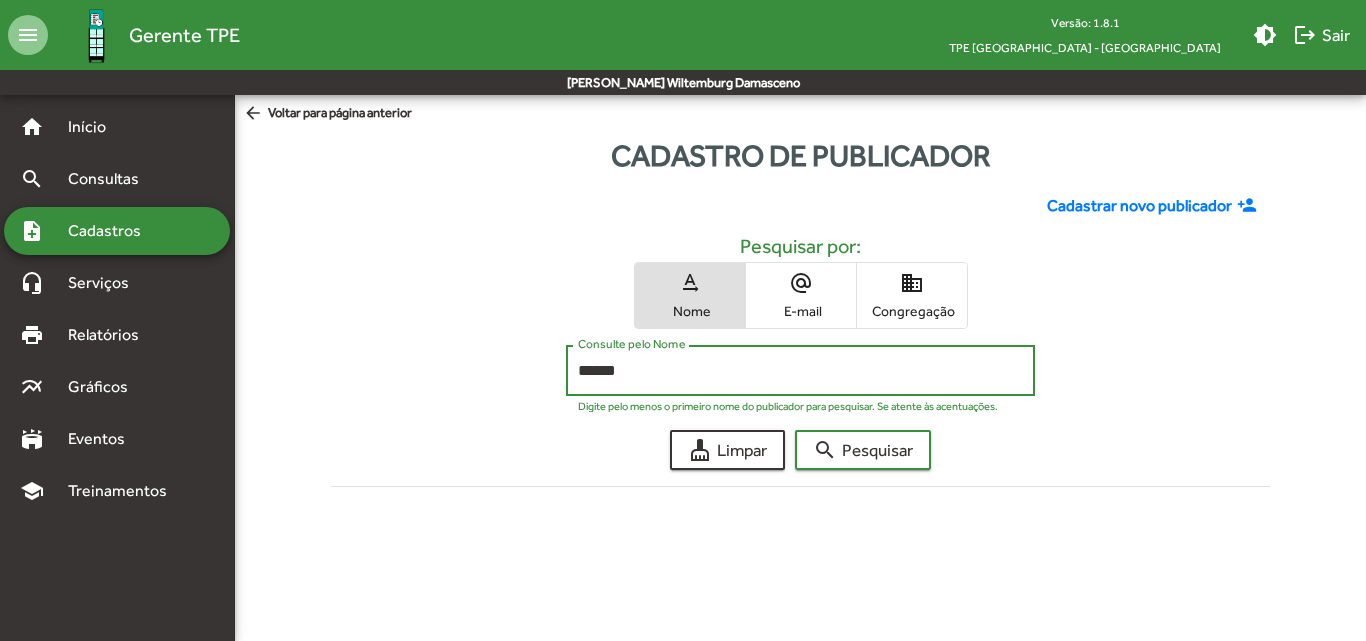 type on "******" 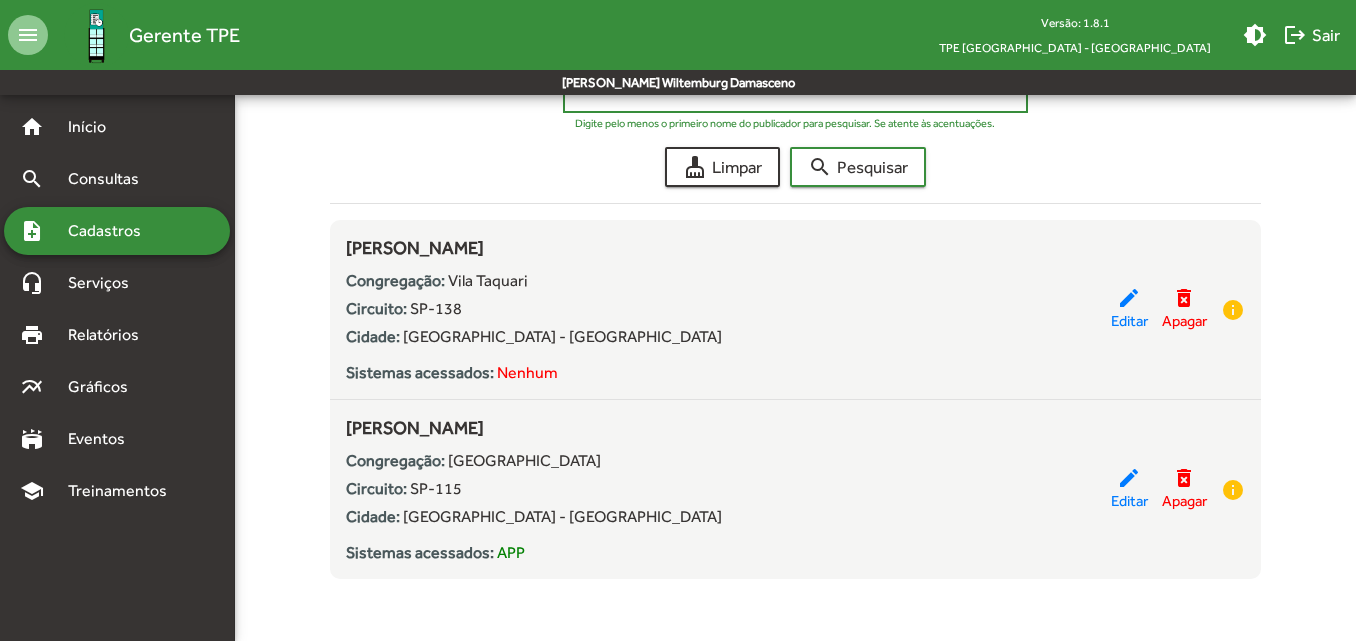scroll, scrollTop: 285, scrollLeft: 0, axis: vertical 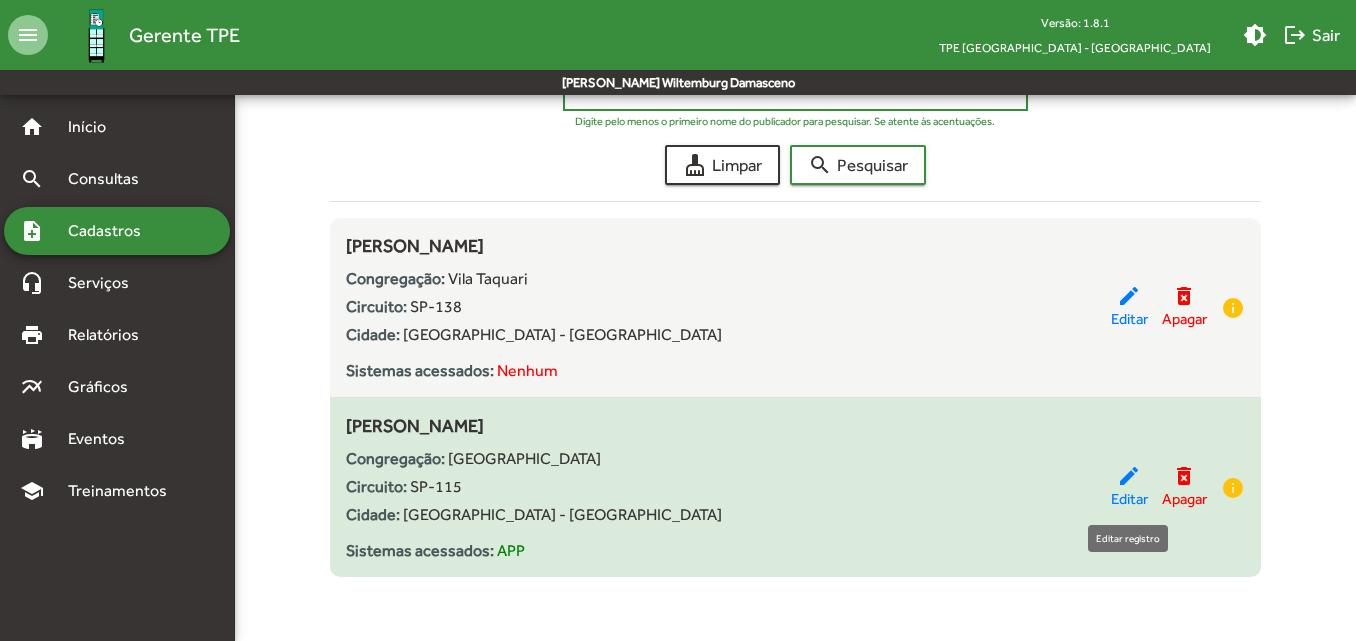 click on "Editar" 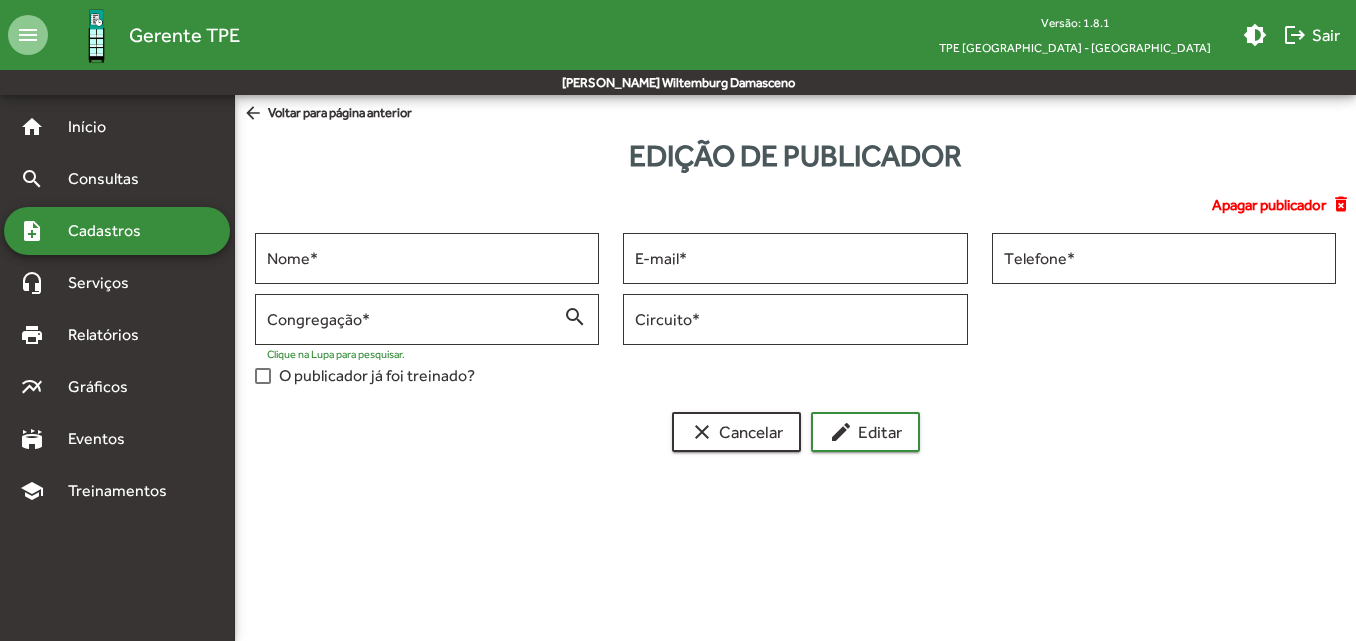 scroll, scrollTop: 0, scrollLeft: 0, axis: both 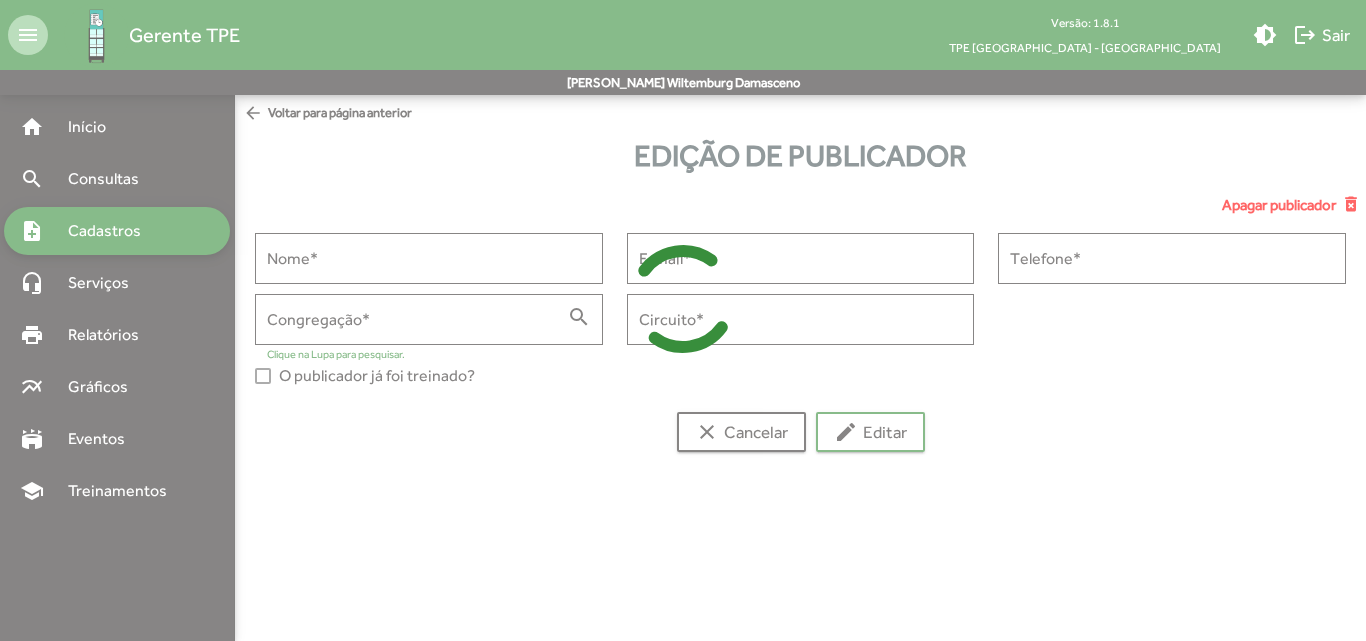 type on "**********" 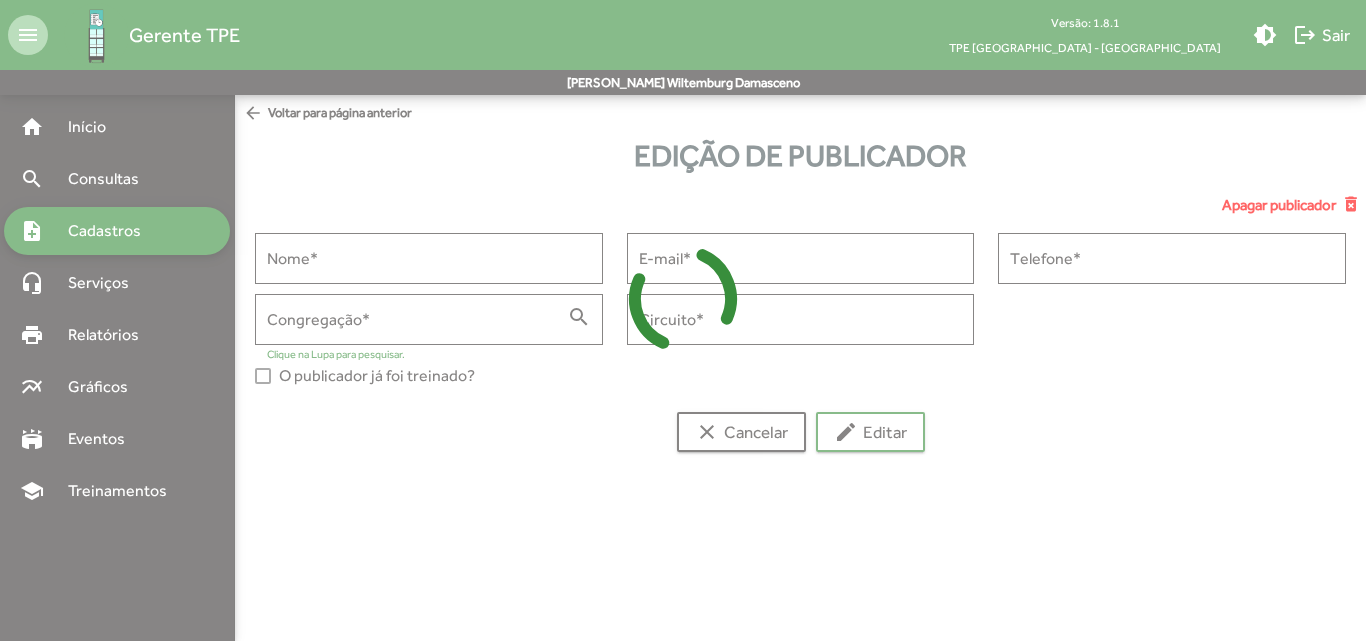 type on "**********" 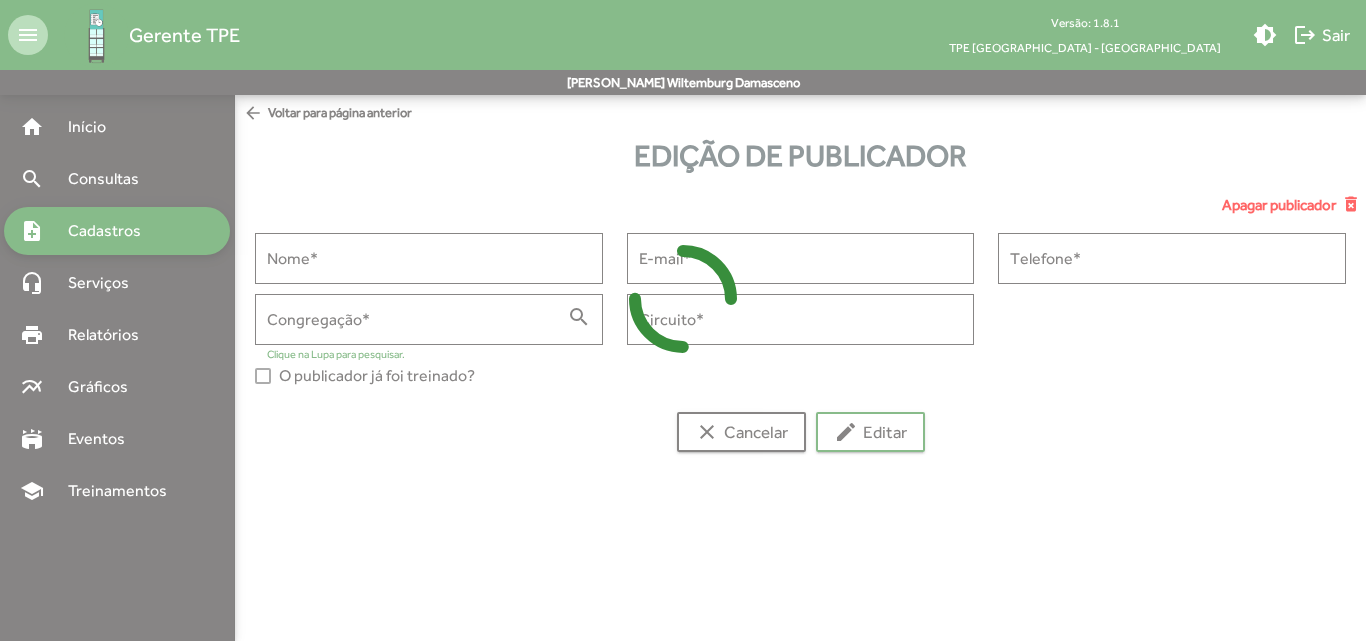 type on "**********" 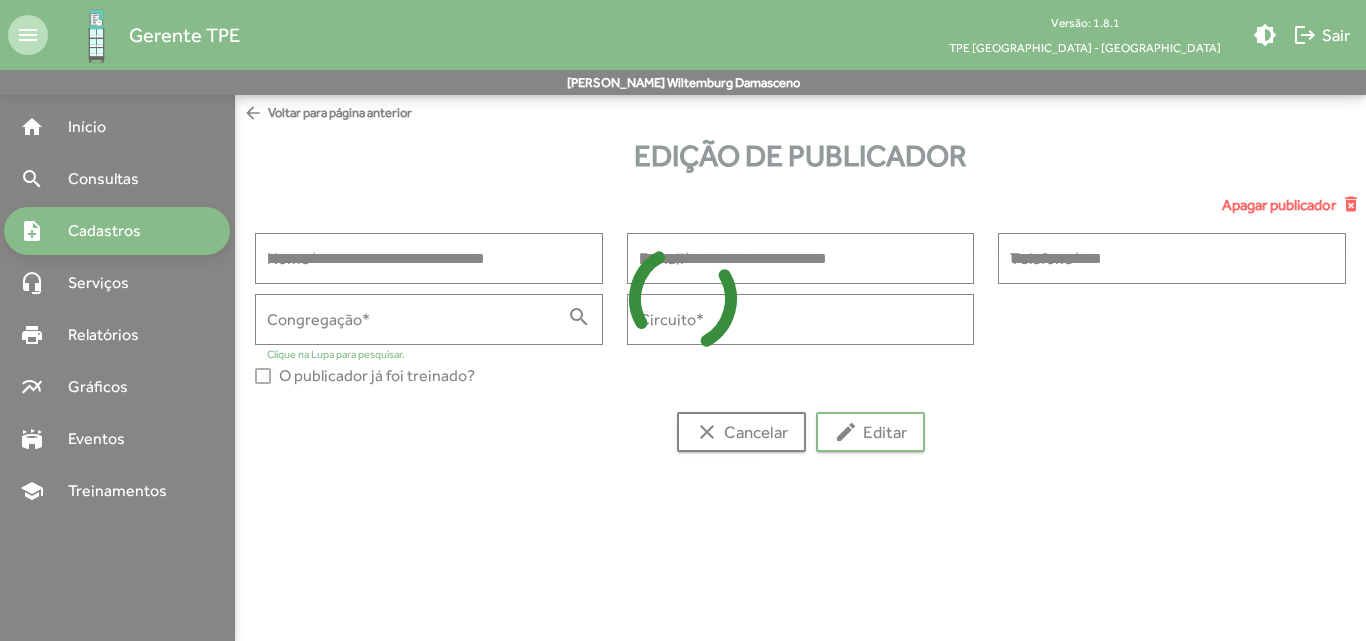 type on "**********" 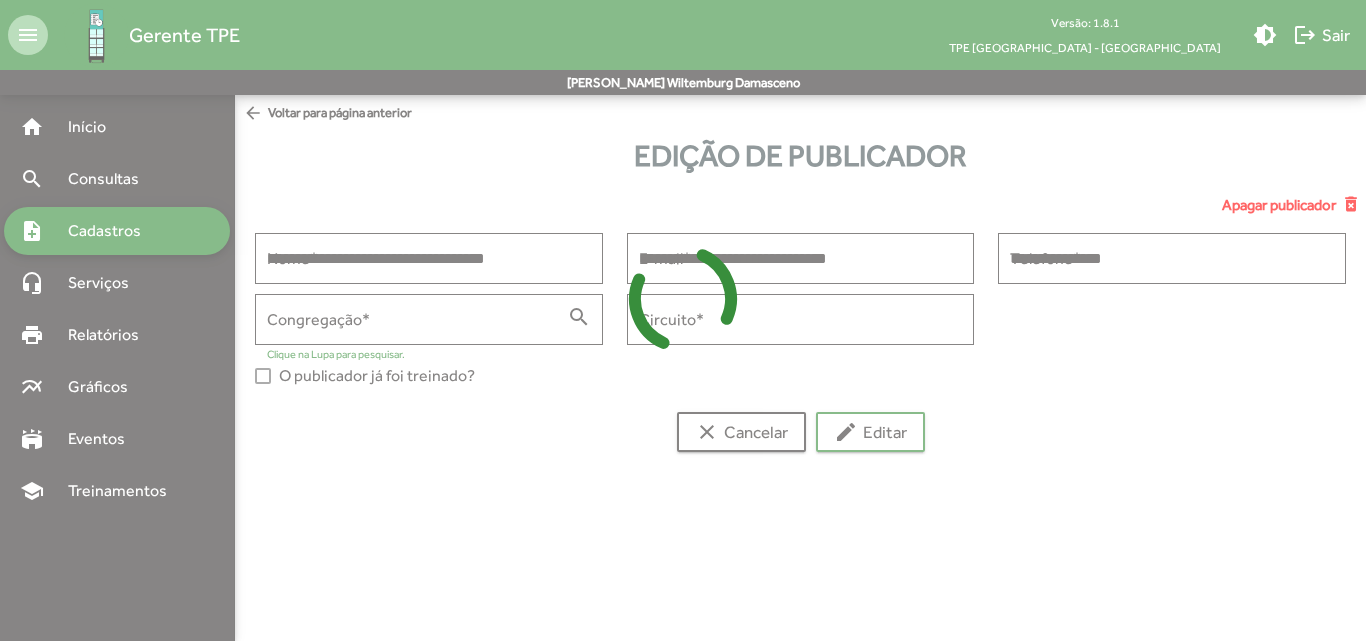 type on "******" 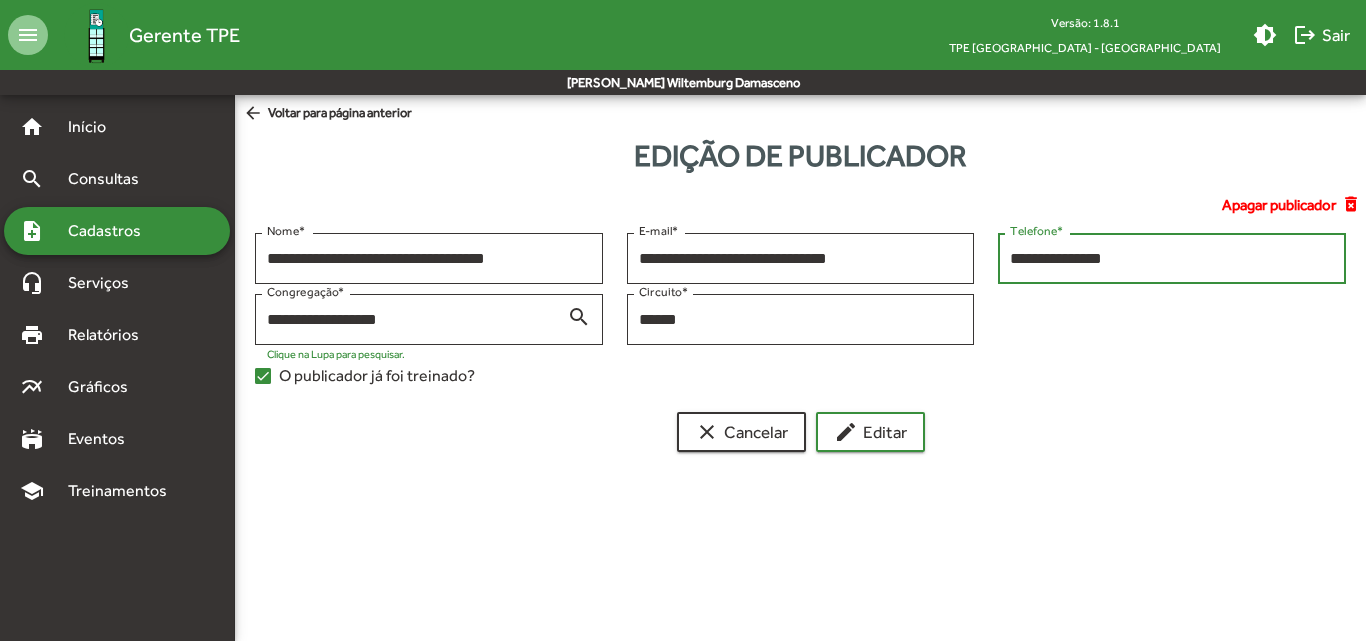 drag, startPoint x: 1139, startPoint y: 258, endPoint x: 1009, endPoint y: 263, distance: 130.09612 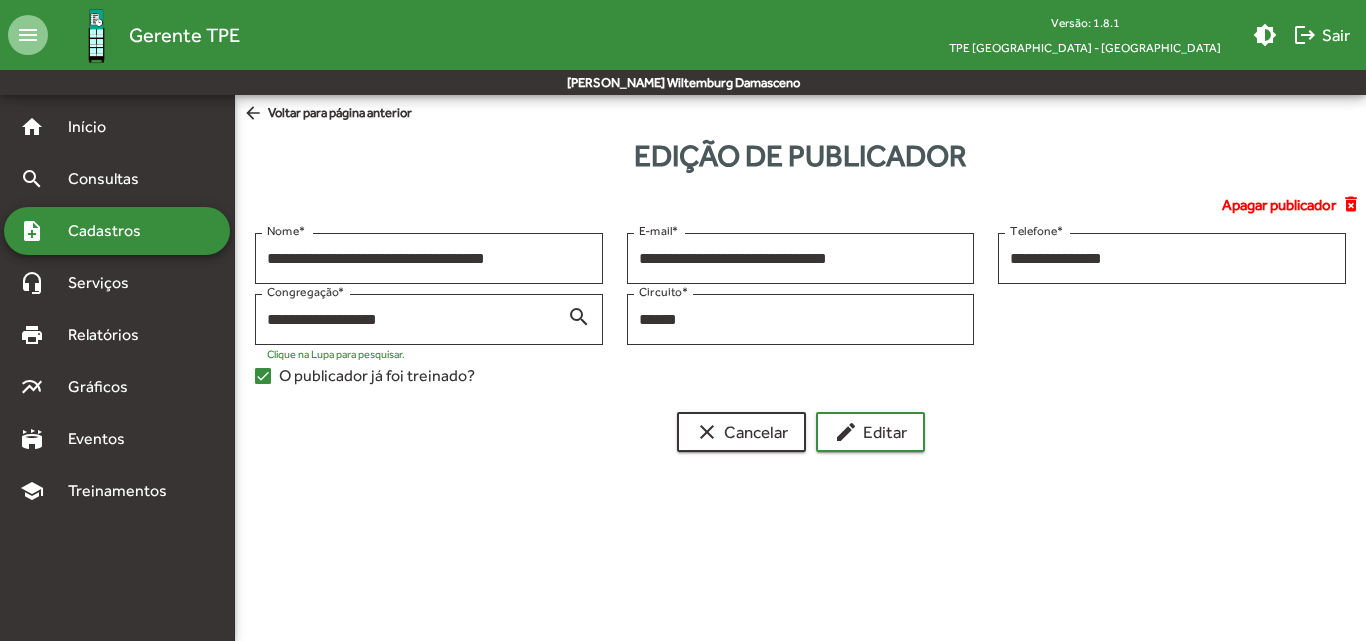 click on "arrow_back  Voltar para página anterior" 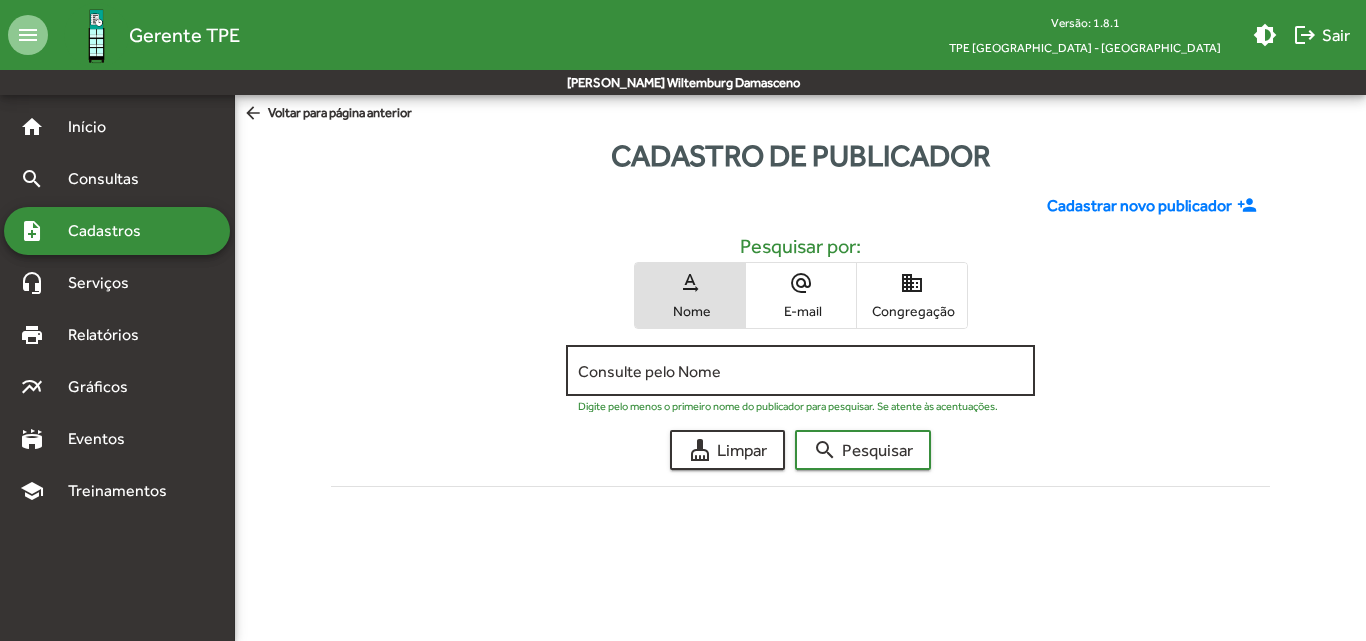 click on "Consulte pelo Nome" 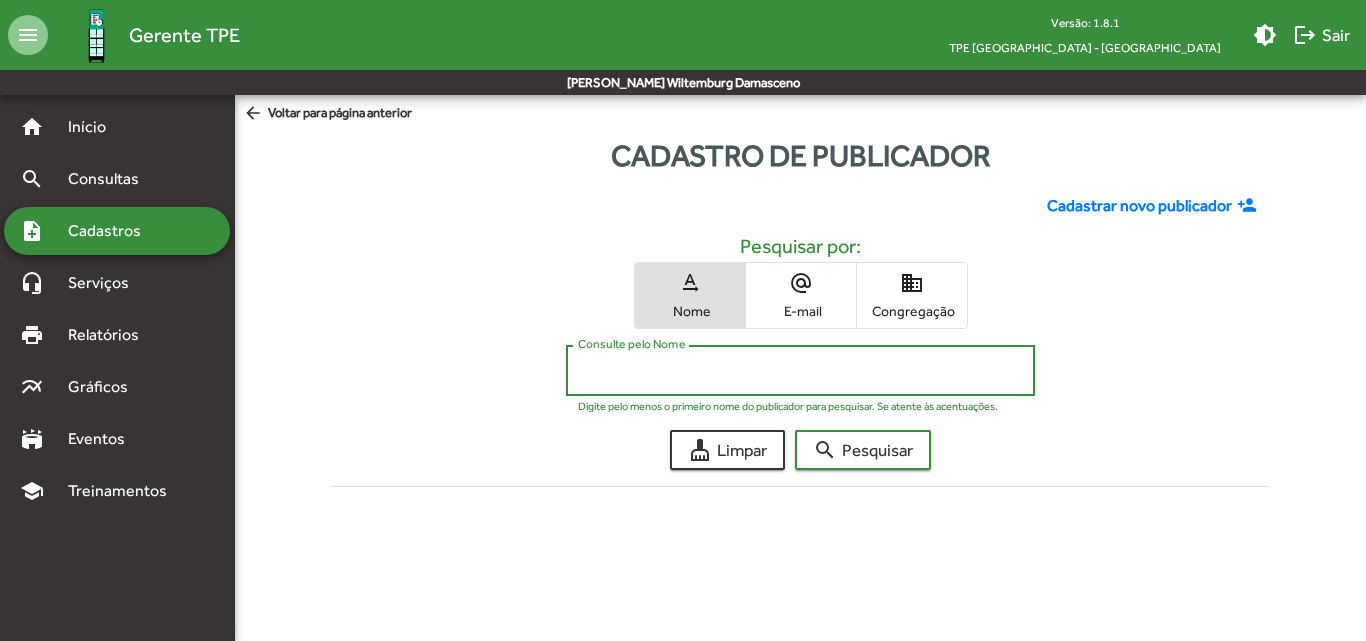 paste on "*****" 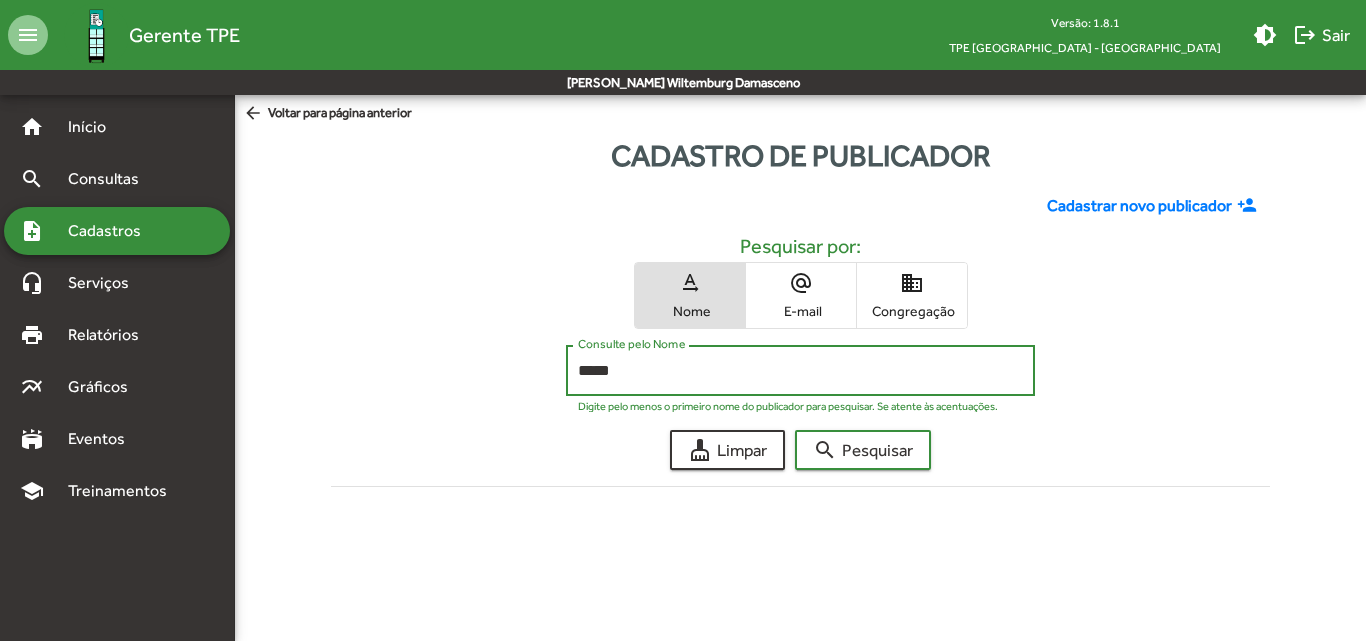 type on "*****" 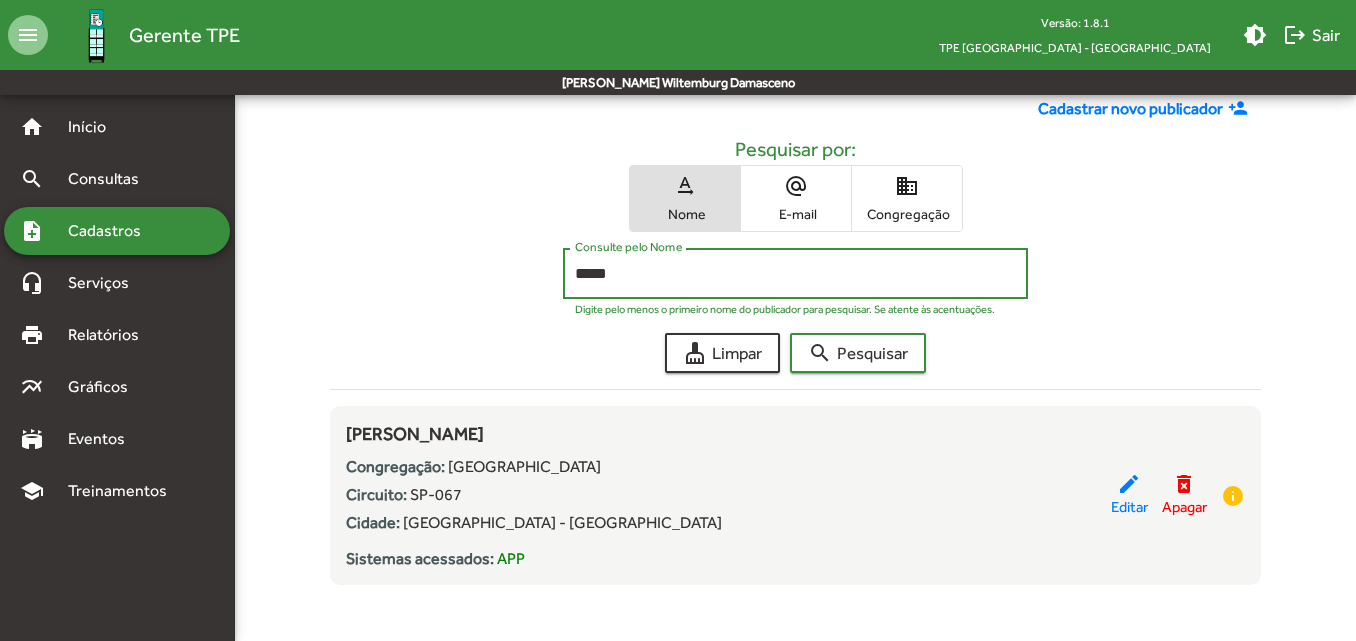 scroll, scrollTop: 105, scrollLeft: 0, axis: vertical 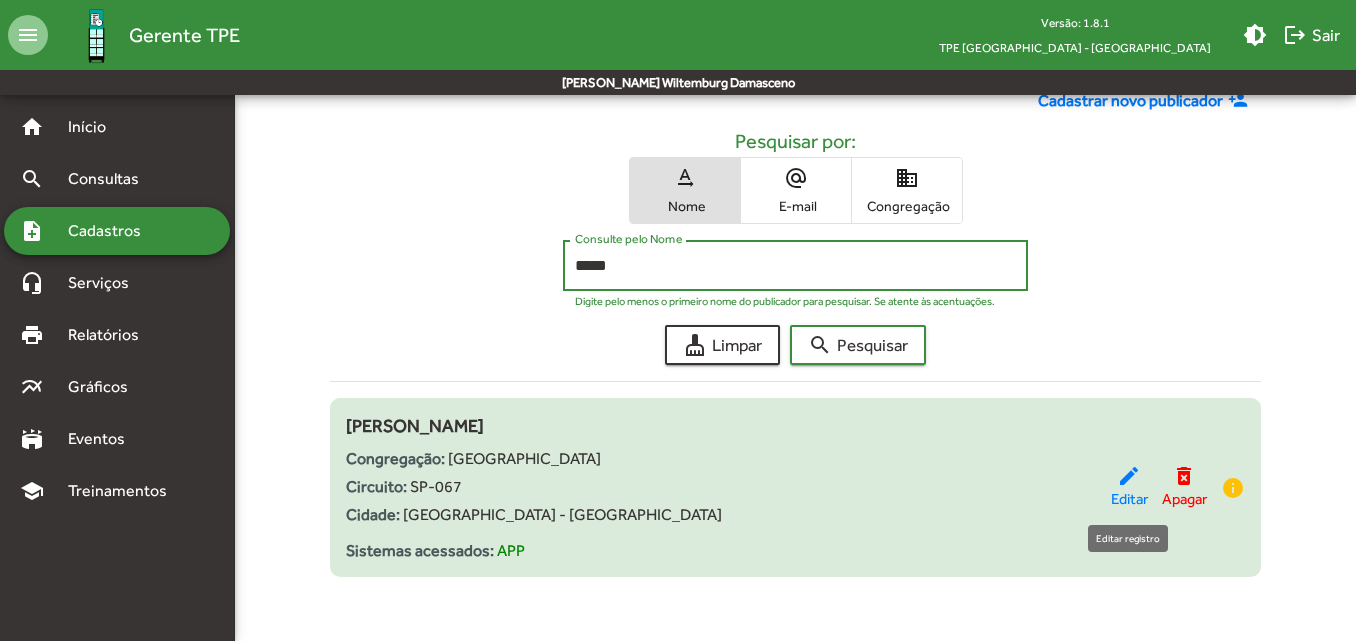 click on "edit" 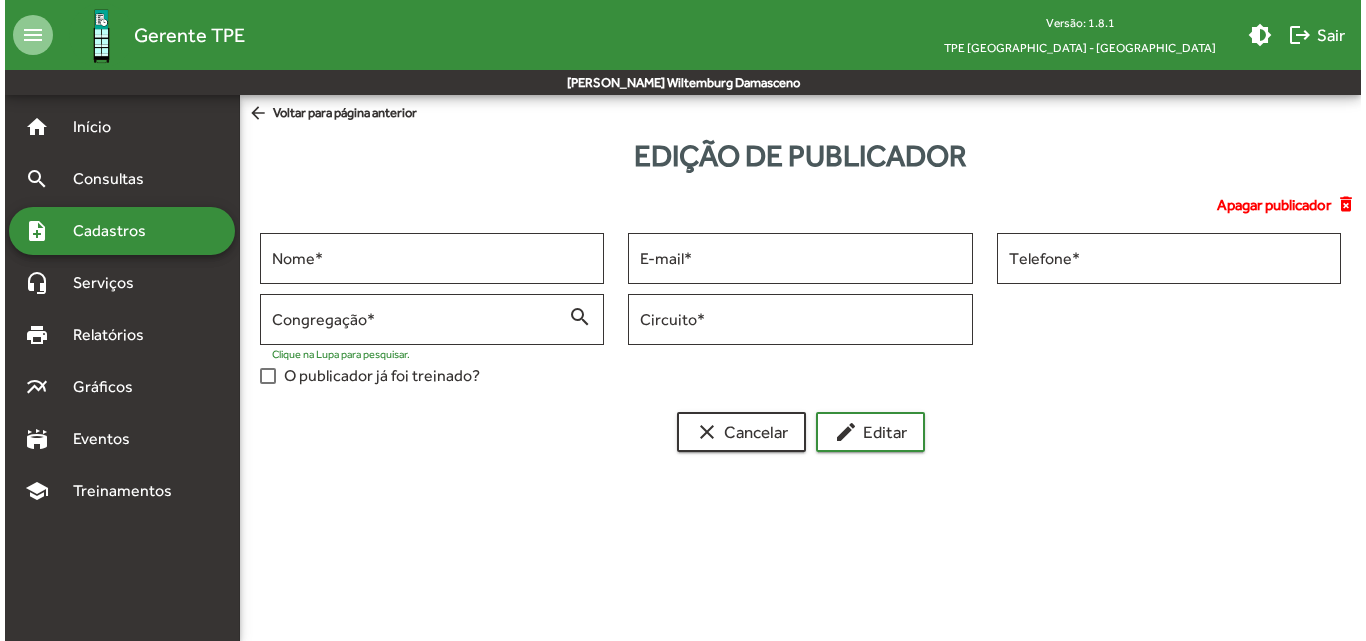 scroll, scrollTop: 0, scrollLeft: 0, axis: both 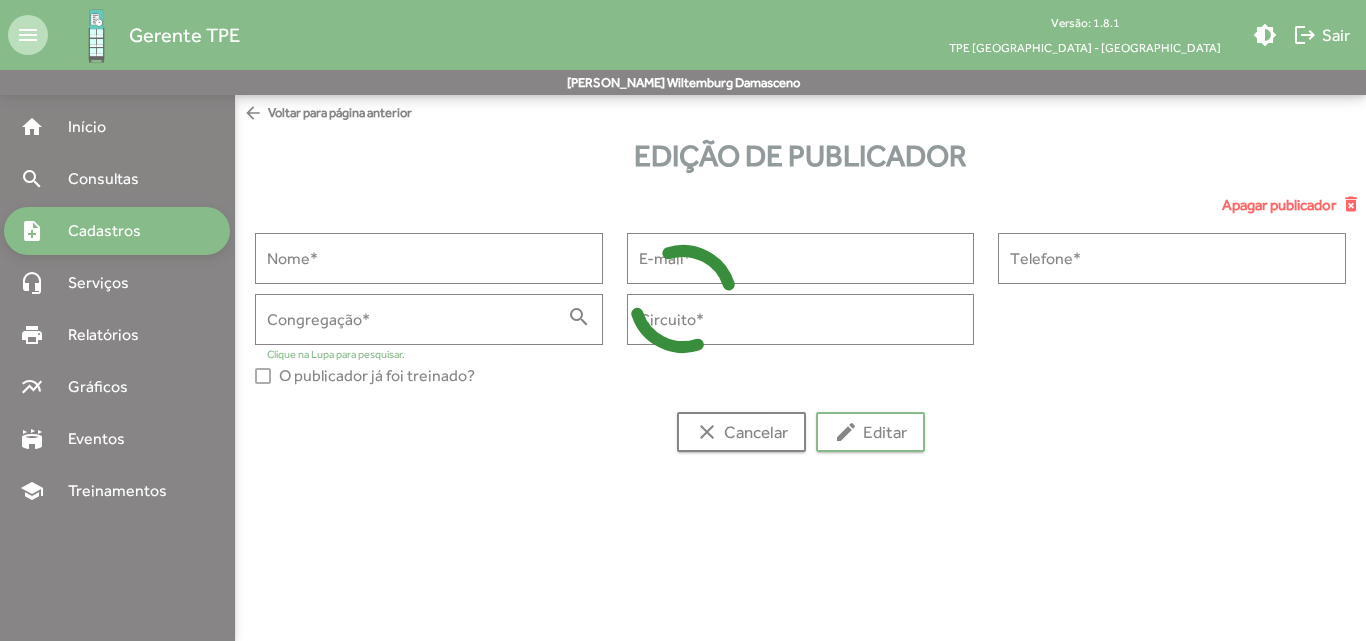 type on "**********" 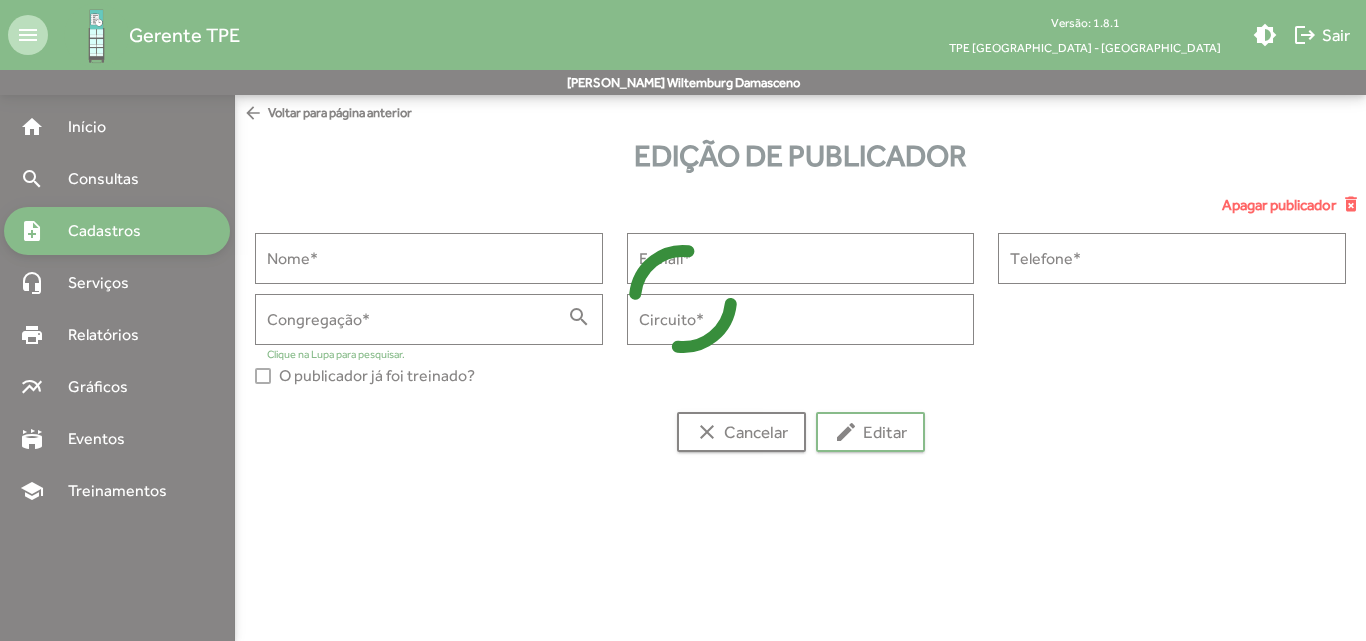 type on "**********" 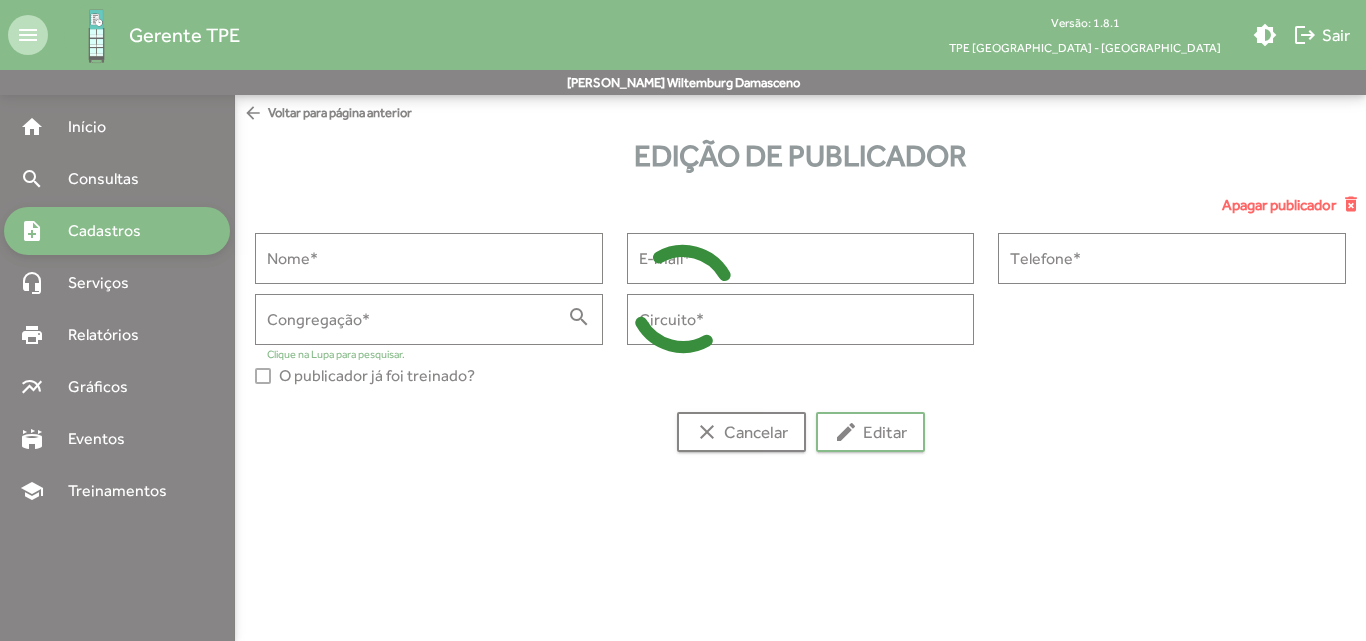 type on "**********" 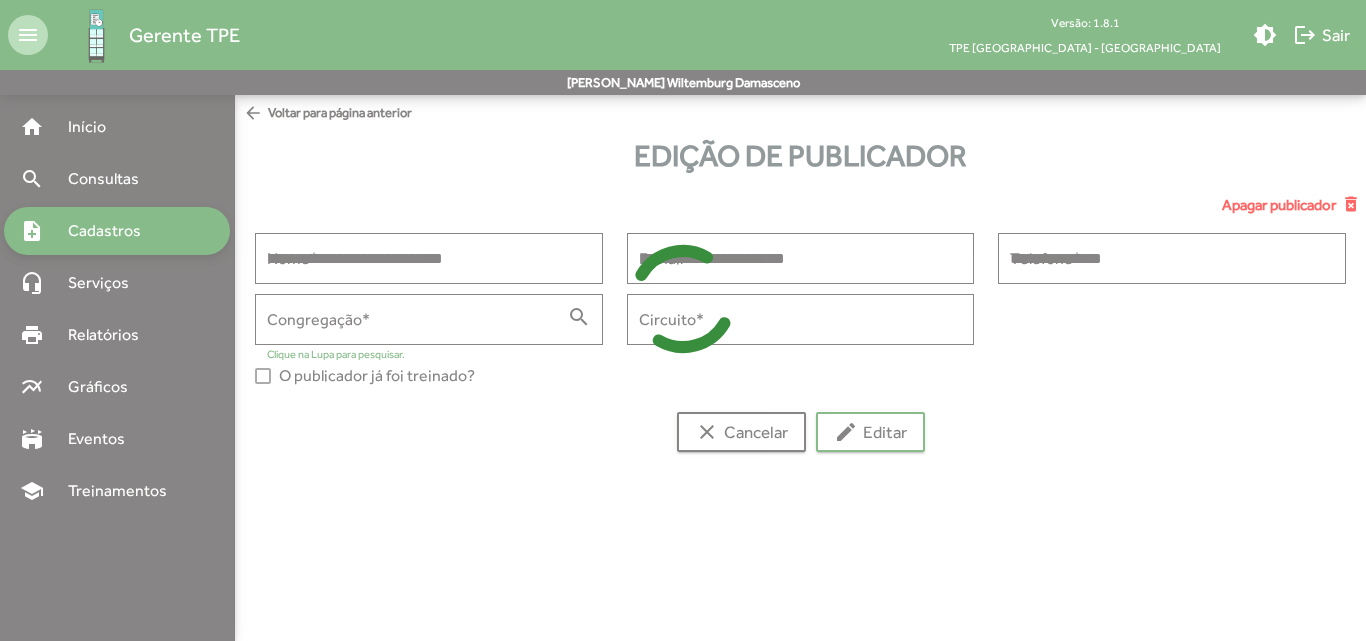 type on "**********" 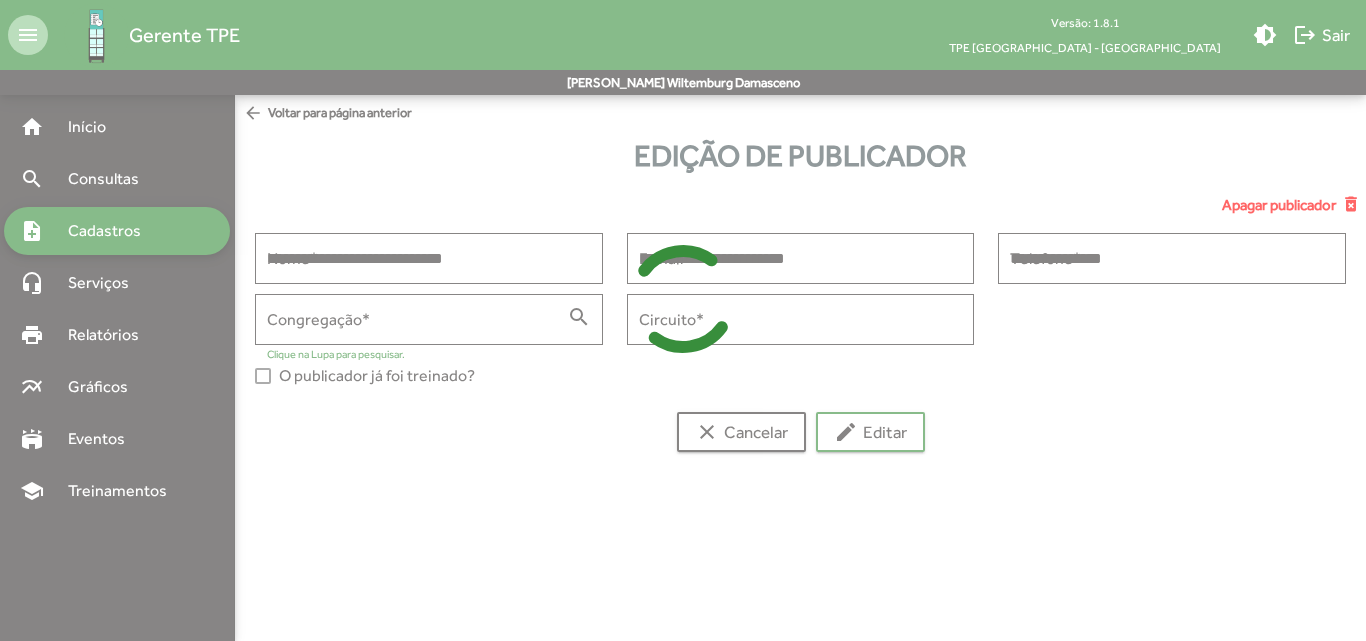type on "******" 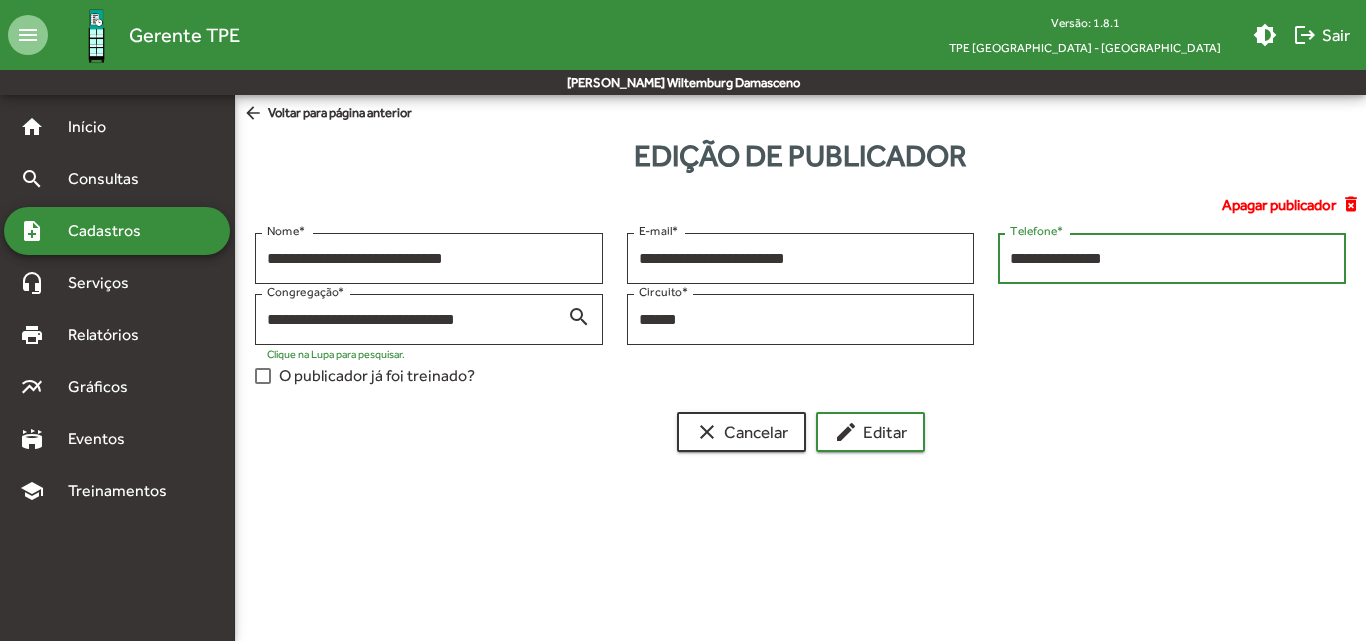 click on "**********" at bounding box center [1172, 259] 